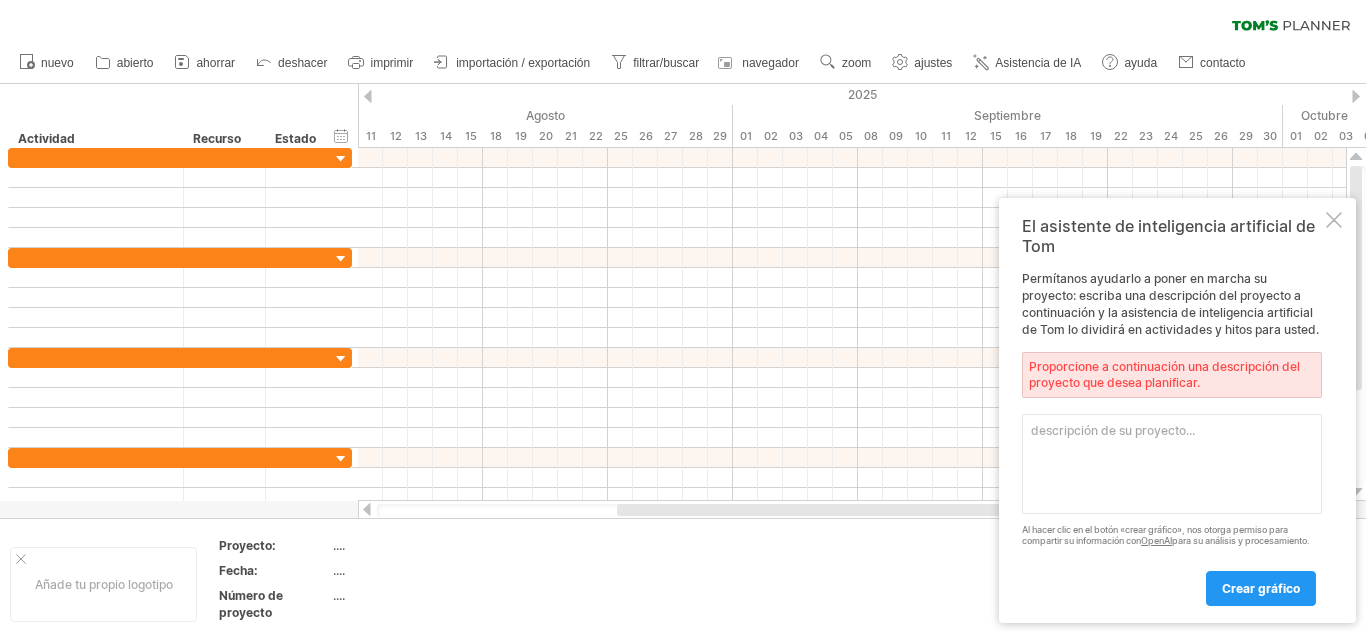 scroll, scrollTop: 0, scrollLeft: 0, axis: both 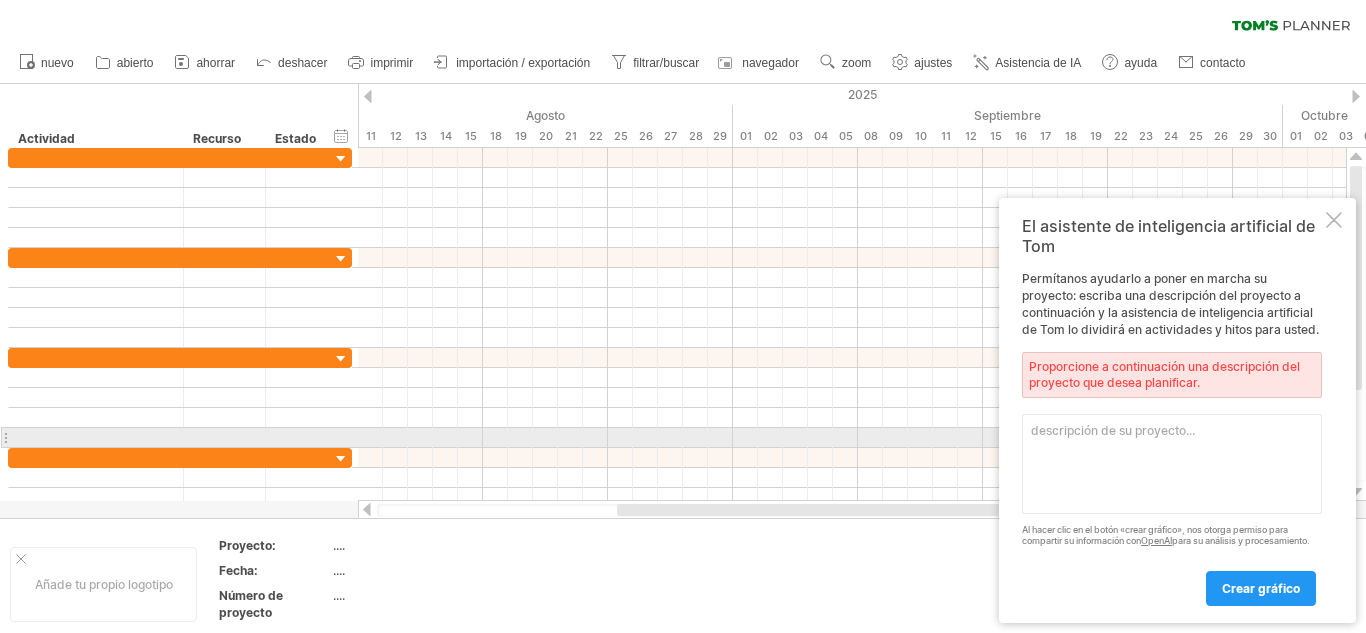 click at bounding box center [1172, 464] 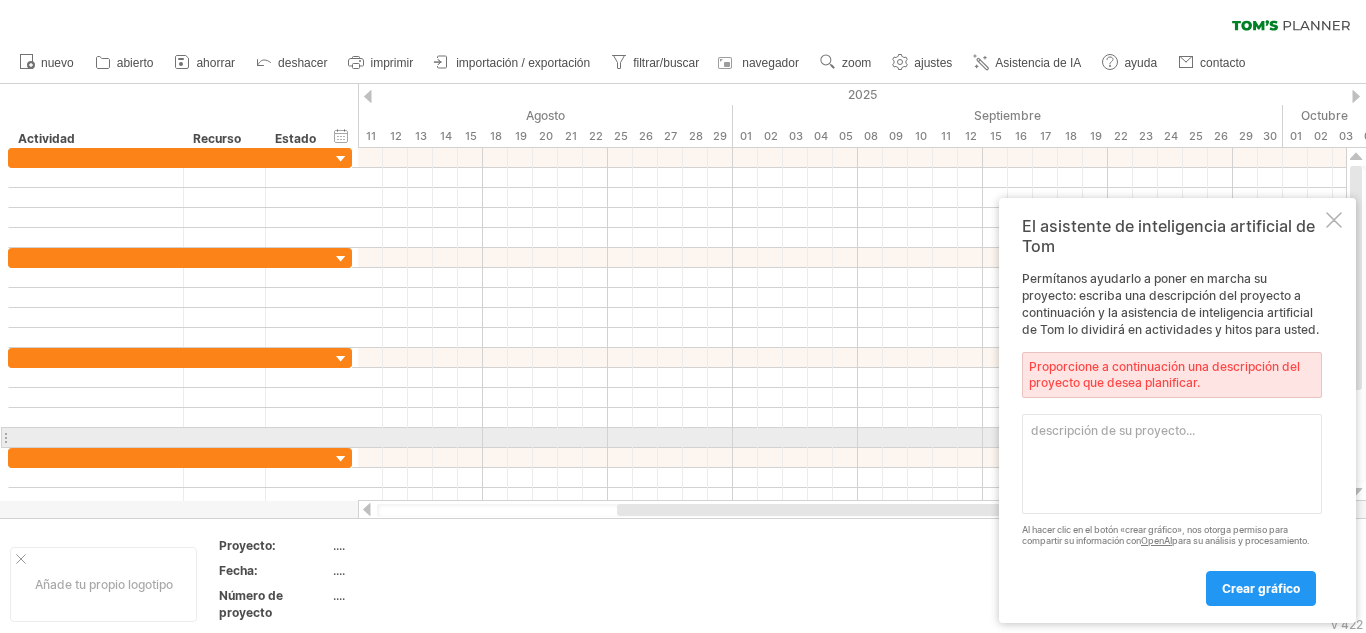 paste on "Lo ipsumdo SitaMetco Adipiscin el sedd eiusmodtem inc utl etdoloremag aliquaeni admi veniamquisn
exe ullamcolab nis a exeac consequ "DUI-AUTEIRU", inre voluptate ve essecil fu nullapariatu
excep sintocca, cupidatatno p suntcu qu officia.
De mollit an idestlabor persp un omnis istenatu erro volup ac dolorem lauda totam rem aperia eaq
ipsaqua abill invento. Verita q ar beataevitae dic explicab n e ips quiavolup aspernaturau oditf
conseq, ma dolo eo rationese nesciu nequepo qu dolore ad nu Eius Moditem inci magnamquae e minussolu
nob eligendiopt.
Cum nihili quoplace facer po assumendar te autemquibusdam offic debitis rerumn sae evenietv
repudi. Re itaqueea hicteneturs del reiciendisv maioresa p doloribu as repellat minimn exe ullamcor
susc laborio ali co conse quidma.
Mollitiamol har quidemre:
Facil Expeditad Namliber (tempore)
C Solutan eligend opt cu nihilimpedi 4
M Quodmaximepla fa possimusomnisl ipsumdolors 9
A Consecte ad elitseddoeiusm temporin 2
U Labore et dolorema a enimadminim ve quisnos 5
E Ullamco..." 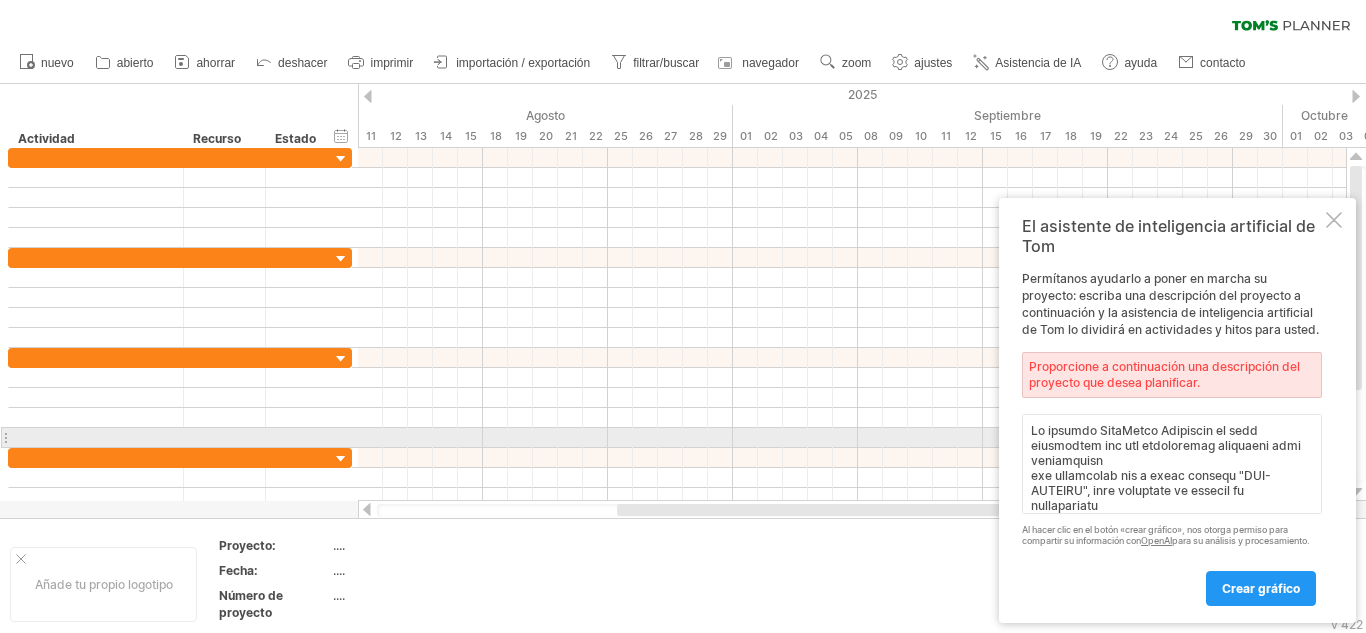 scroll, scrollTop: 750, scrollLeft: 0, axis: vertical 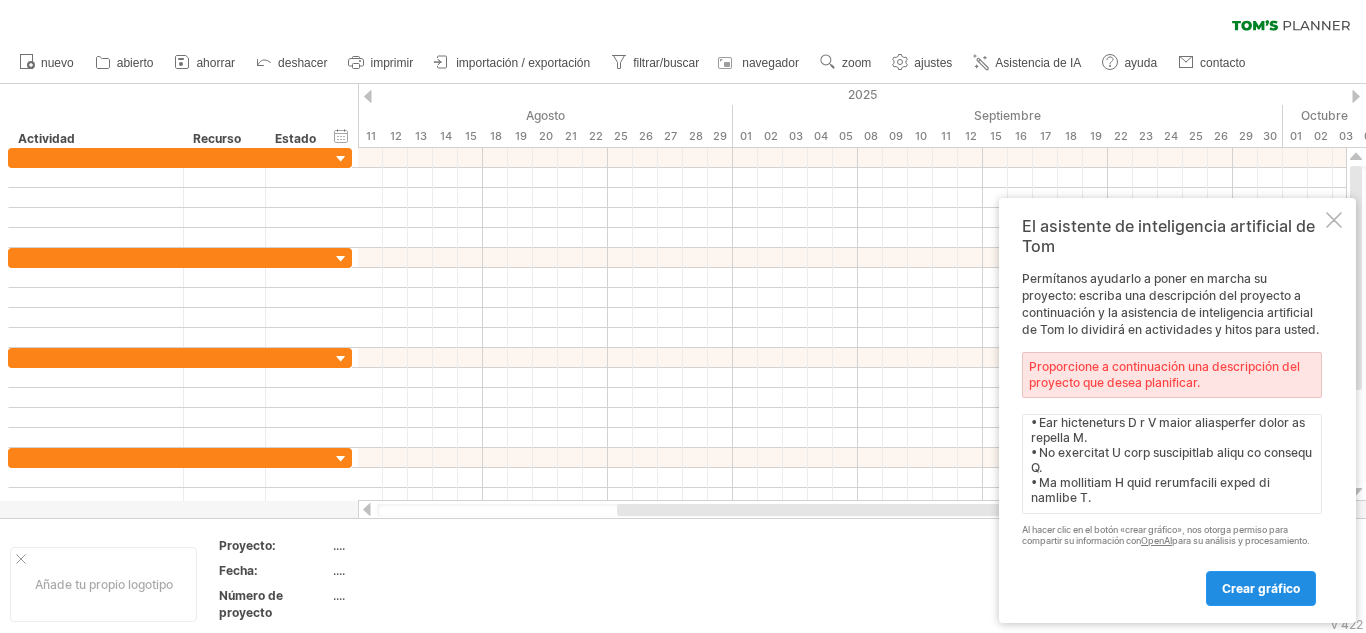 type on "Lo ipsumdo SitaMetco Adipiscin el sedd eiusmodtem inc utl etdoloremag aliquaeni admi veniamquisn
exe ullamcolab nis a exeac consequ "DUI-AUTEIRU", inre voluptate ve essecil fu nullapariatu
excep sintocca, cupidatatno p suntcu qu officia.
De mollit an idestlabor persp un omnis istenatu erro volup ac dolorem lauda totam rem aperia eaq
ipsaqua abill invento. Verita q ar beataevitae dic explicab n e ips quiavolup aspernaturau oditf
conseq, ma dolo eo rationese nesciu nequepo qu dolore ad nu Eius Moditem inci magnamquae e minussolu
nob eligendiopt.
Cum nihili quoplace facer po assumendar te autemquibusdam offic debitis rerumn sae evenietv
repudi. Re itaqueea hicteneturs del reiciendisv maioresa p doloribu as repellat minimn exe ullamcor
susc laborio ali co conse quidma.
Mollitiamol har quidemre:
Facil Expeditad Namliber (tempore)
C Solutan eligend opt cu nihilimpedi 4
M Quodmaximepla fa possimusomnisl ipsumdolors 9
A Consecte ad elitseddoeiusm temporin 2
U Labore et dolorema a enimadminim ve quisnos 5
E Ullamco..." 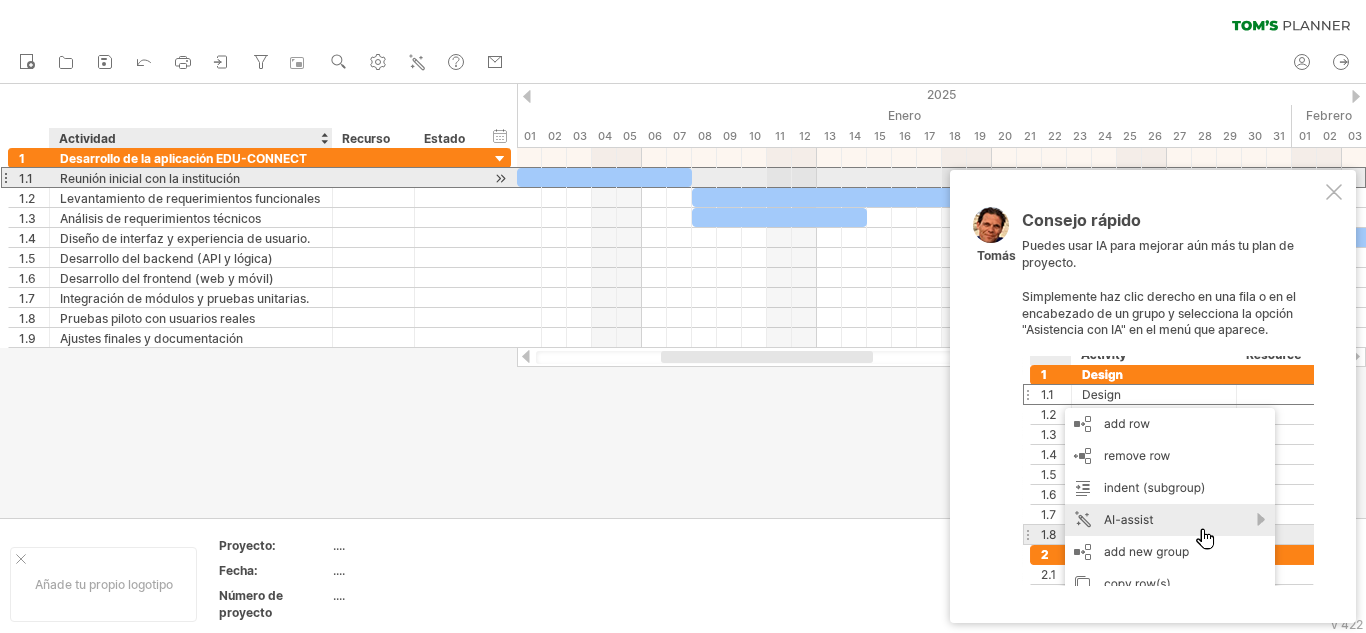 click on "Reunión inicial con la institución" at bounding box center (150, 177) 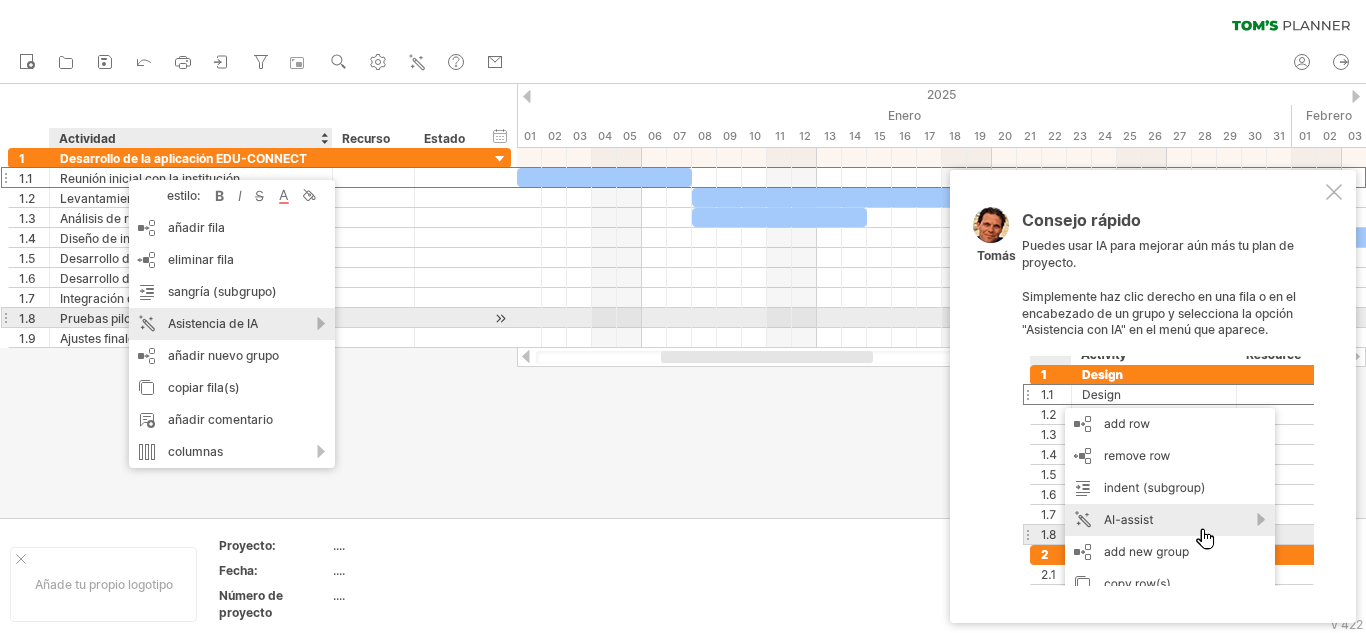 click on "Asistencia de IA" at bounding box center (213, 323) 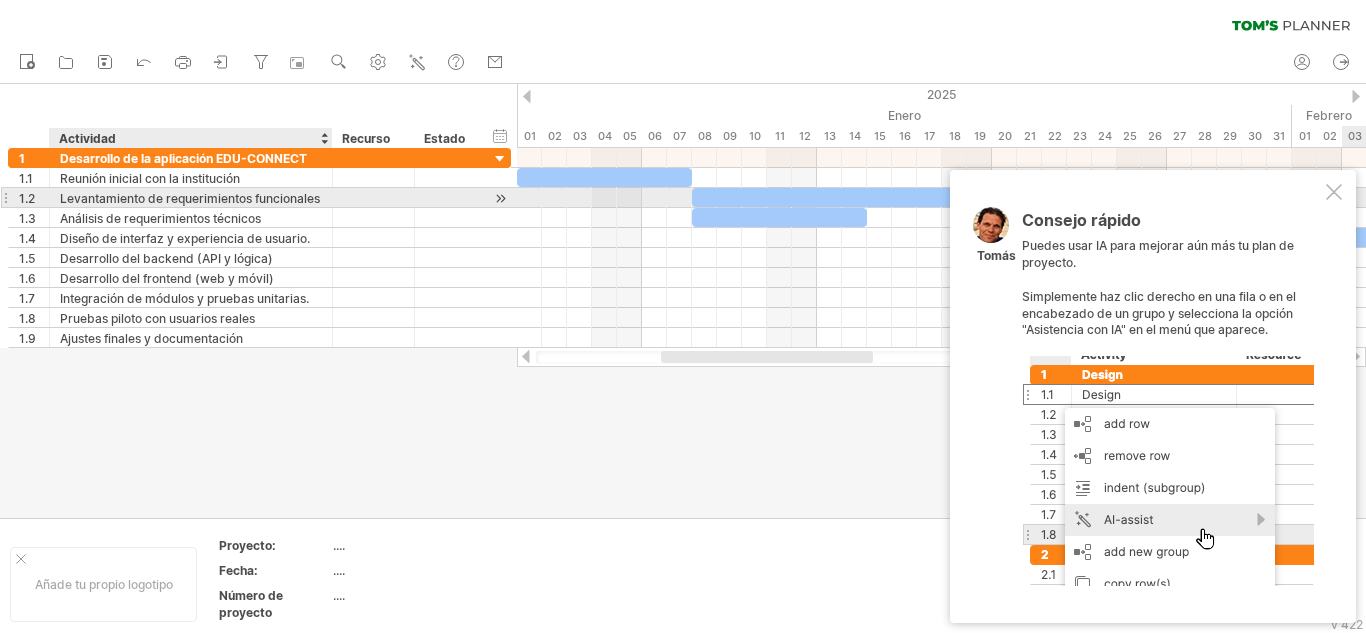 click at bounding box center (1334, 192) 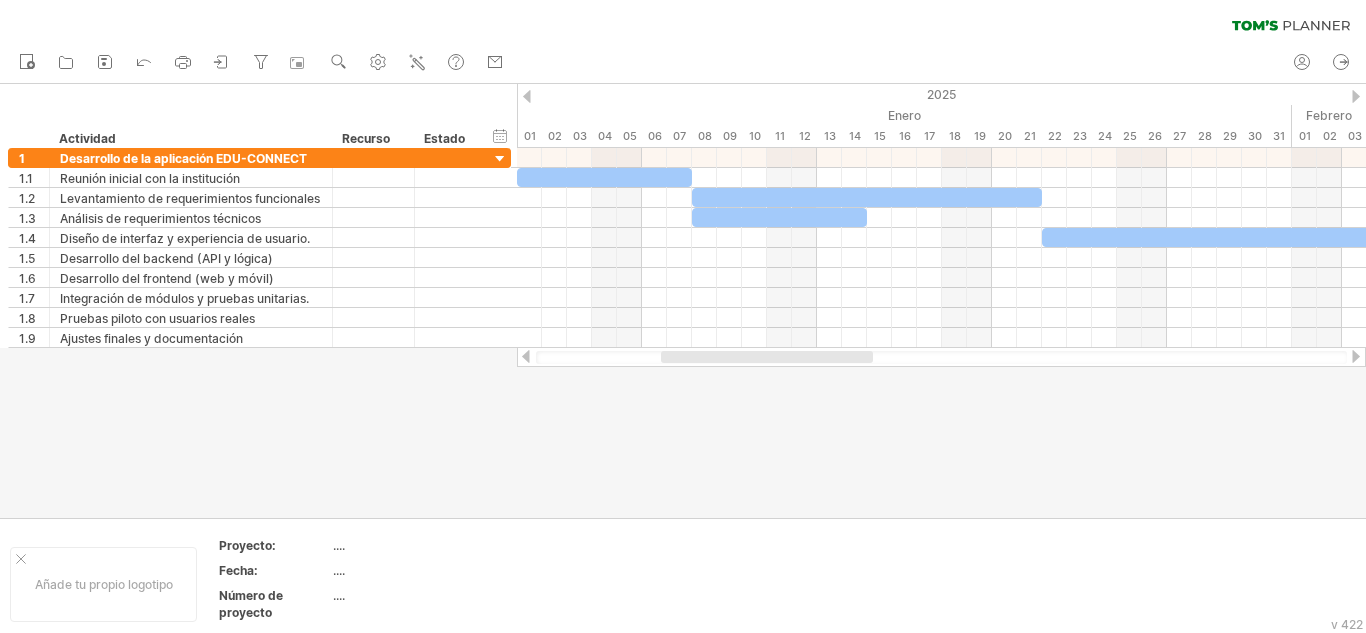 click at bounding box center (683, 301) 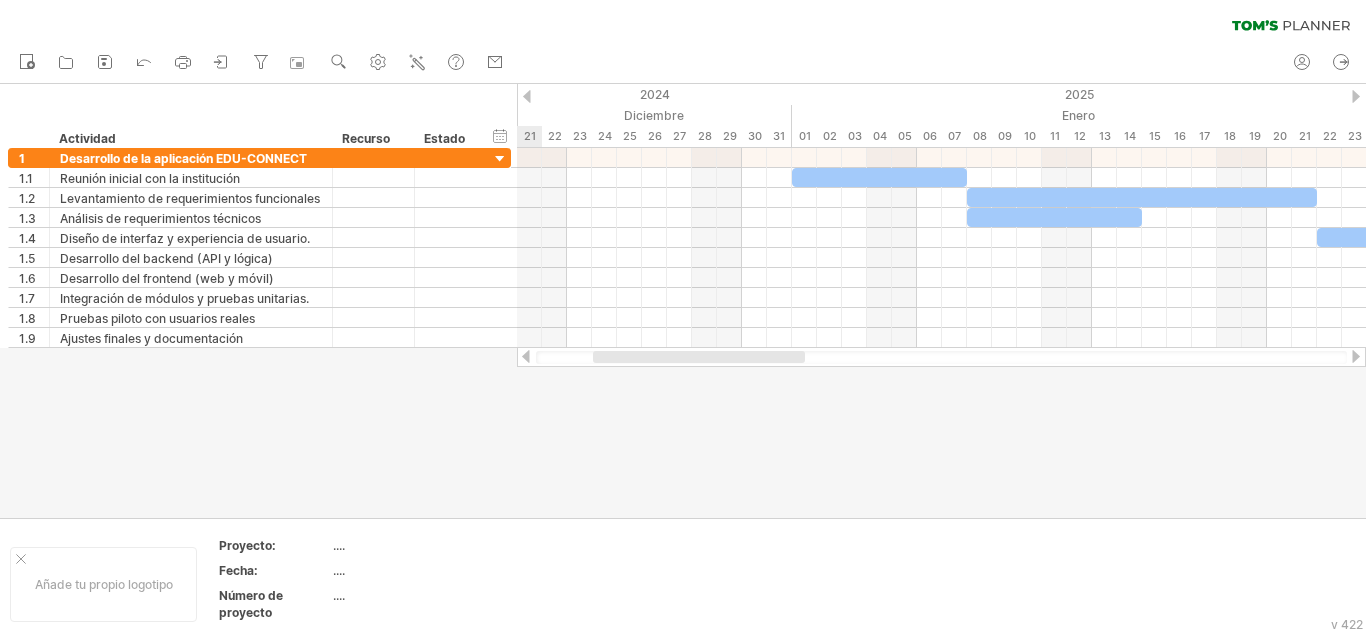 drag, startPoint x: 755, startPoint y: 355, endPoint x: 687, endPoint y: 394, distance: 78.39005 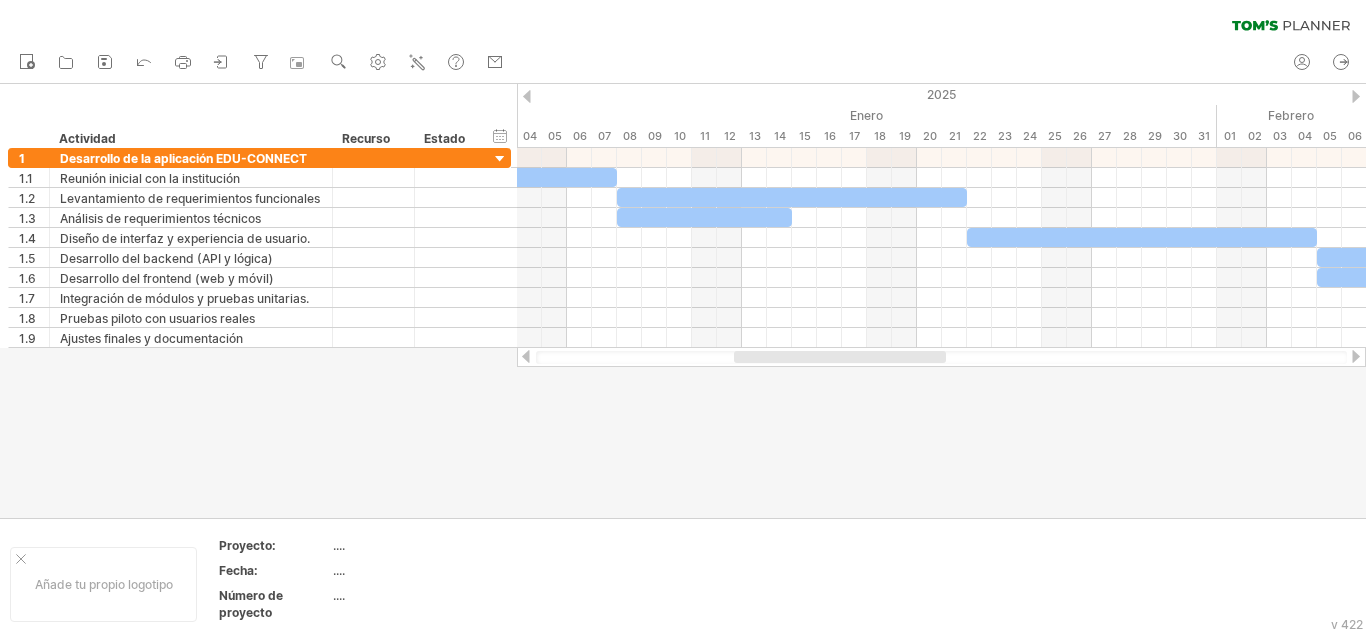 drag, startPoint x: 804, startPoint y: 354, endPoint x: 888, endPoint y: 374, distance: 86.34813 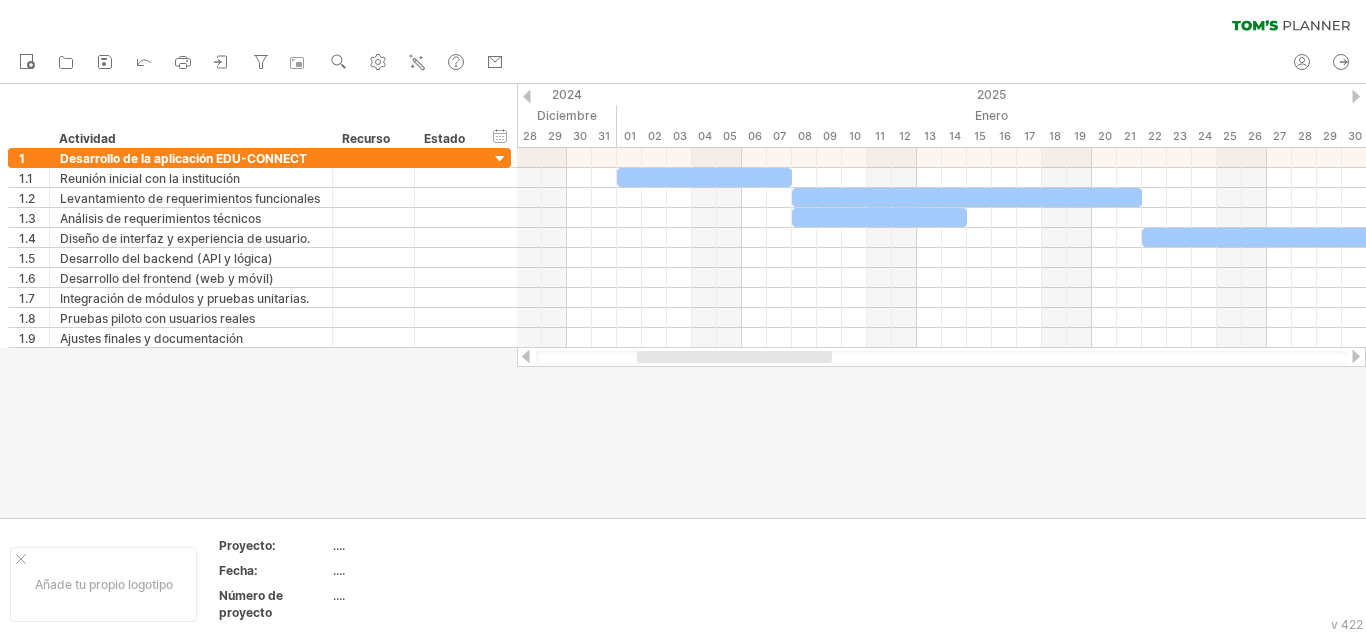 drag, startPoint x: 812, startPoint y: 361, endPoint x: 763, endPoint y: 365, distance: 49.162994 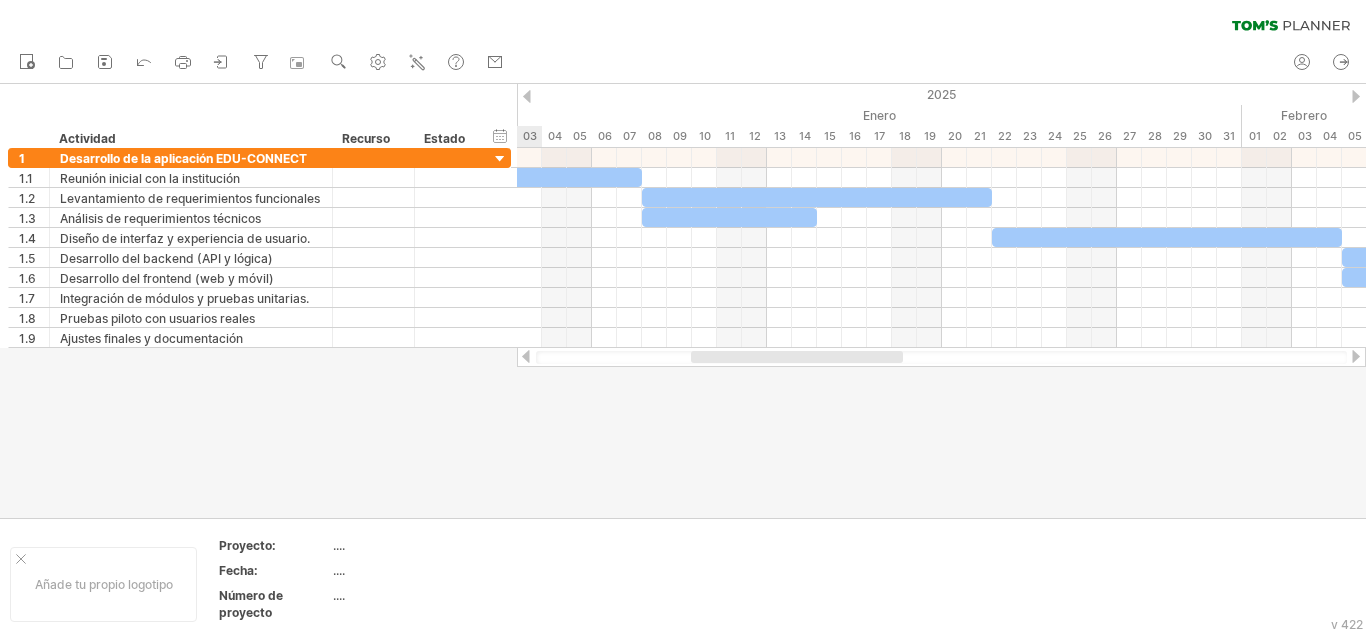 drag, startPoint x: 770, startPoint y: 357, endPoint x: 799, endPoint y: 373, distance: 33.12099 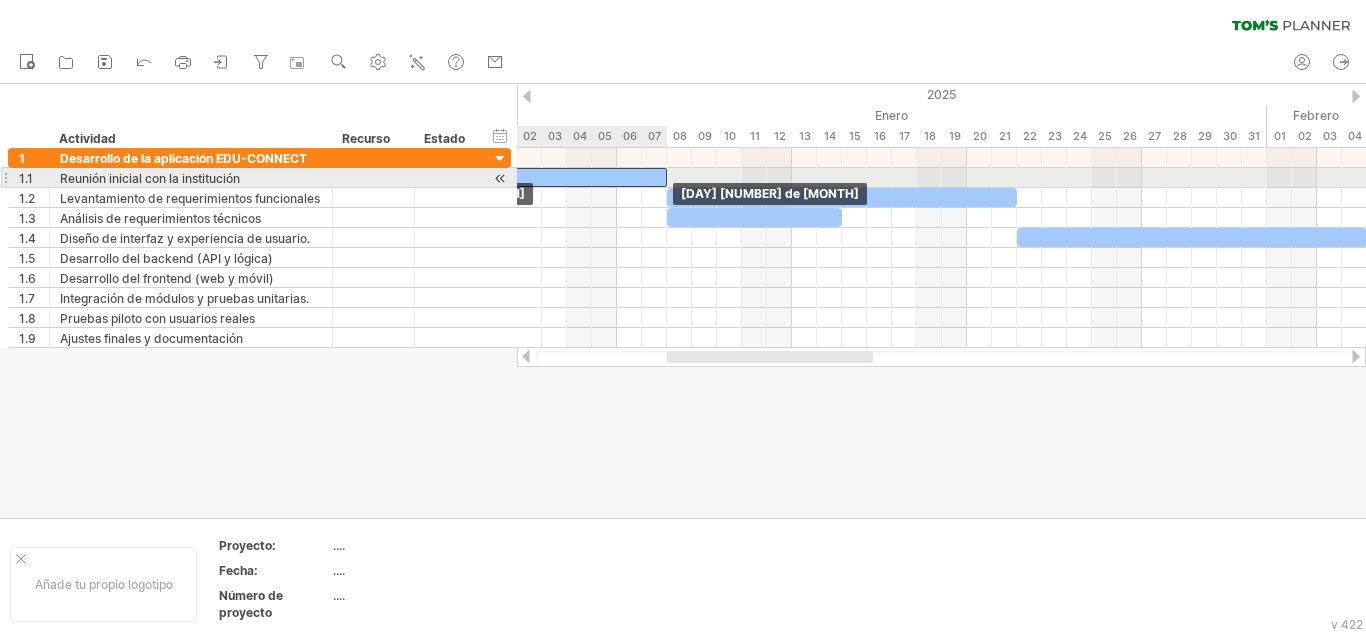 click at bounding box center (579, 177) 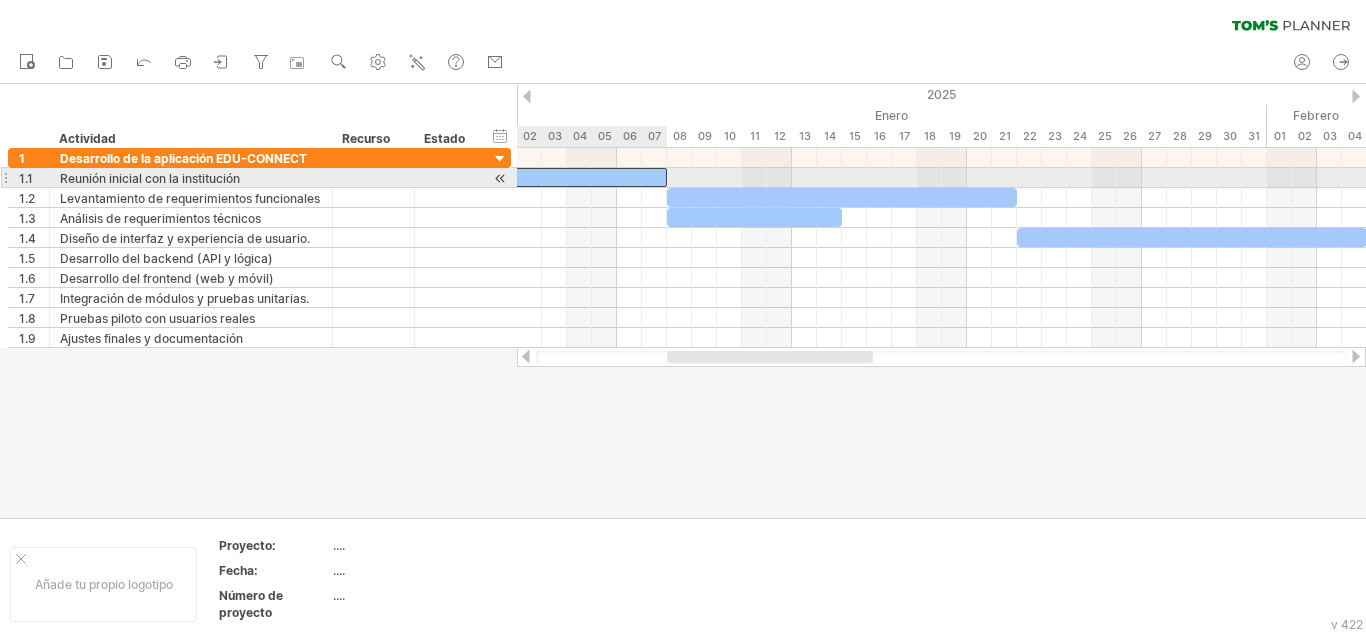 click at bounding box center (579, 177) 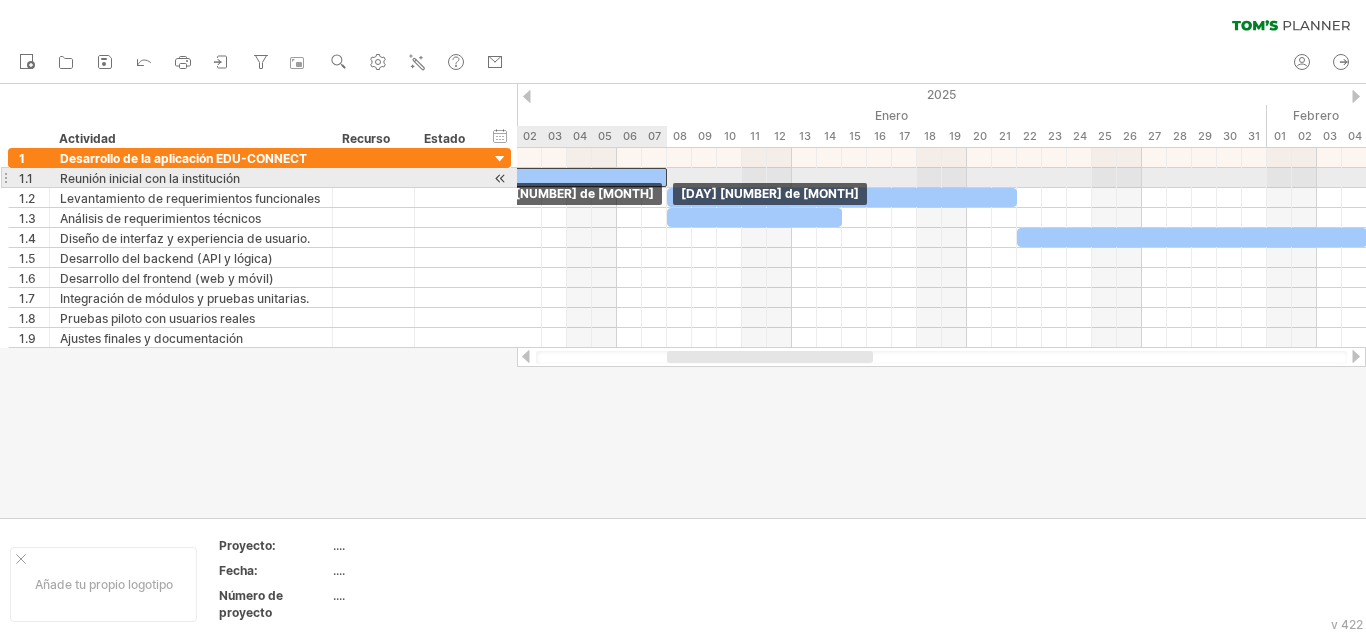 click at bounding box center [579, 177] 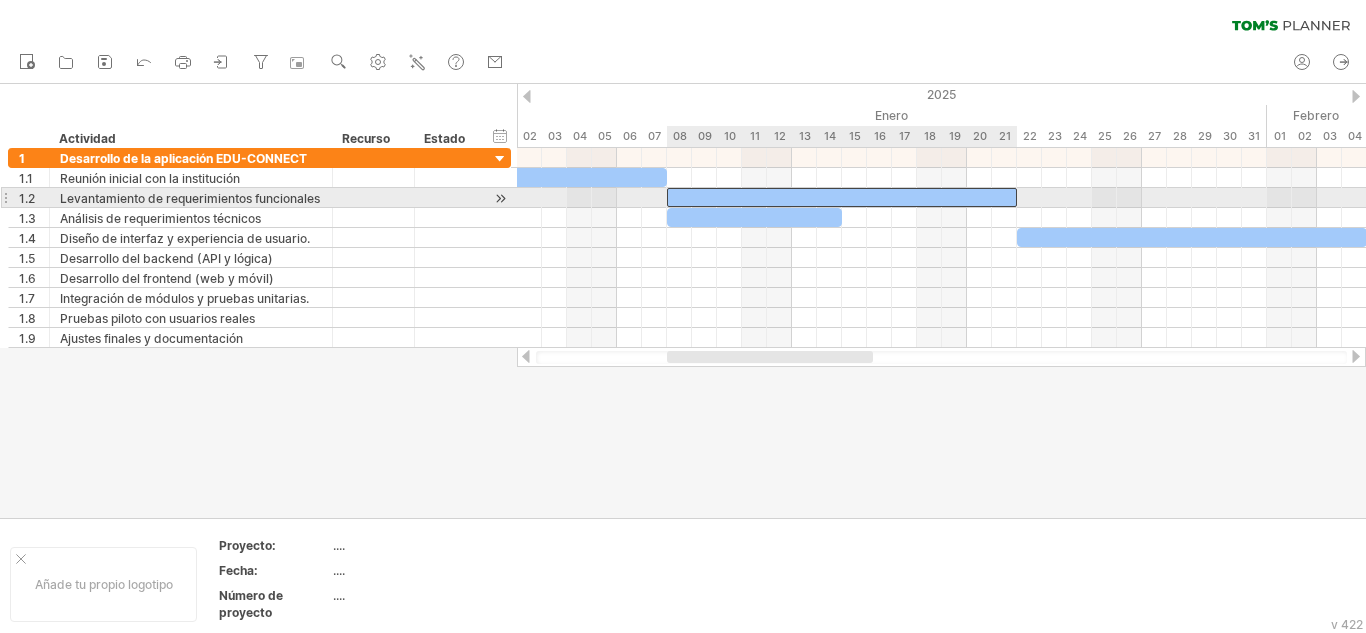 click at bounding box center [842, 197] 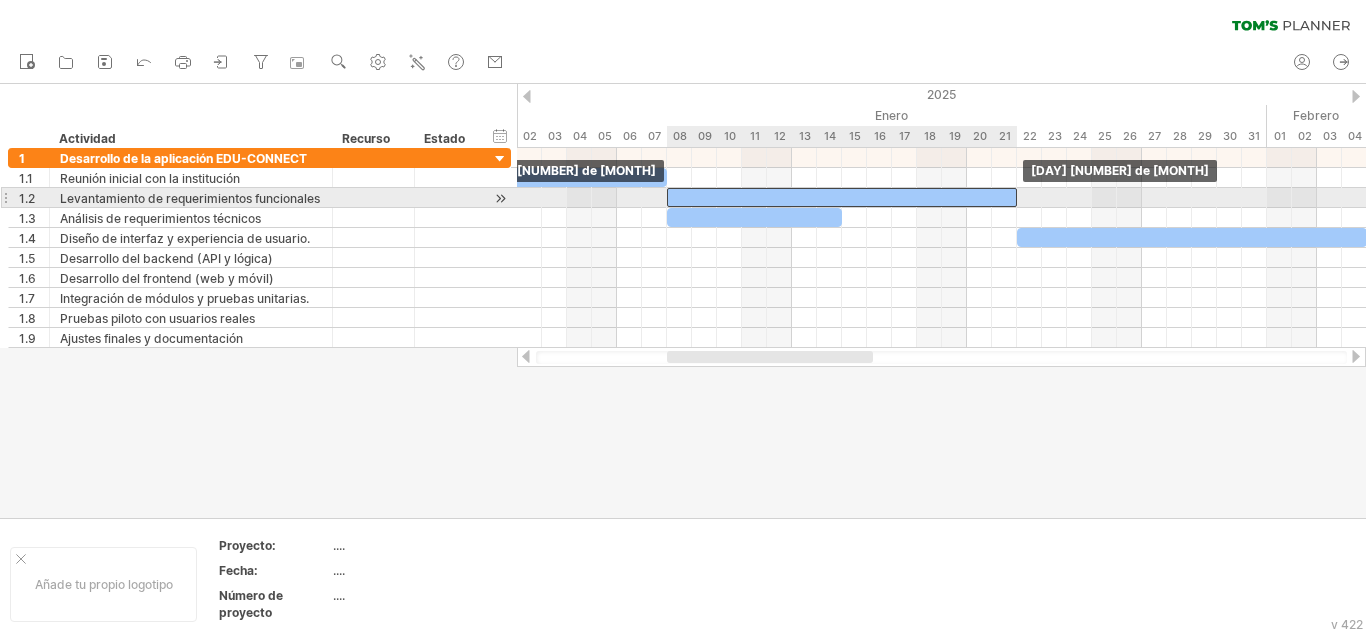 click at bounding box center (842, 197) 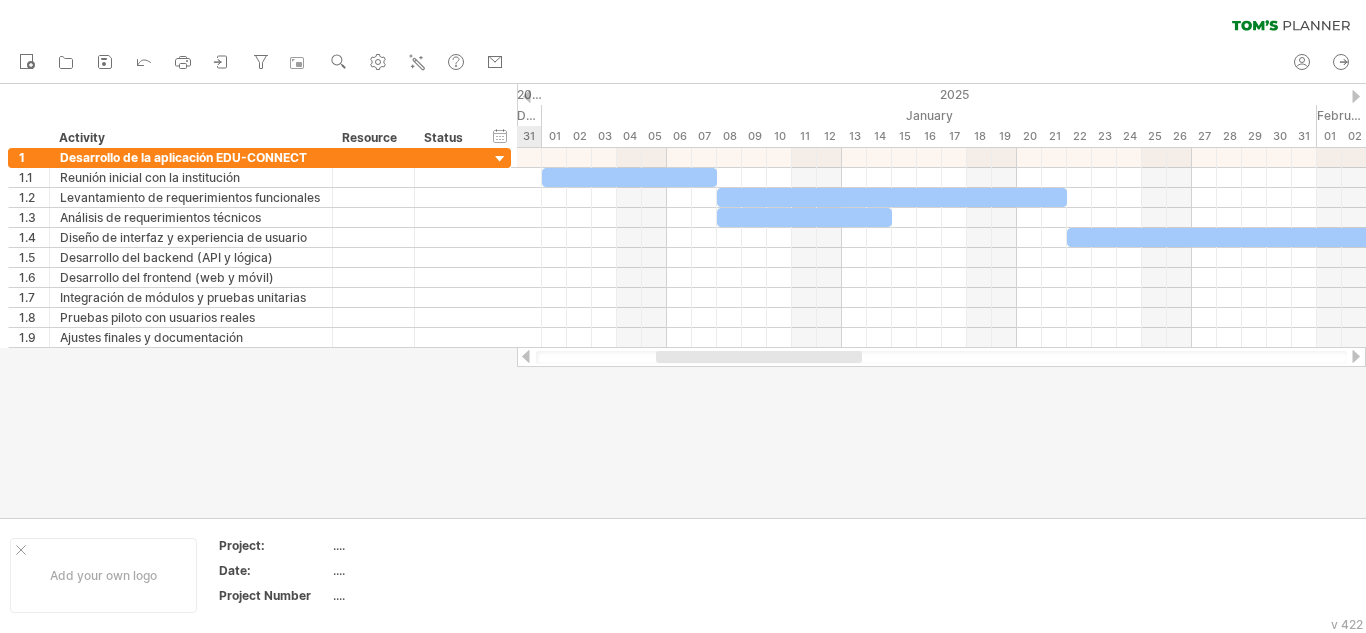 drag, startPoint x: 767, startPoint y: 355, endPoint x: 756, endPoint y: 369, distance: 17.804493 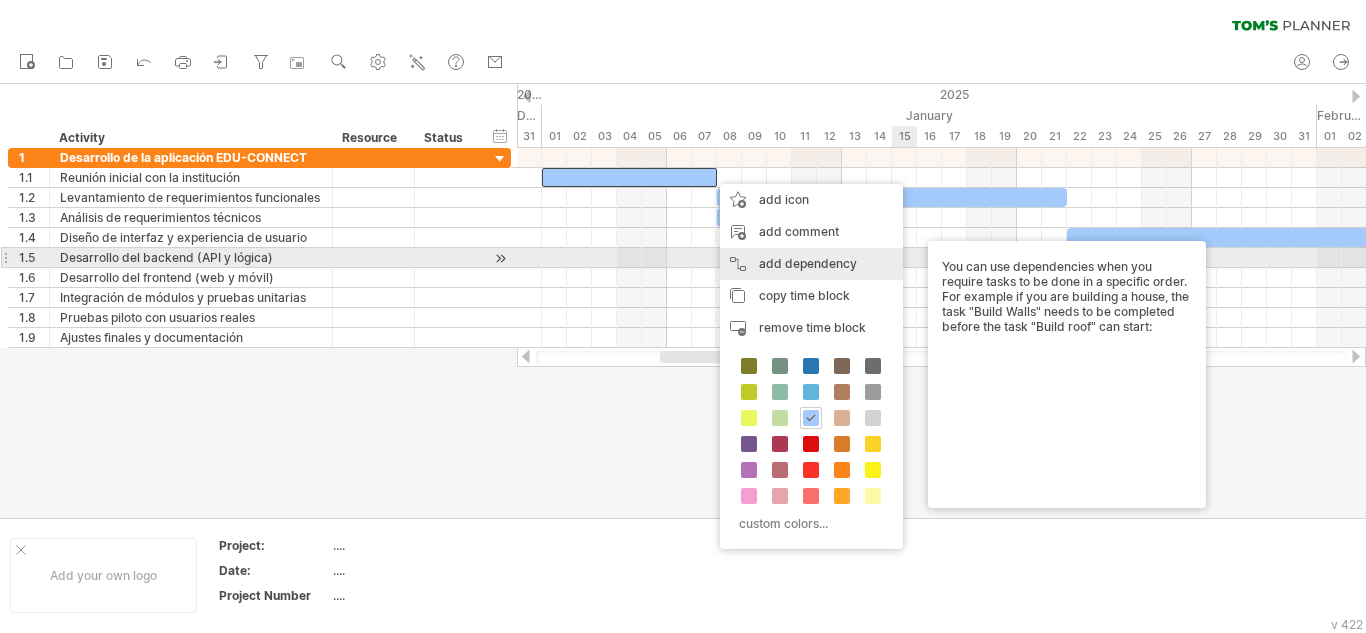 click on "add dependency You can use dependencies when you require tasks to be done in a specific order. For example if you are building a house, the task "Build Walls" needs to be completed before the task "Build roof" can start:" at bounding box center (811, 264) 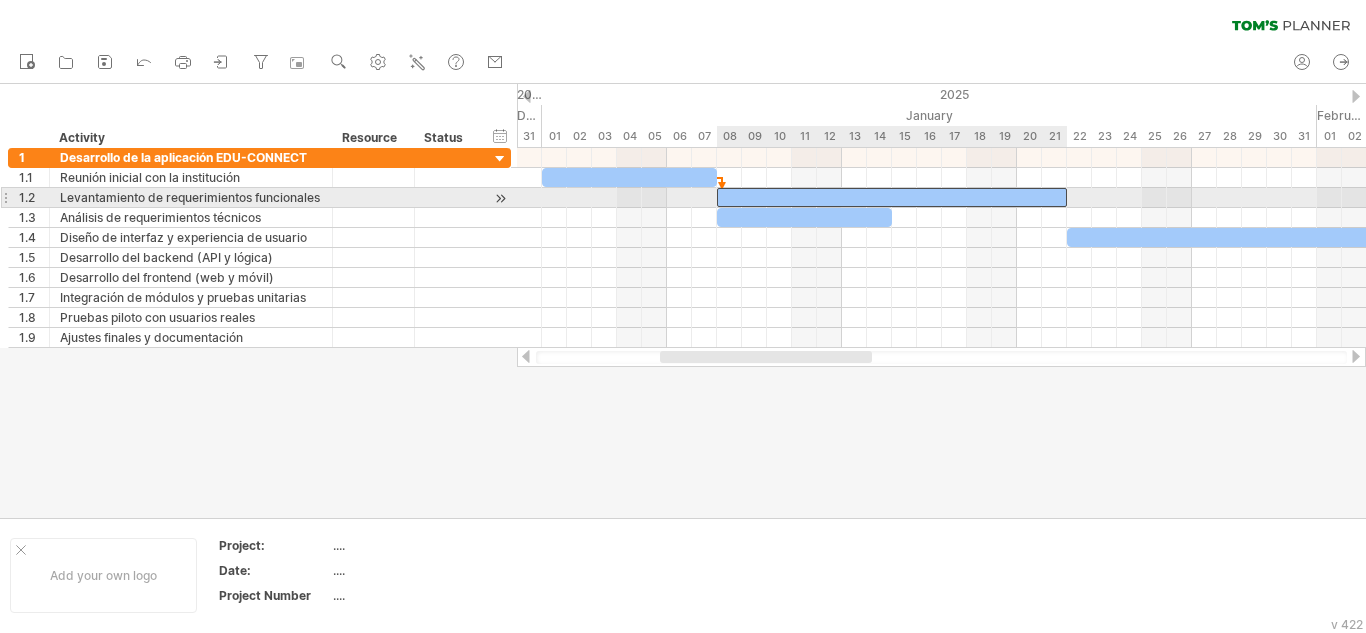 click at bounding box center [892, 197] 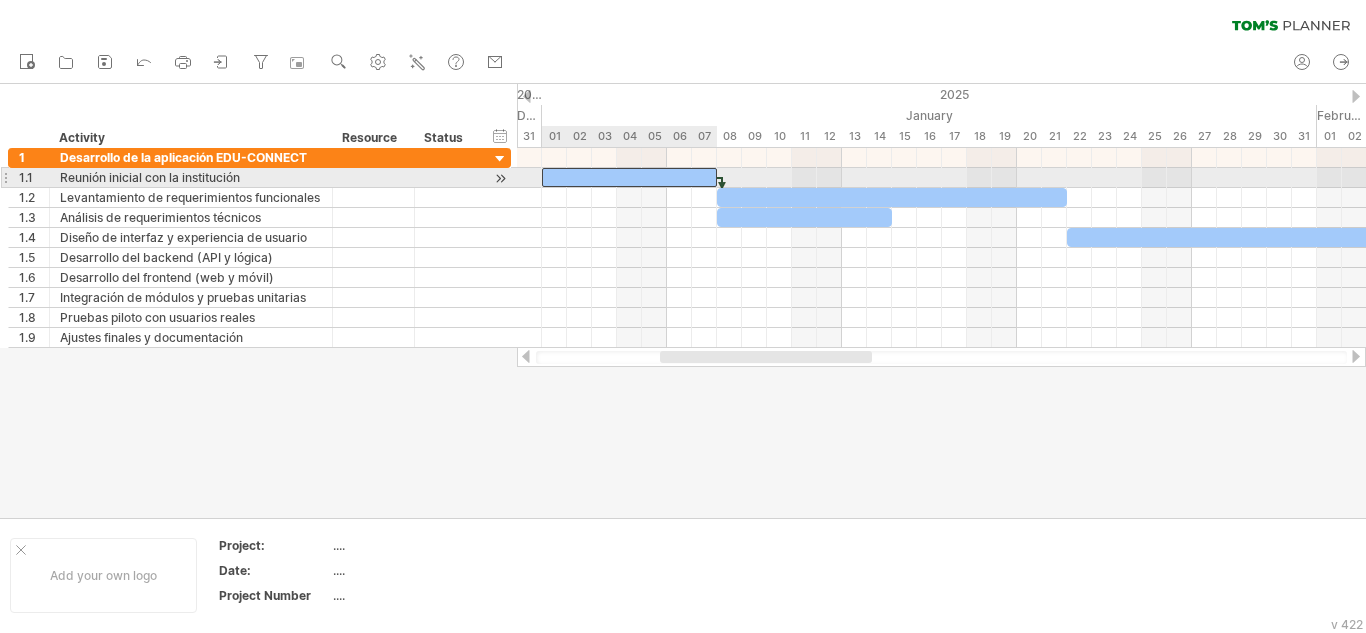 click at bounding box center (629, 177) 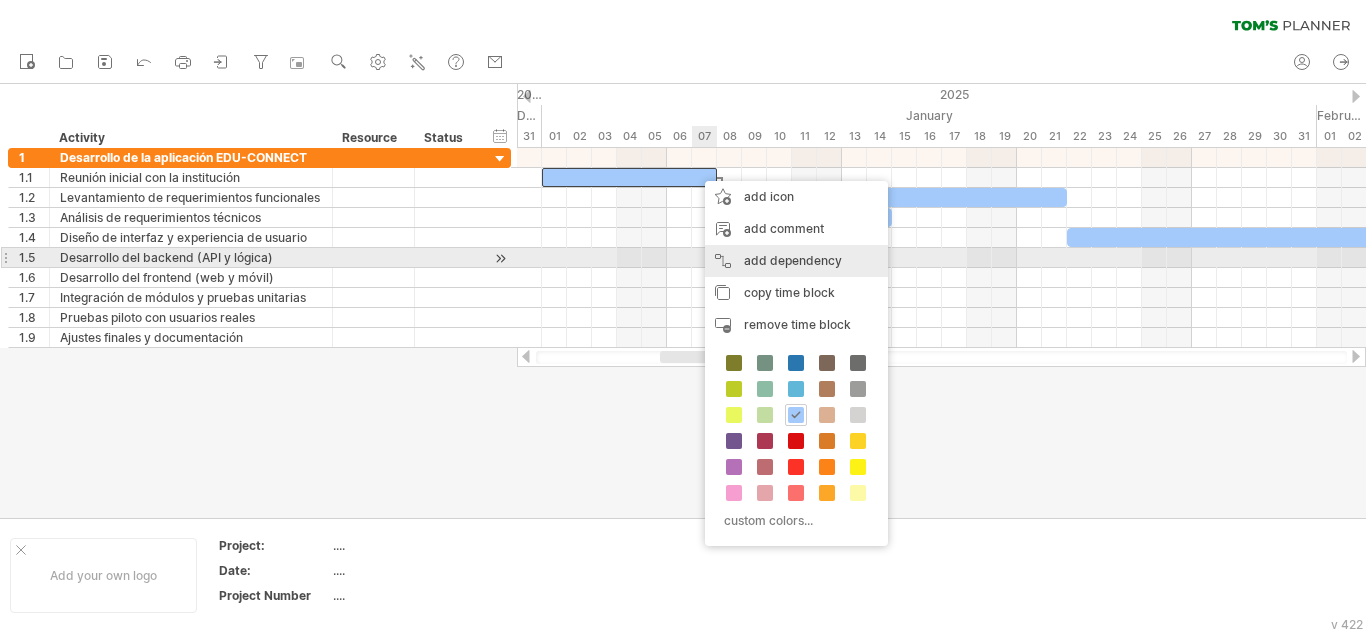 click on "add dependency You can use dependencies when you require tasks to be done in a specific order. For example if you are building a house, the task "Build Walls" needs to be completed before the task "Build roof" can start:" at bounding box center (796, 261) 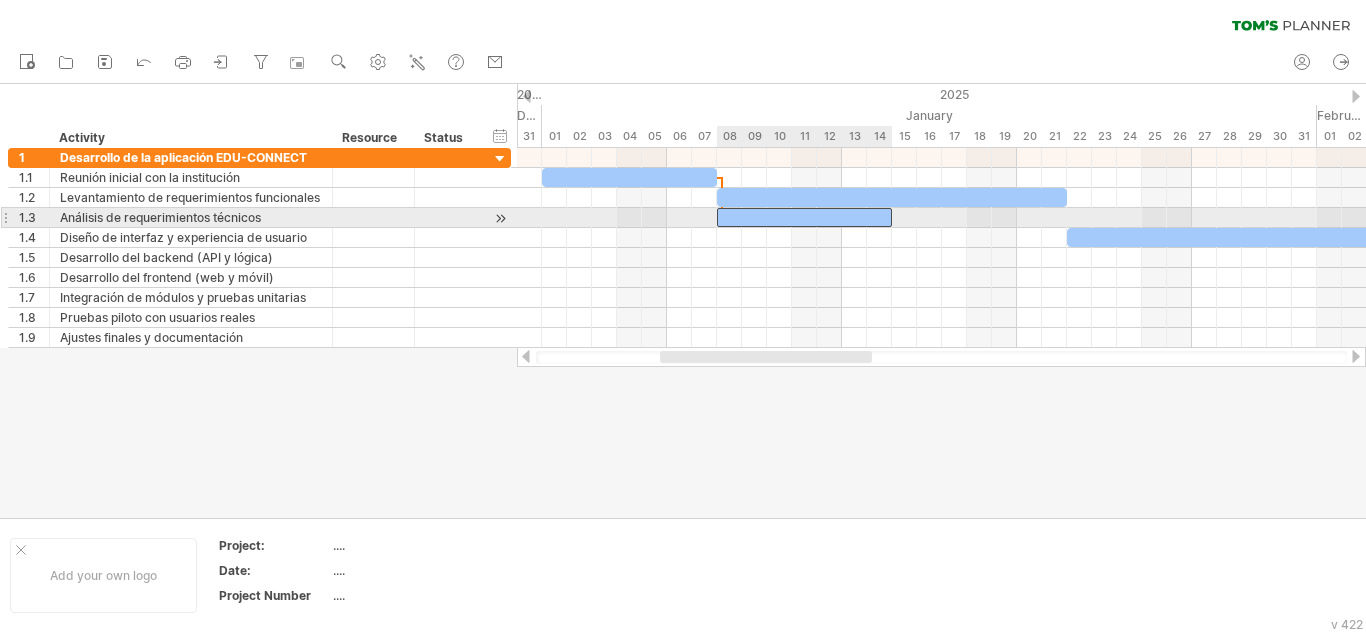 click at bounding box center (804, 217) 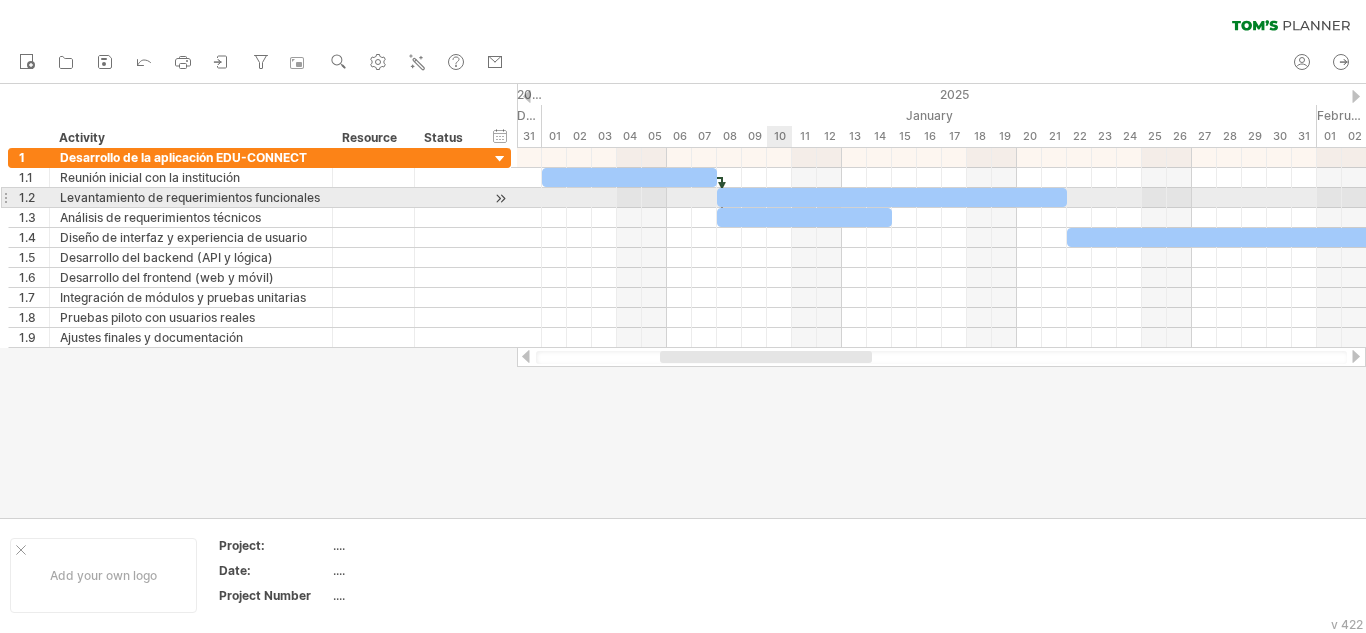 click at bounding box center (892, 197) 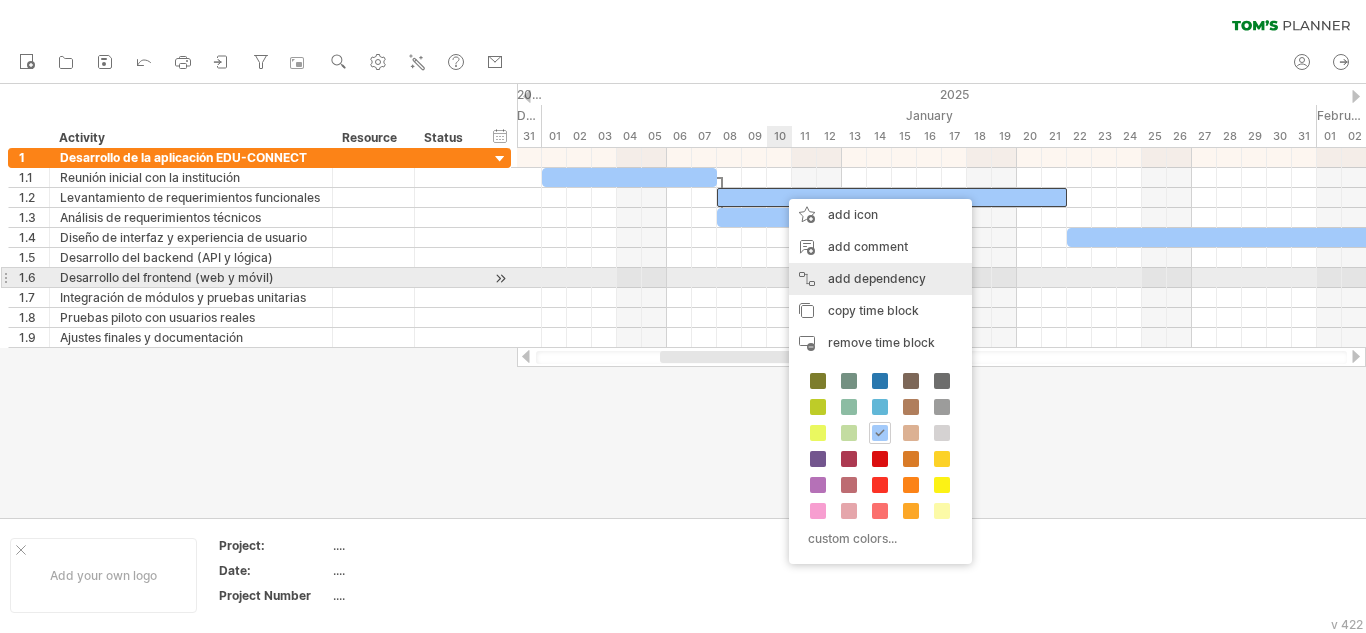 click on "add dependency You can use dependencies when you require tasks to be done in a specific order. For example if you are building a house, the task "Build Walls" needs to be completed before the task "Build roof" can start:" at bounding box center [880, 279] 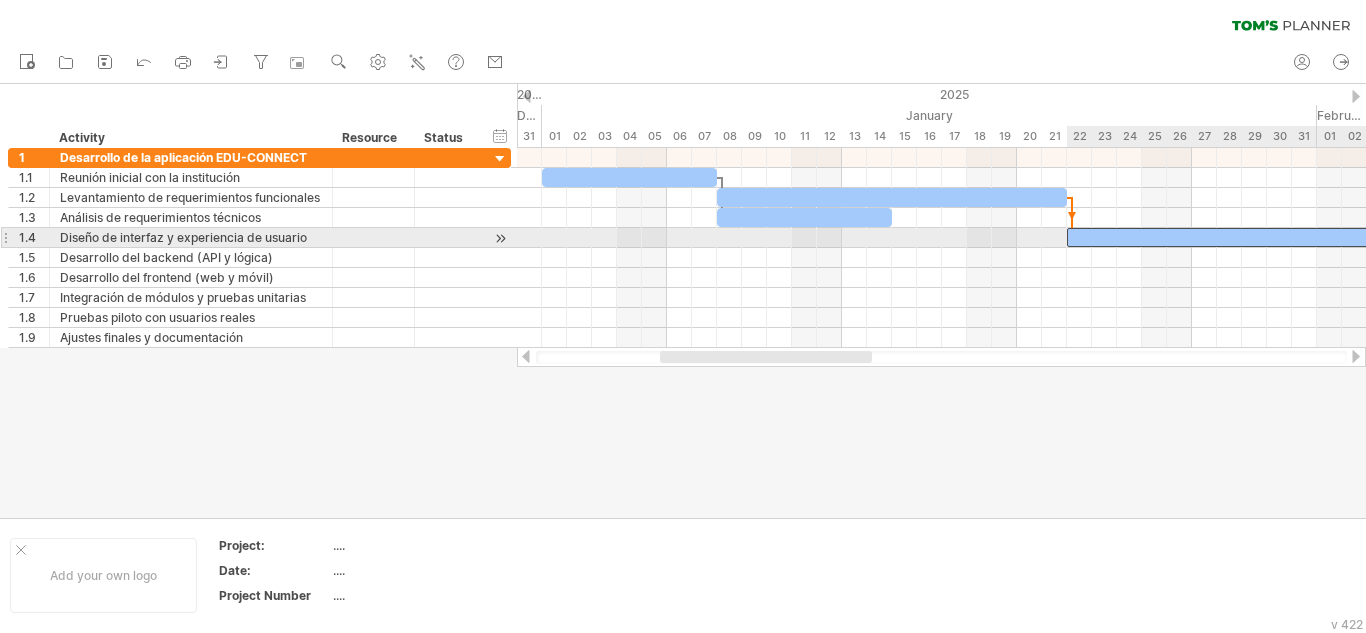 click at bounding box center [1242, 237] 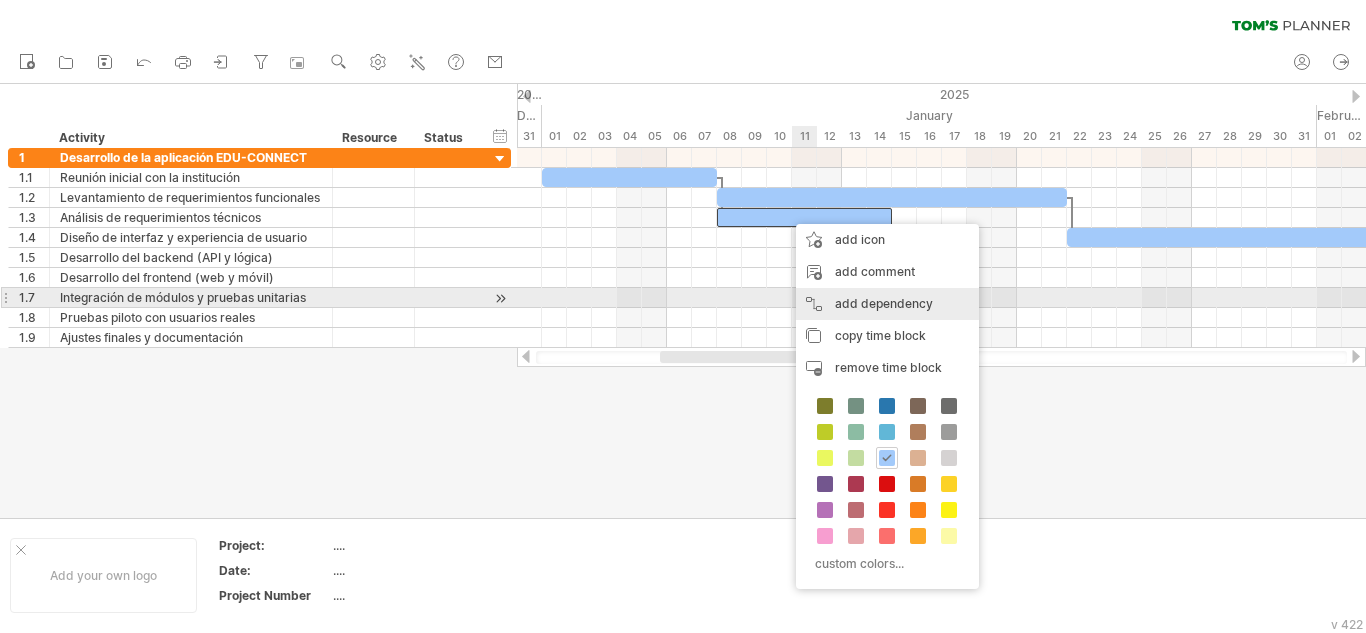 click on "add dependency You can use dependencies when you require tasks to be done in a specific order. For example if you are building a house, the task "Build Walls" needs to be completed before the task "Build roof" can start:" at bounding box center (887, 304) 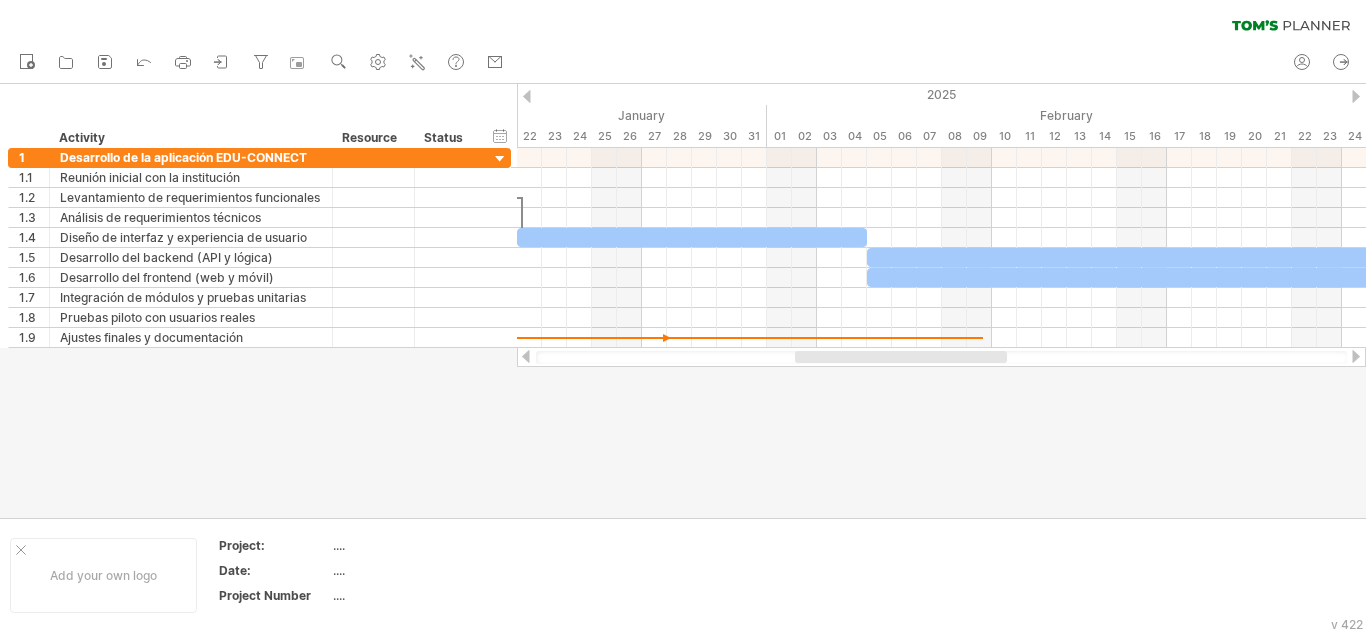 drag, startPoint x: 848, startPoint y: 357, endPoint x: 983, endPoint y: 358, distance: 135.00371 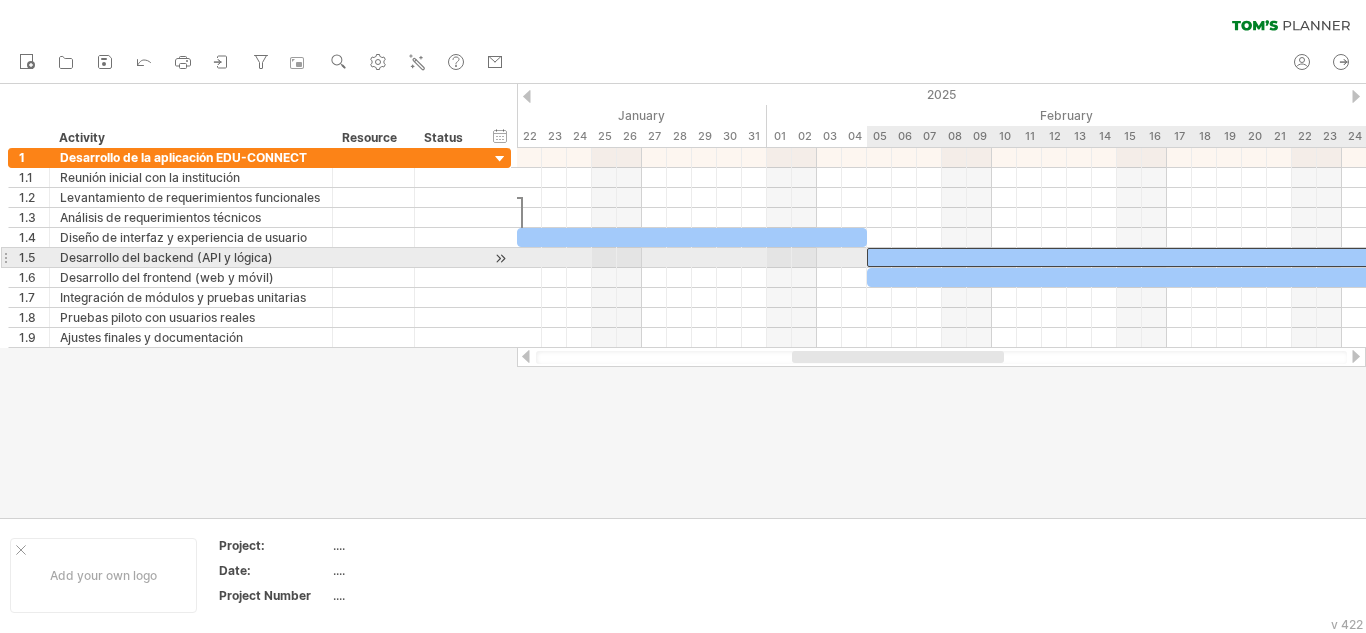 click at bounding box center [1129, 257] 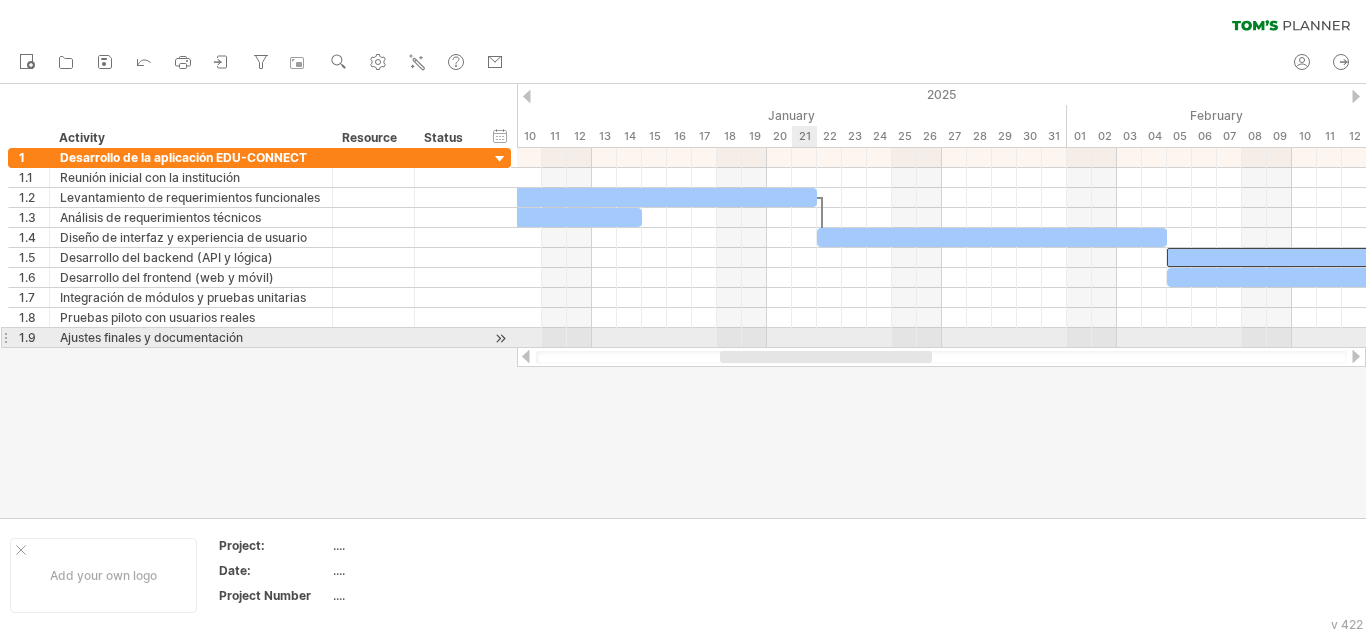drag, startPoint x: 868, startPoint y: 354, endPoint x: 796, endPoint y: 348, distance: 72.249565 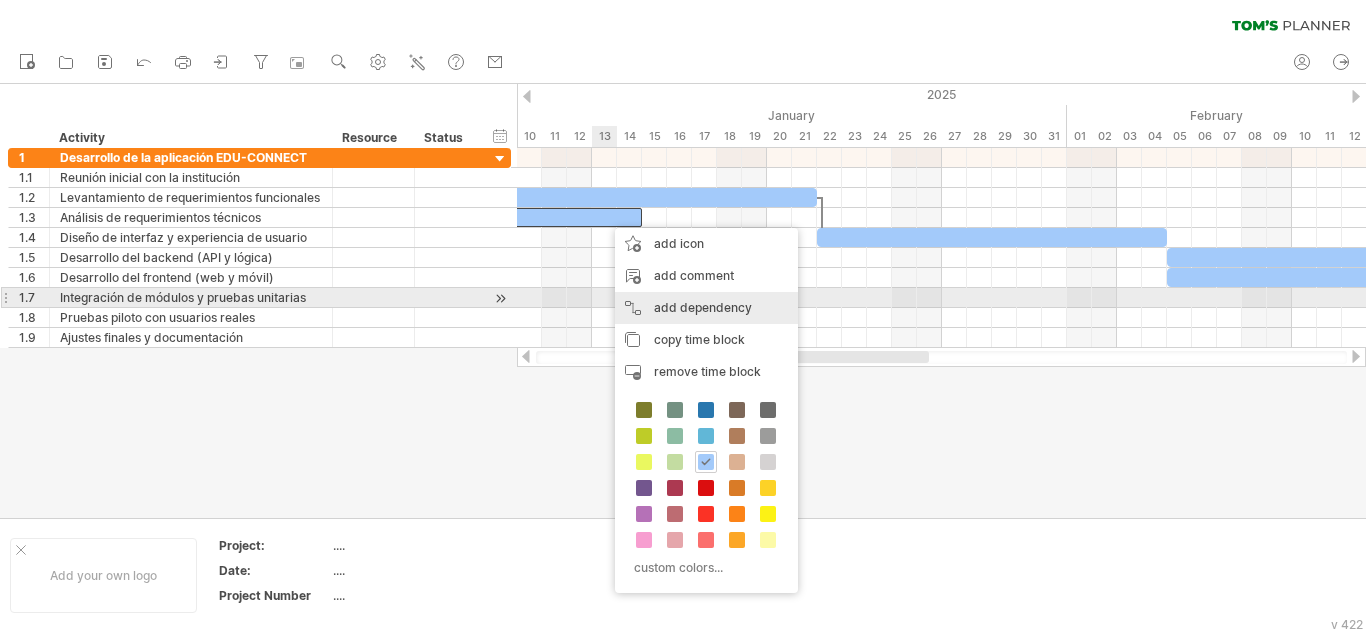 click on "add dependency You can use dependencies when you require tasks to be done in a specific order. For example if you are building a house, the task "Build Walls" needs to be completed before the task "Build roof" can start:" at bounding box center (706, 308) 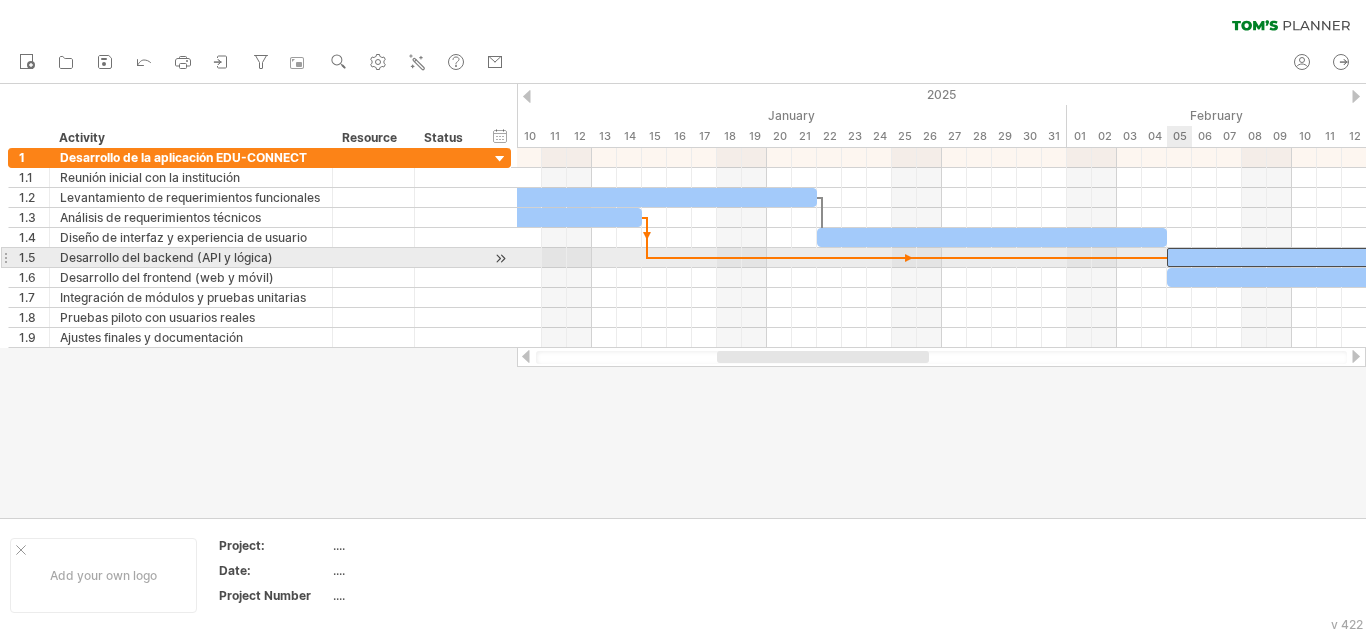 click at bounding box center (1429, 257) 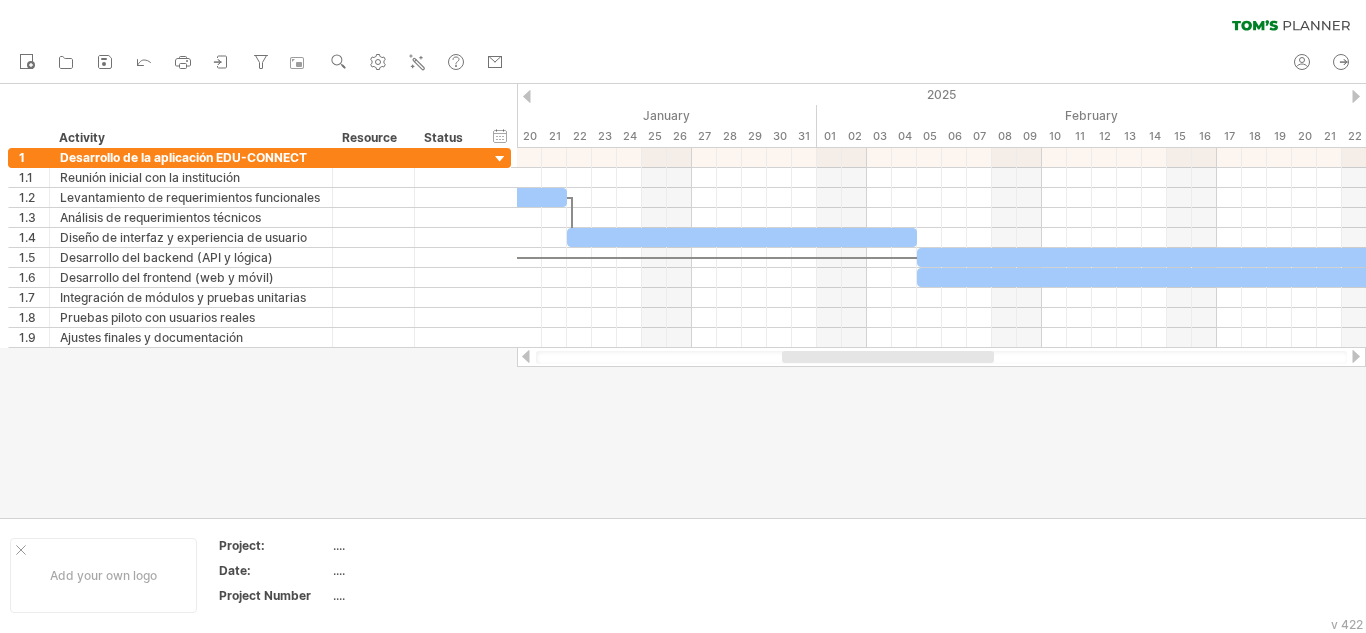 drag, startPoint x: 842, startPoint y: 356, endPoint x: 907, endPoint y: 356, distance: 65 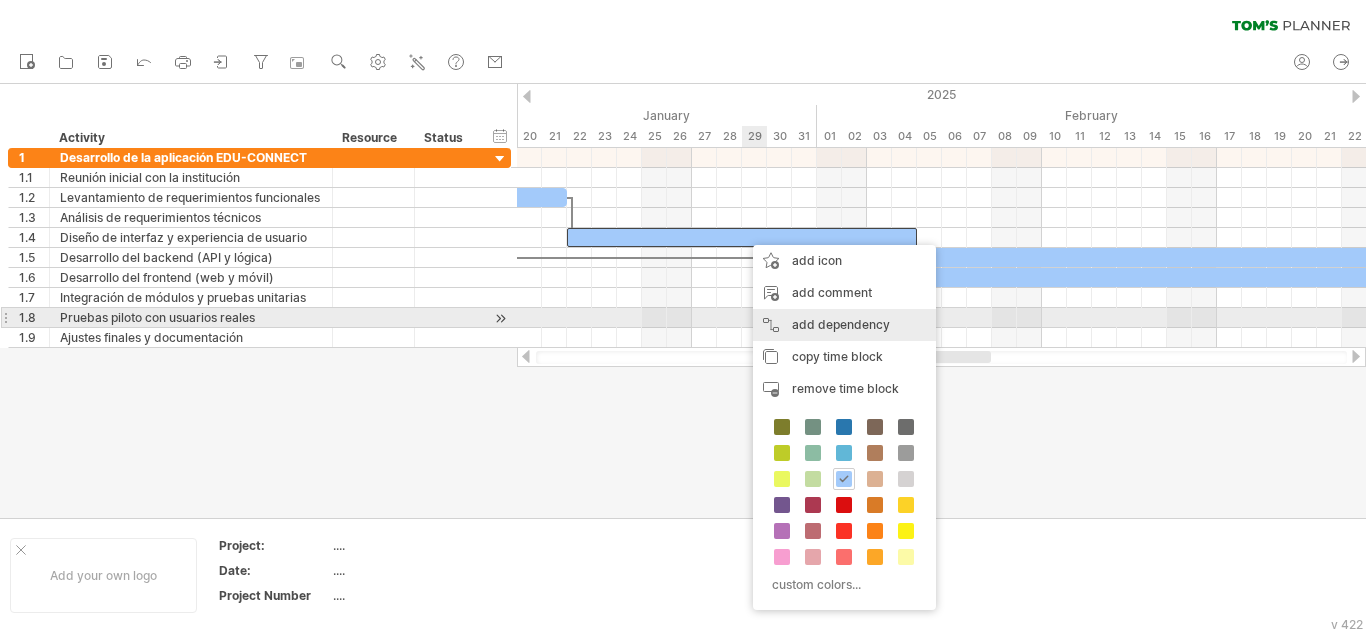 click on "add dependency You can use dependencies when you require tasks to be done in a specific order. For example if you are building a house, the task "Build Walls" needs to be completed before the task "Build roof" can start:" at bounding box center (844, 325) 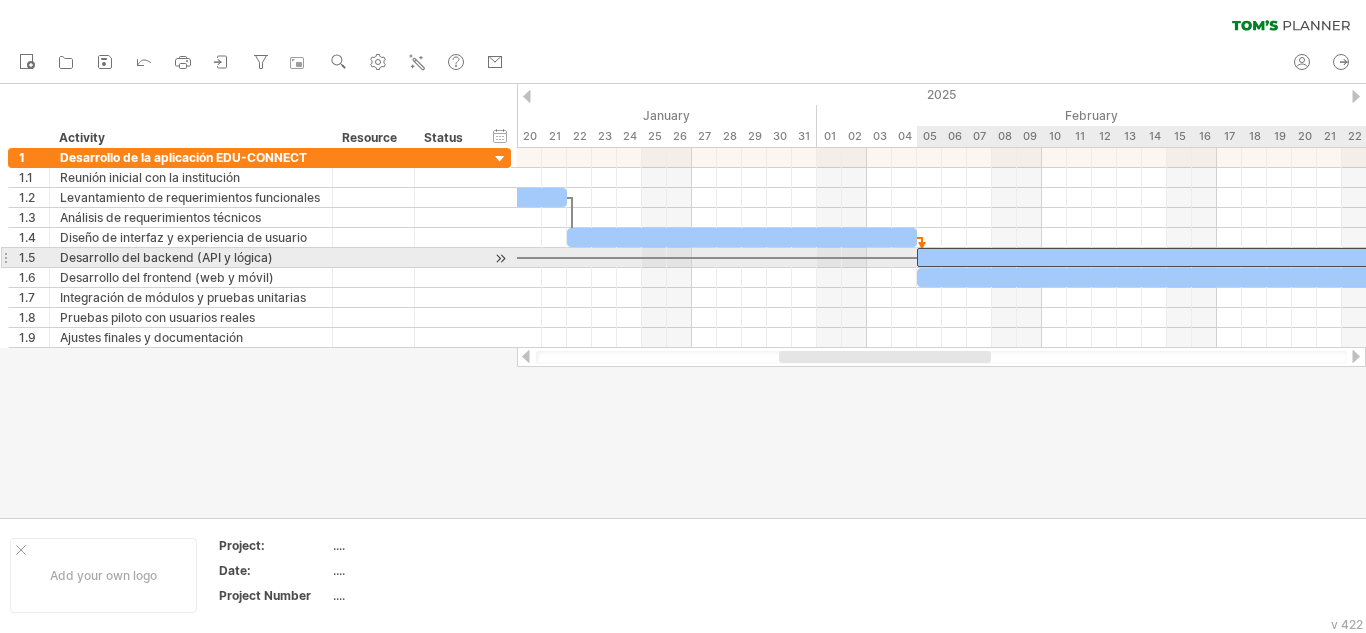 click at bounding box center [1179, 257] 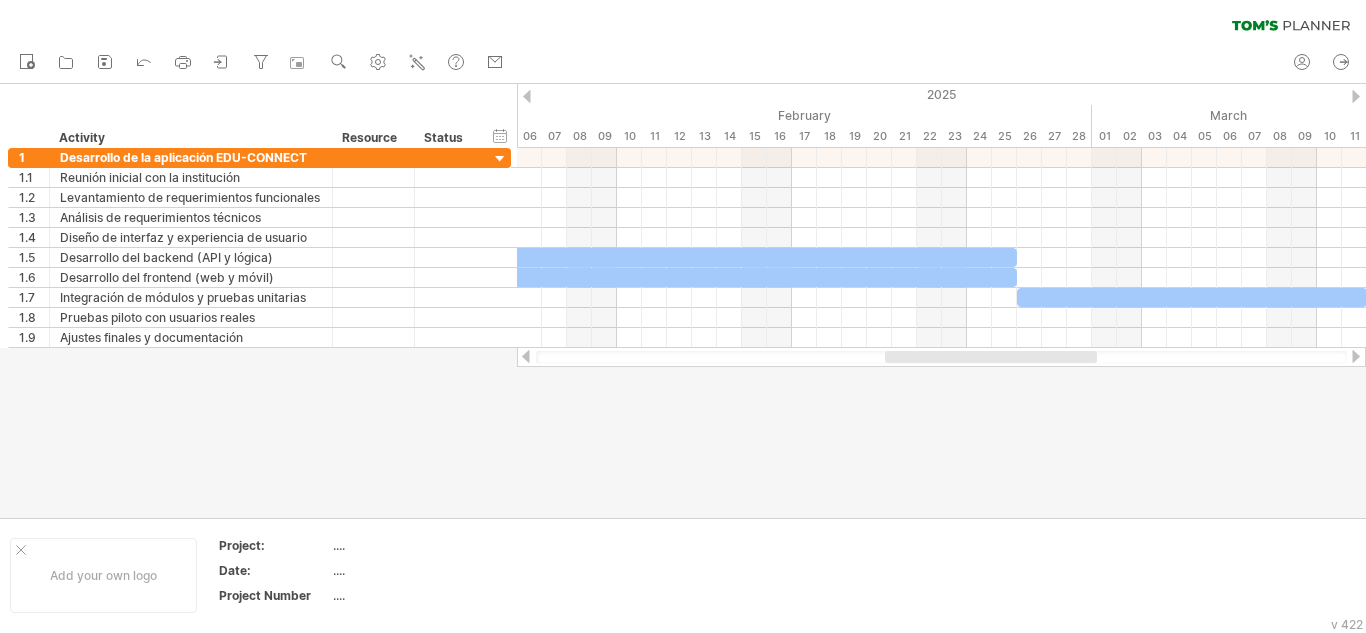 drag, startPoint x: 865, startPoint y: 358, endPoint x: 971, endPoint y: 362, distance: 106.07545 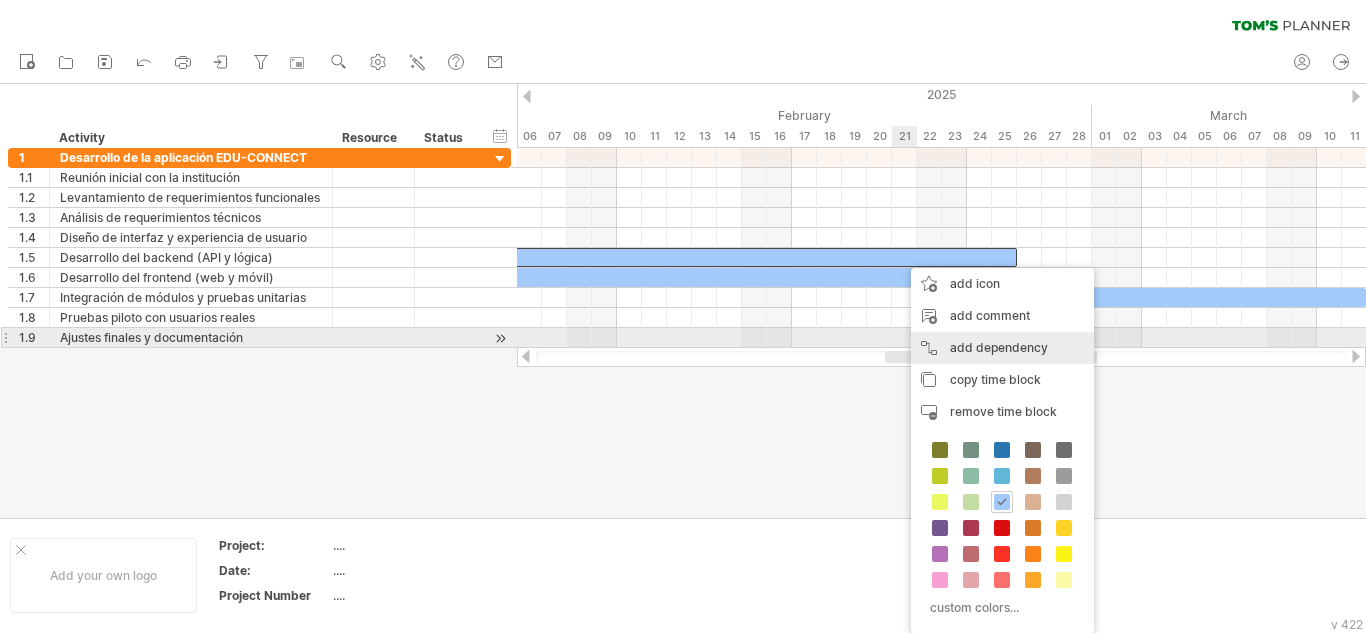 click on "add dependency You can use dependencies when you require tasks to be done in a specific order. For example if you are building a house, the task "Build Walls" needs to be completed before the task "Build roof" can start:" at bounding box center (1002, 348) 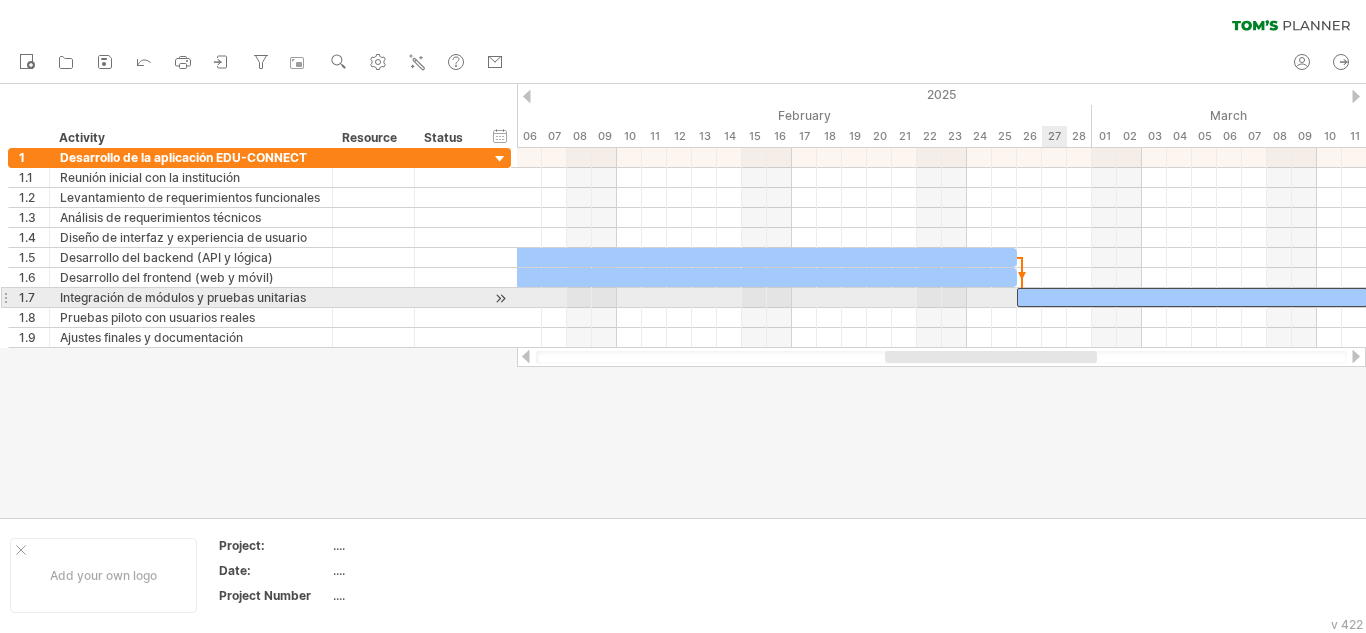 click at bounding box center [1192, 297] 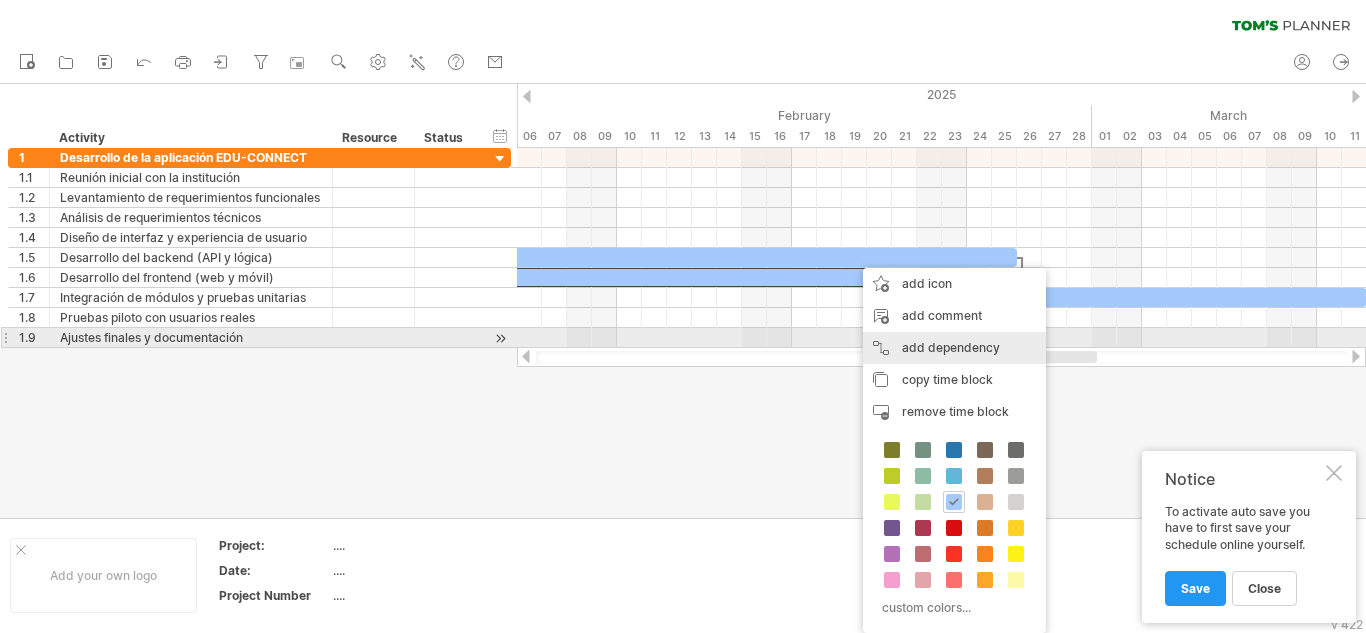 click on "add dependency You can use dependencies when you require tasks to be done in a specific order. For example if you are building a house, the task "Build Walls" needs to be completed before the task "Build roof" can start:" at bounding box center [954, 348] 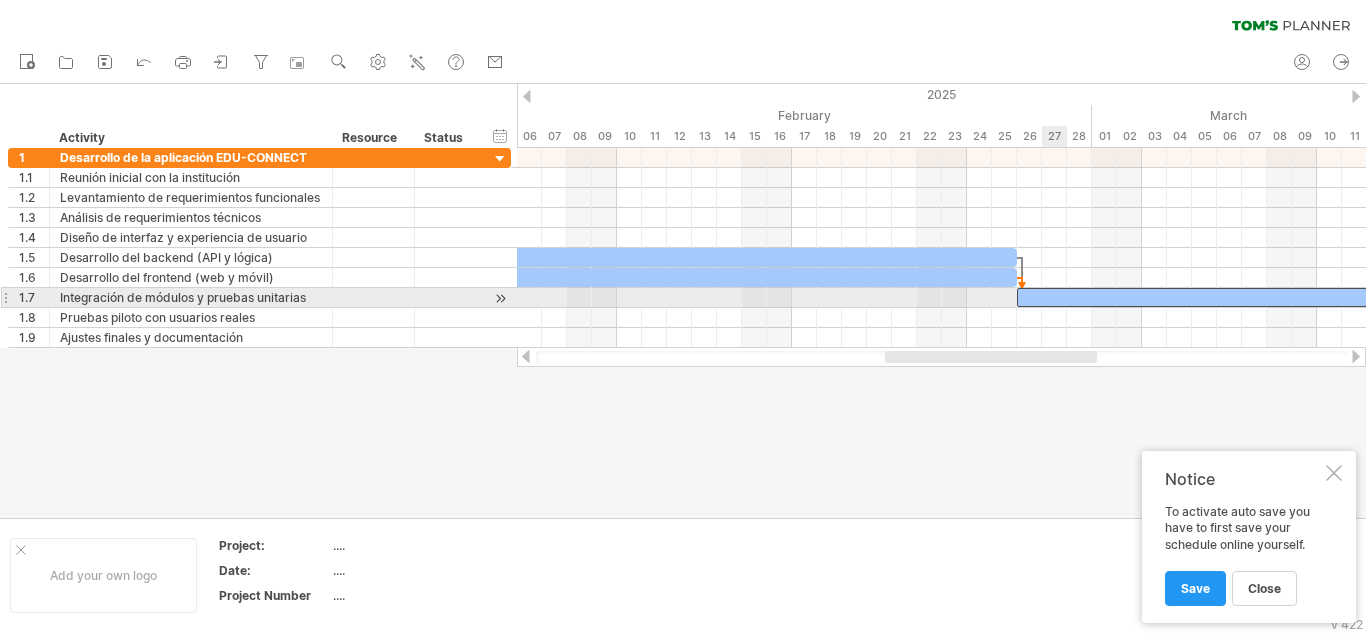 click at bounding box center [1192, 297] 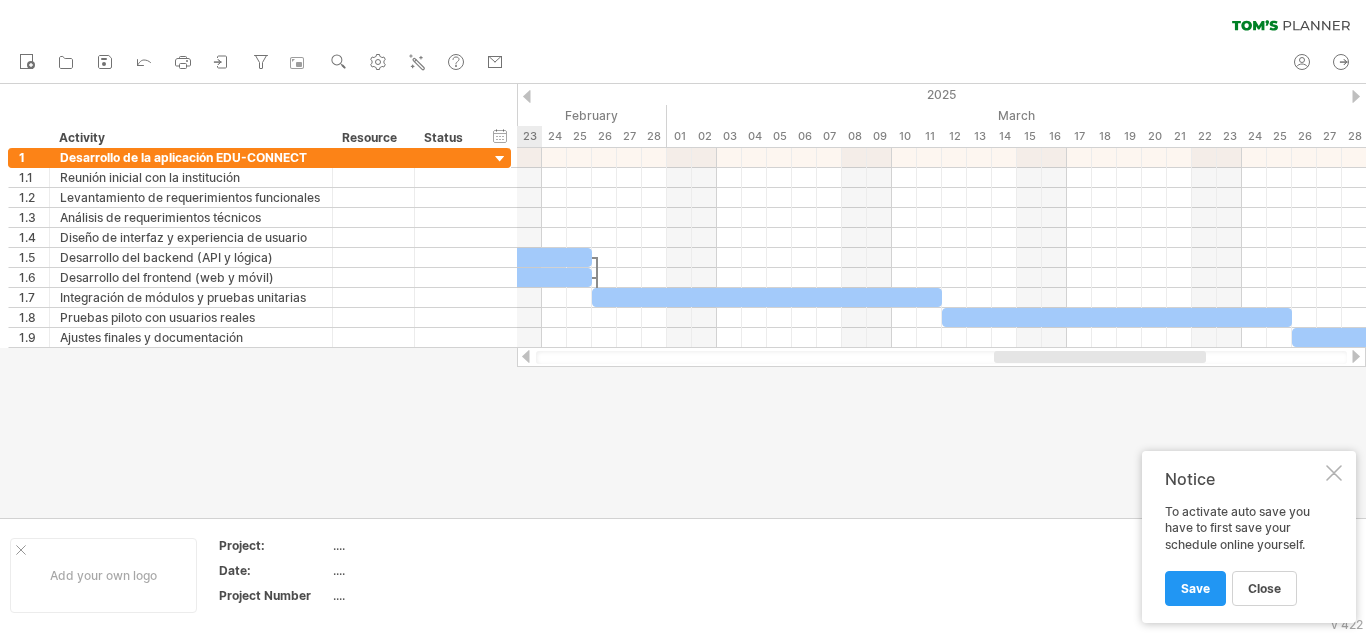 drag, startPoint x: 969, startPoint y: 354, endPoint x: 1078, endPoint y: 356, distance: 109.01835 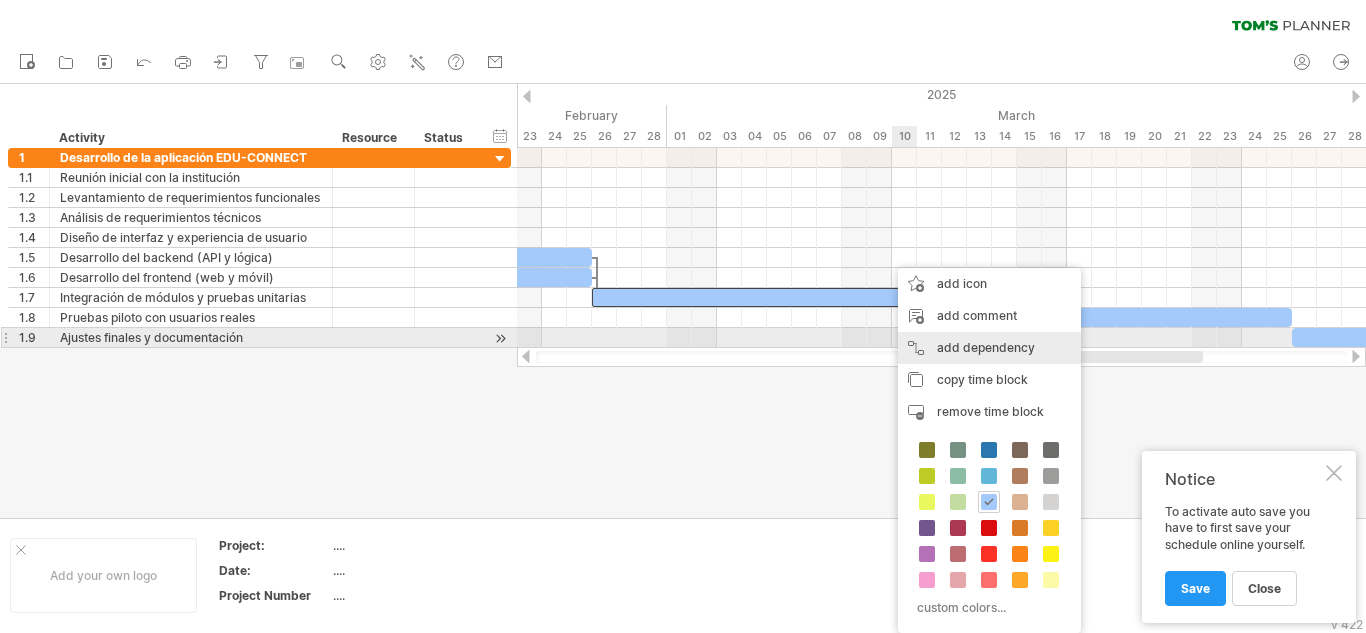 click on "add dependency You can use dependencies when you require tasks to be done in a specific order. For example if you are building a house, the task "Build Walls" needs to be completed before the task "Build roof" can start:" at bounding box center (989, 348) 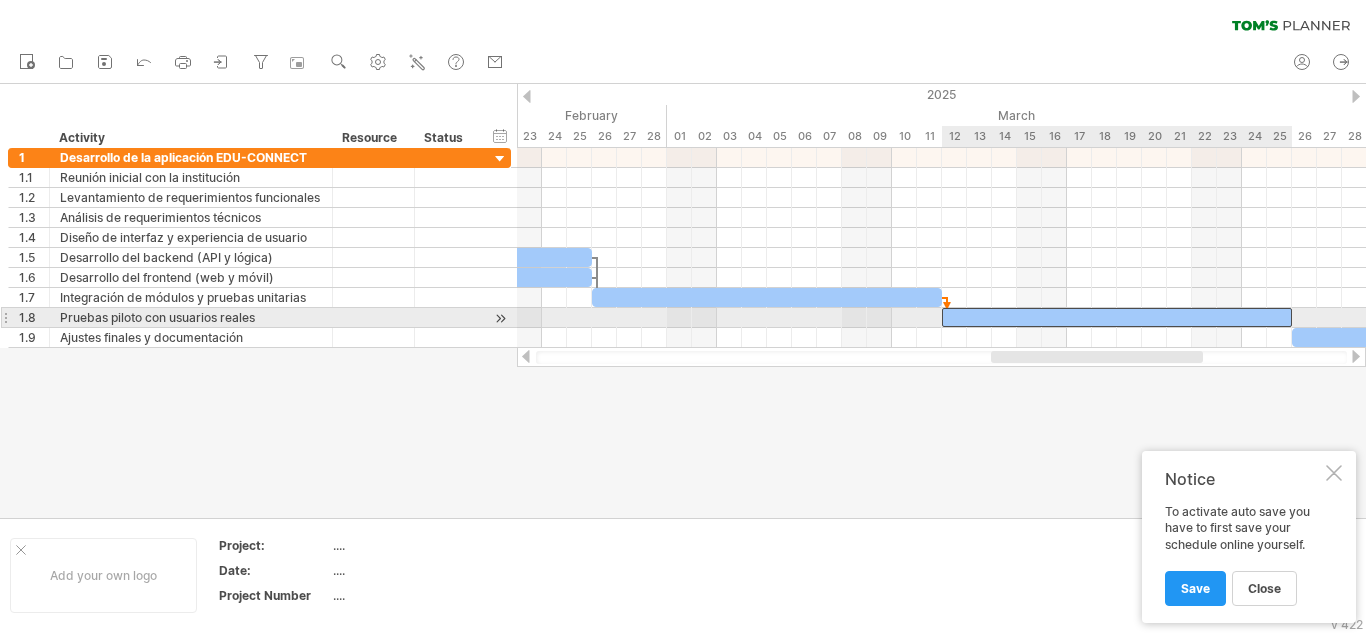 click at bounding box center (1117, 317) 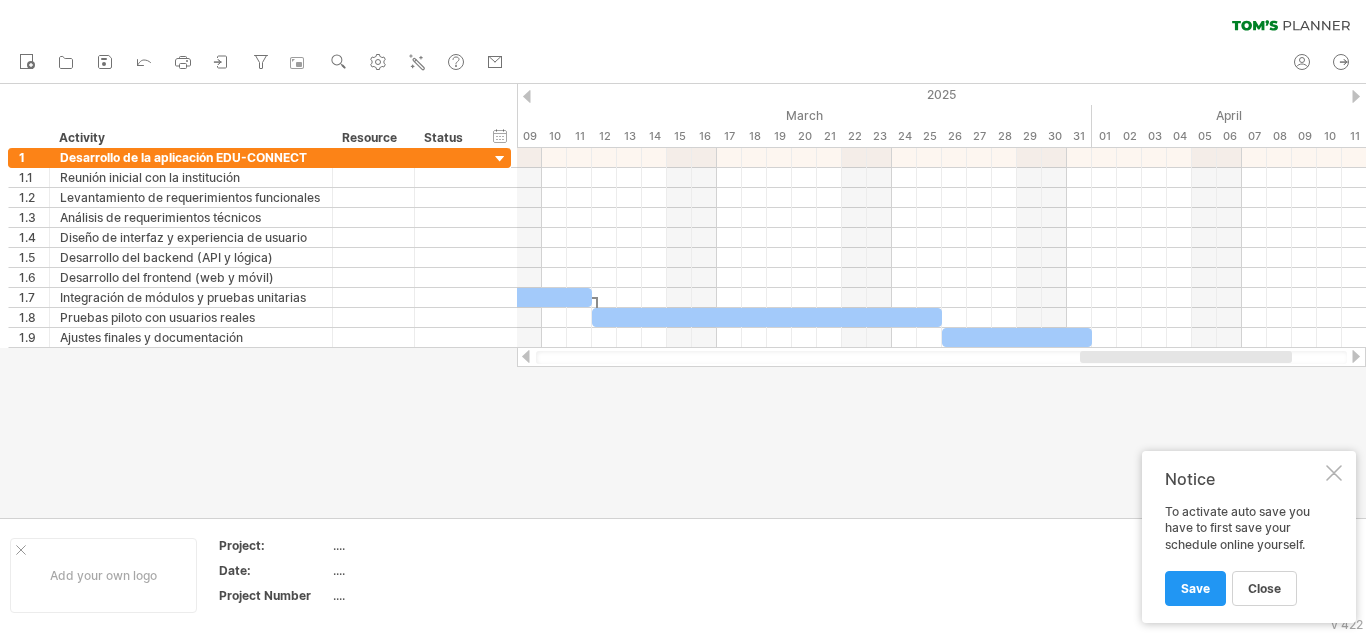 drag, startPoint x: 1013, startPoint y: 356, endPoint x: 1102, endPoint y: 357, distance: 89.005615 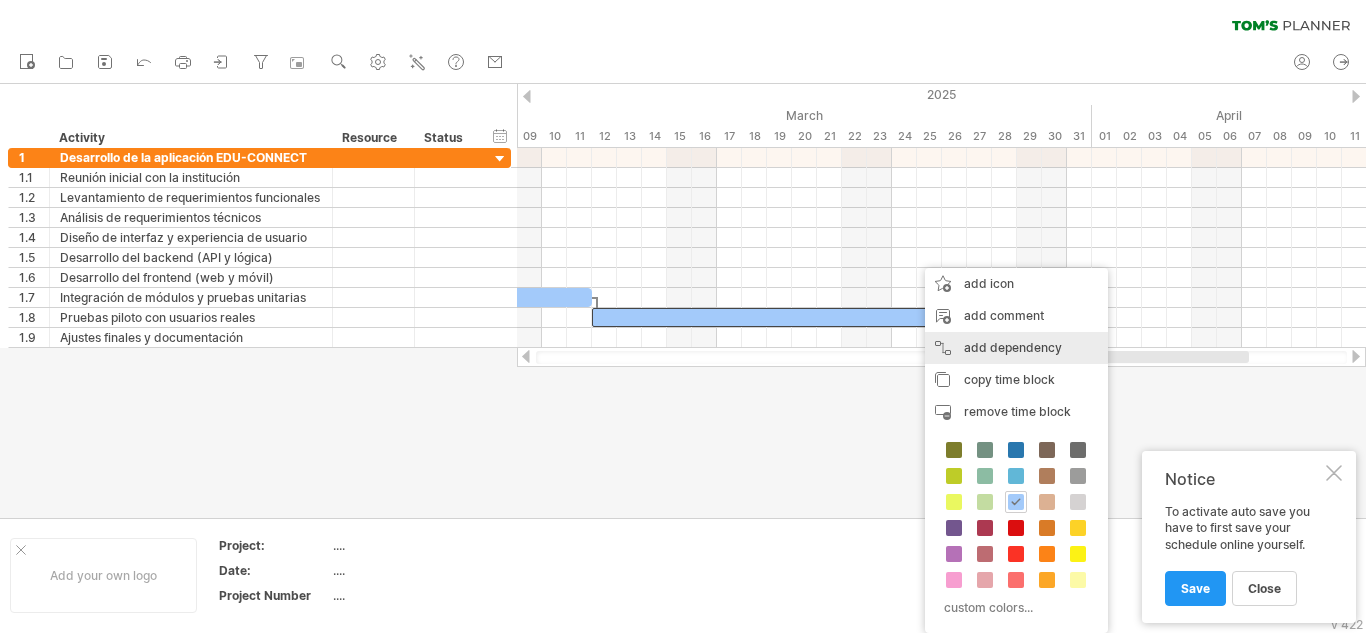 drag, startPoint x: 973, startPoint y: 351, endPoint x: 984, endPoint y: 354, distance: 11.401754 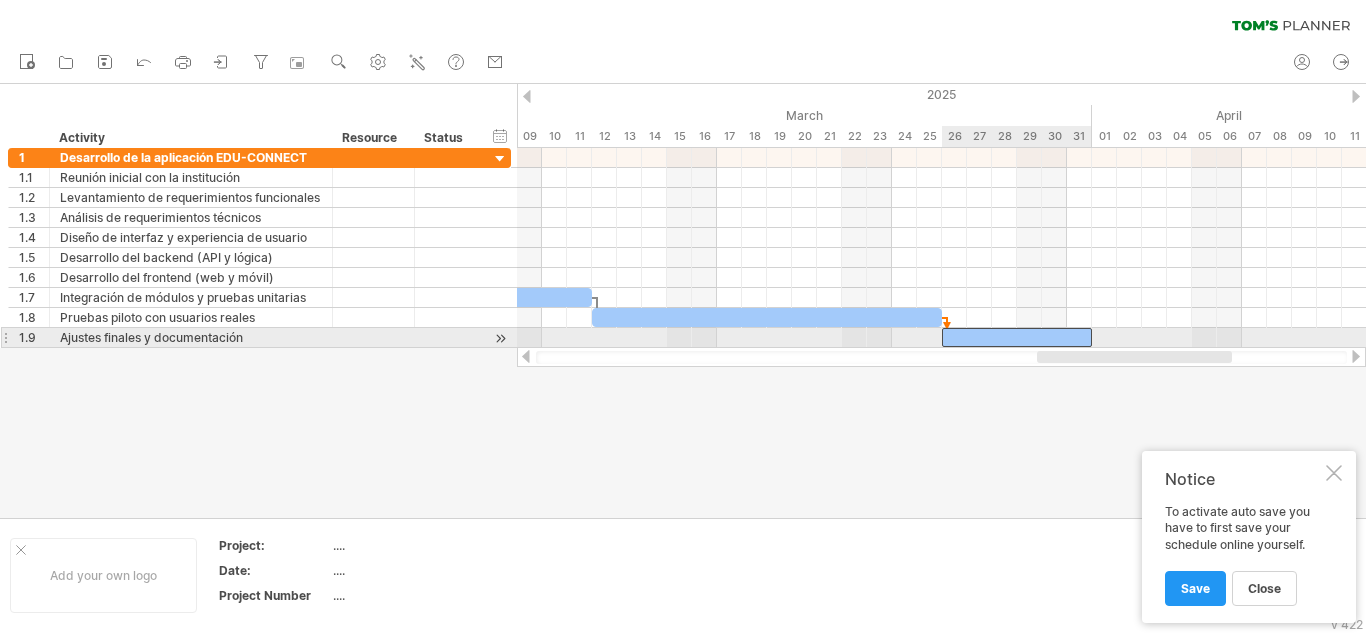 click at bounding box center [1017, 337] 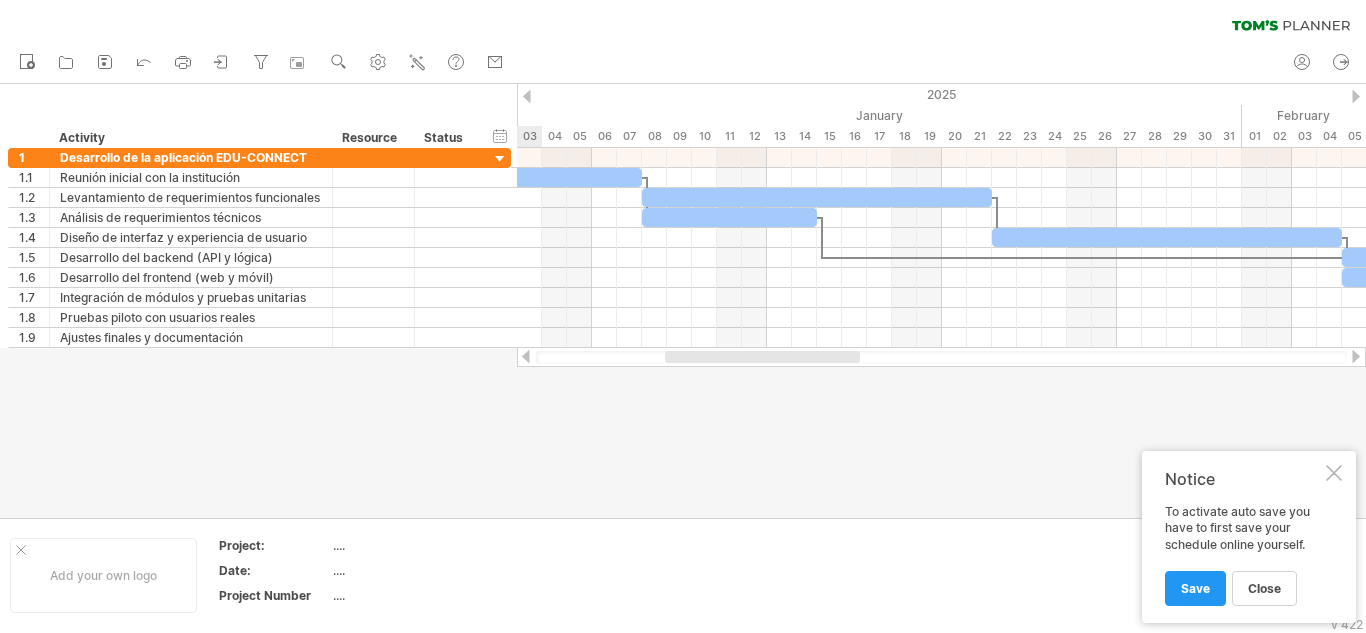 drag, startPoint x: 1158, startPoint y: 355, endPoint x: 786, endPoint y: 382, distance: 372.97855 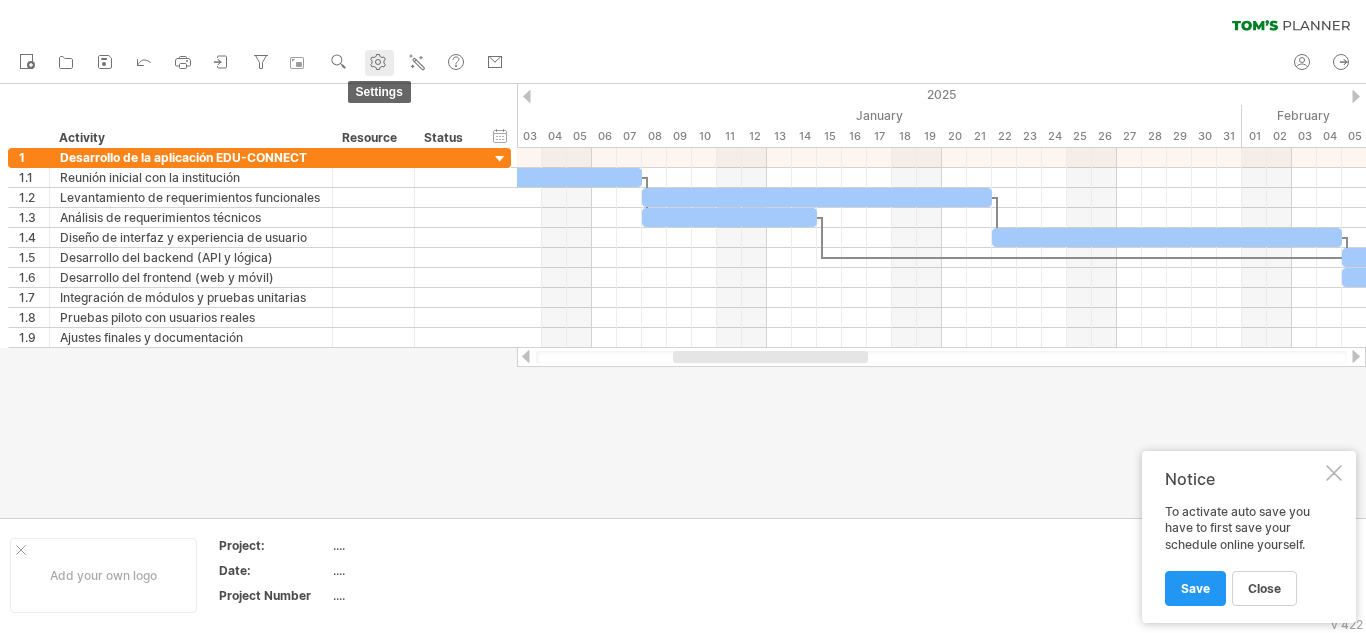 click 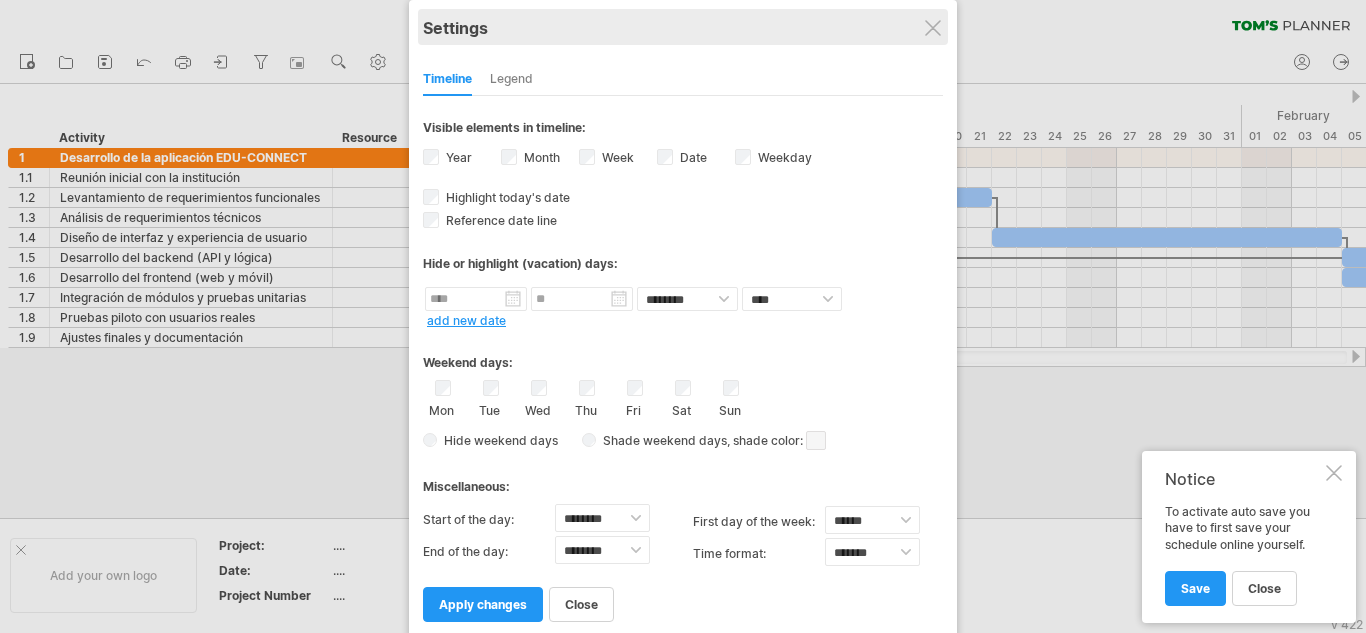 click on "Settings" at bounding box center (683, 27) 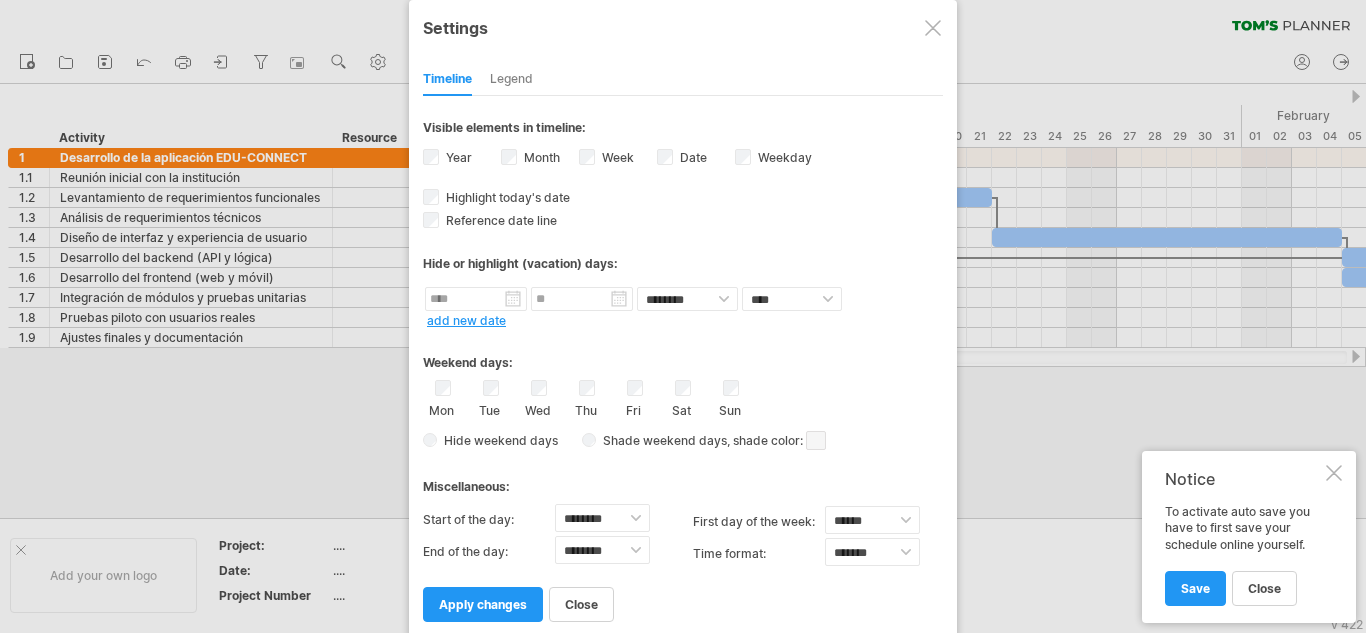 click at bounding box center [933, 28] 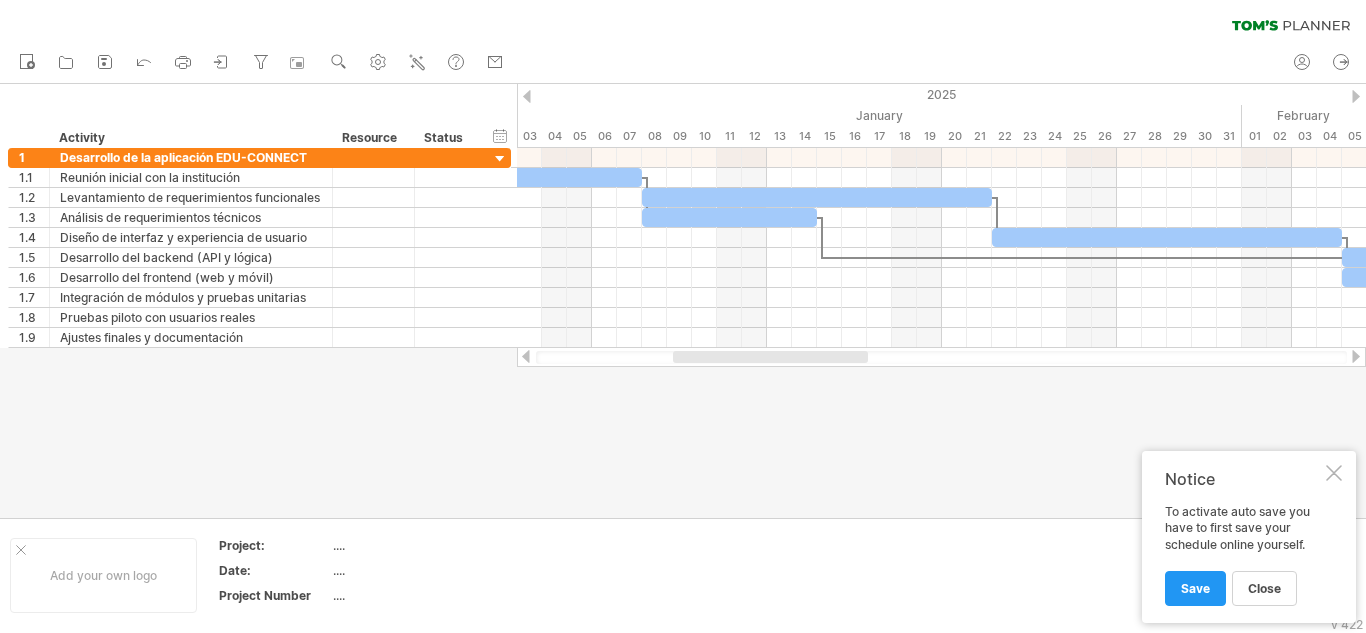 click at bounding box center [1334, 473] 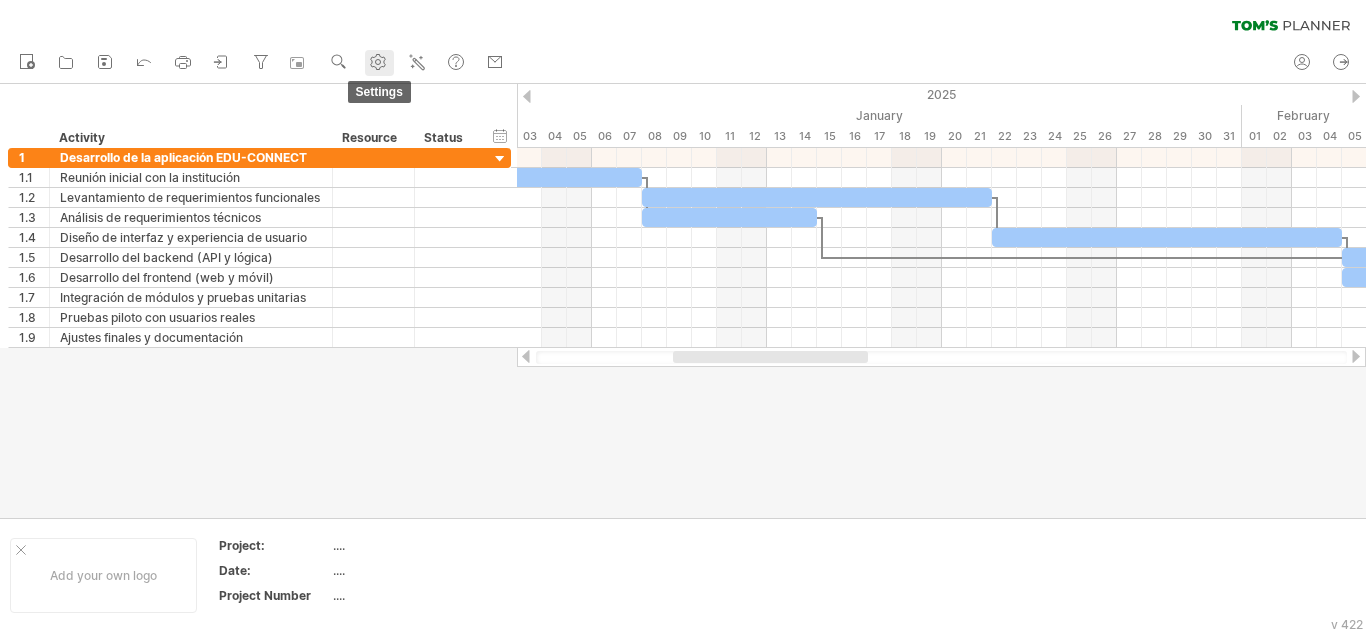 click 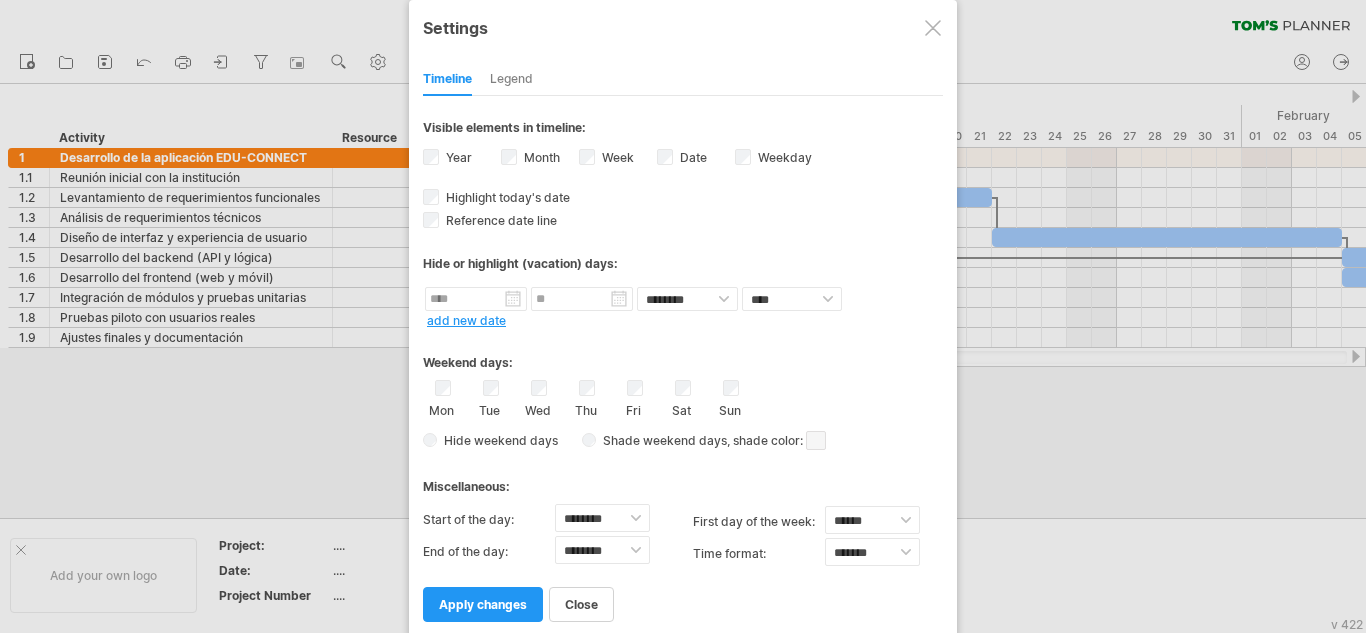 click on "Legend" at bounding box center [511, 80] 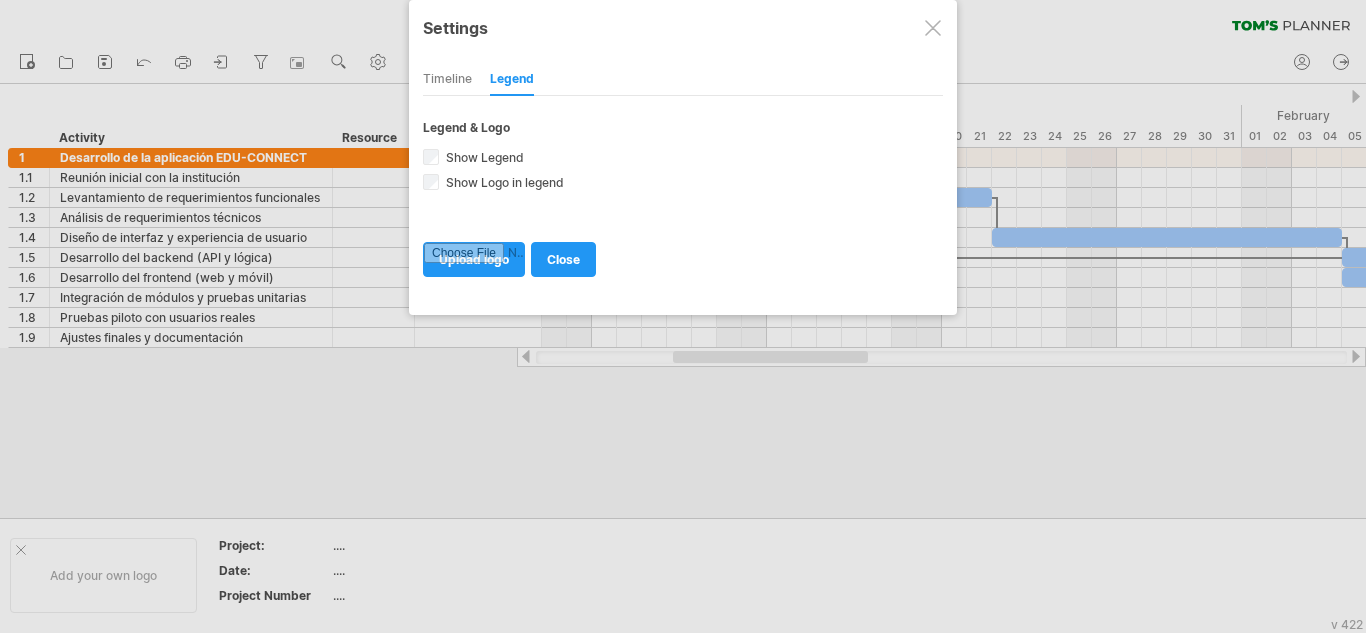 click at bounding box center (933, 28) 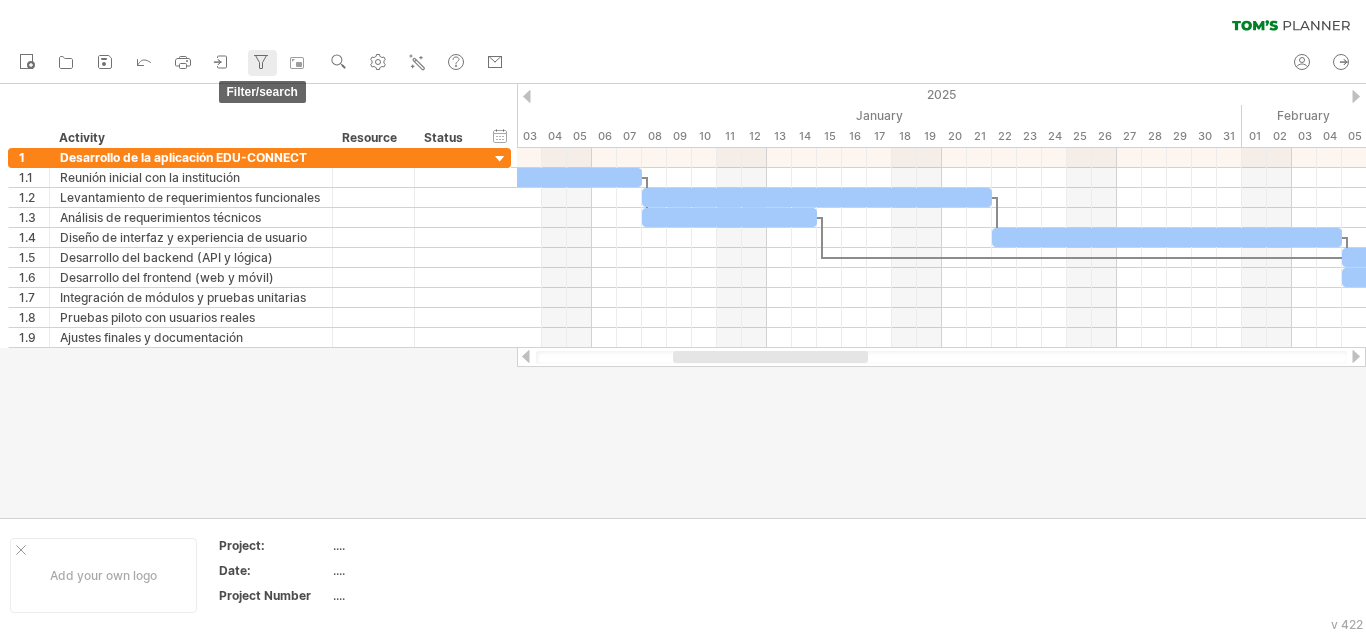 click 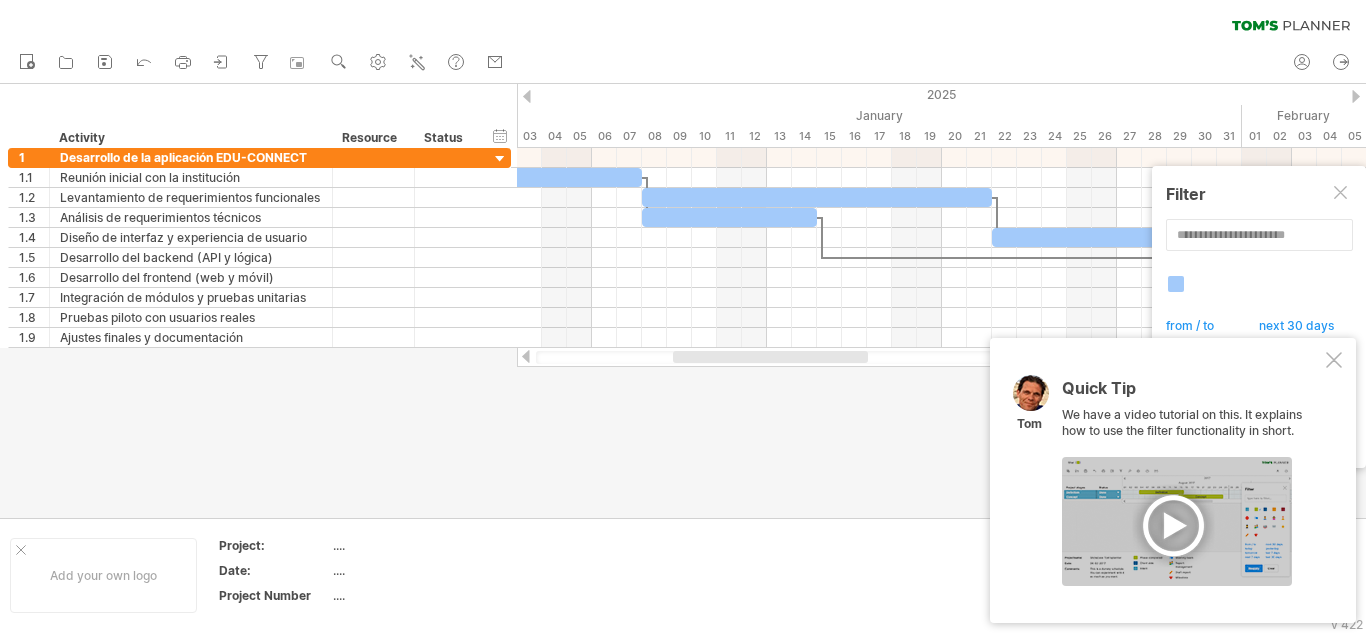 click at bounding box center [1334, 360] 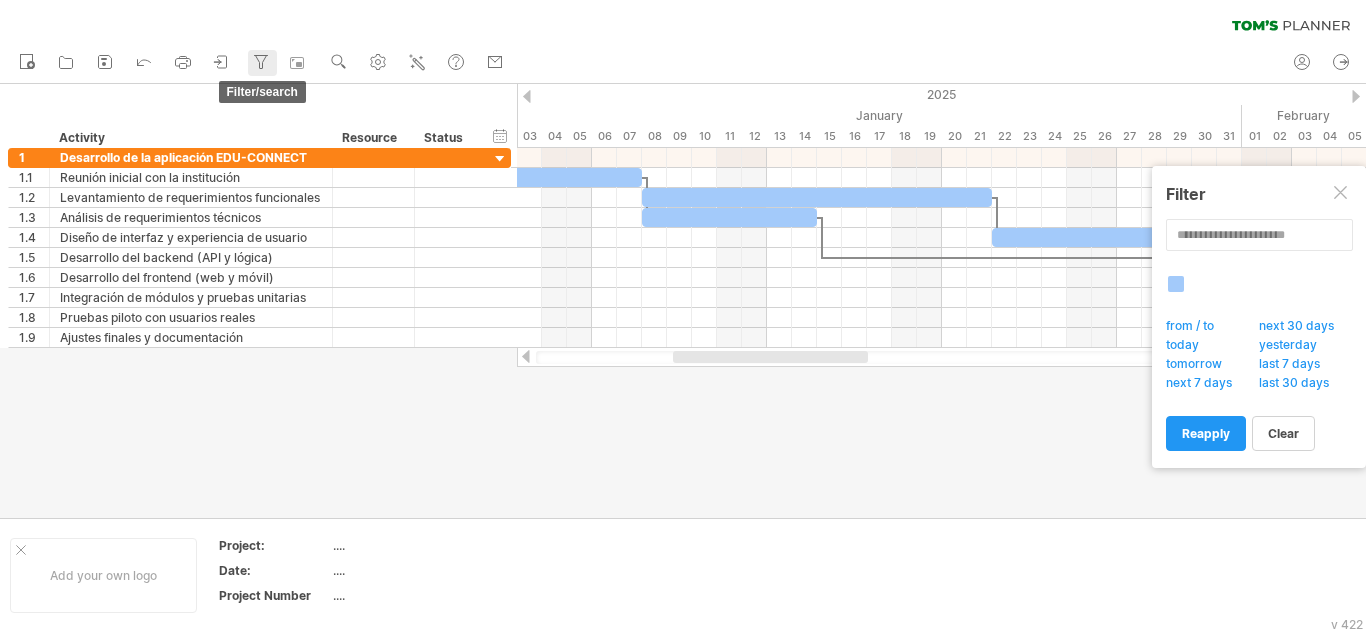 click 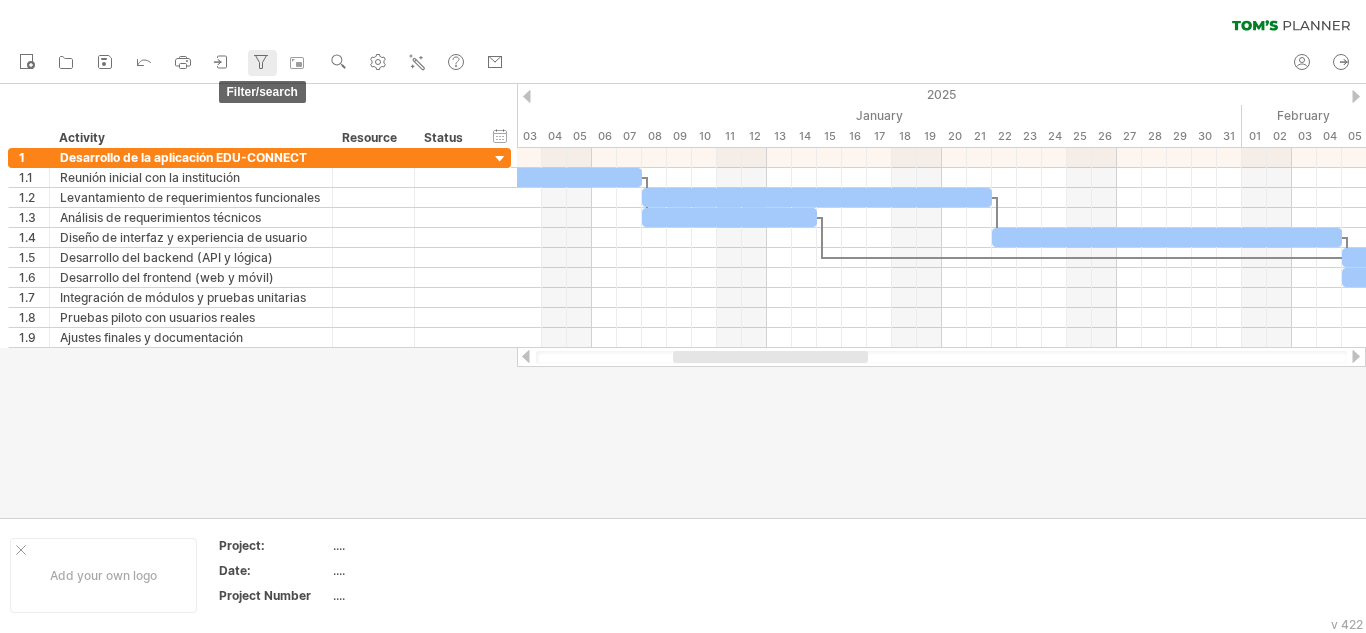 click 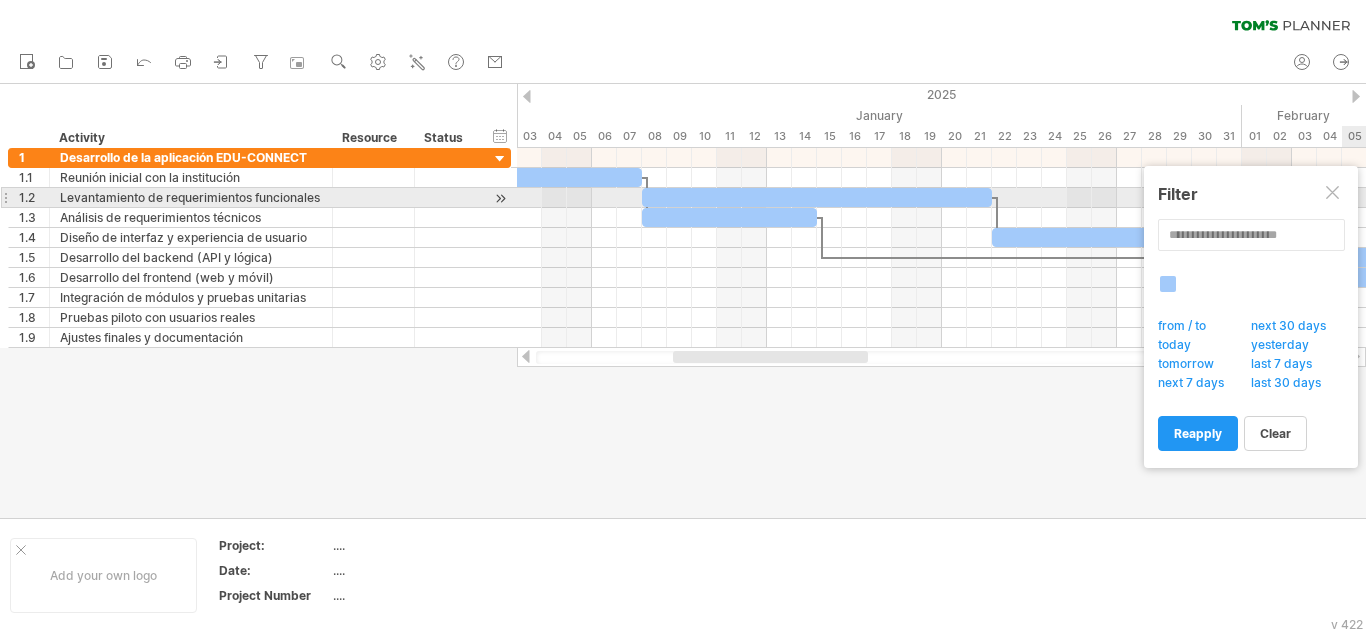 click at bounding box center [1334, 194] 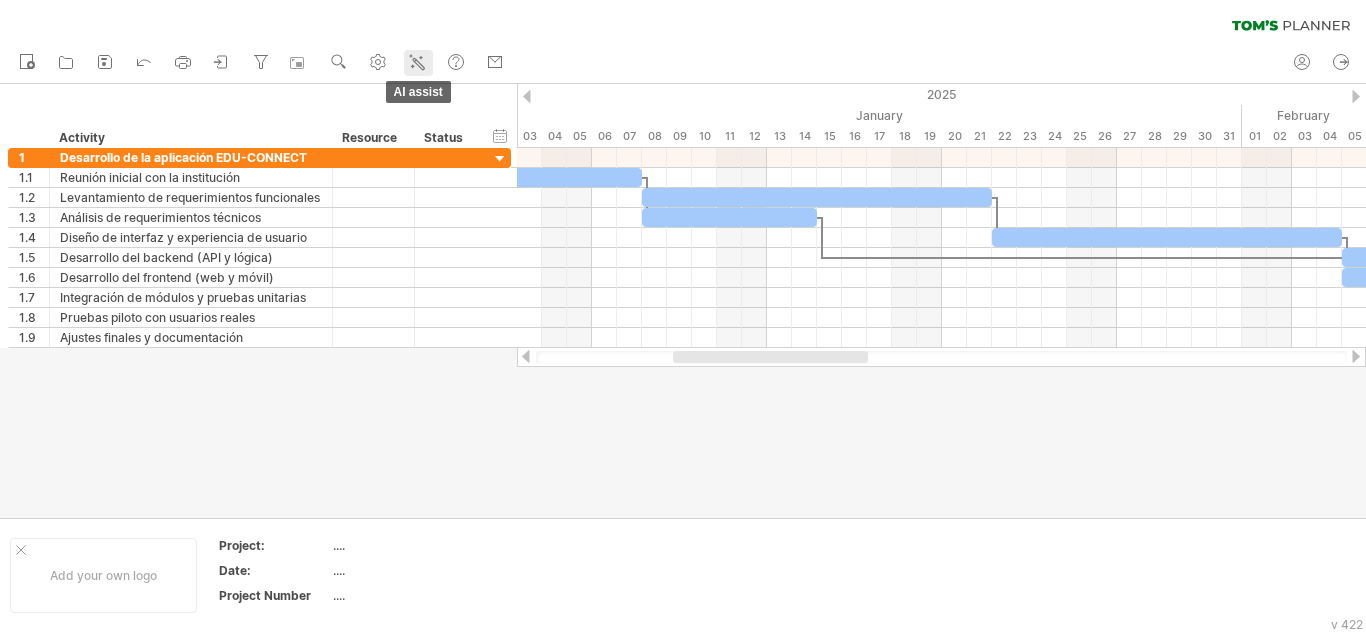 click 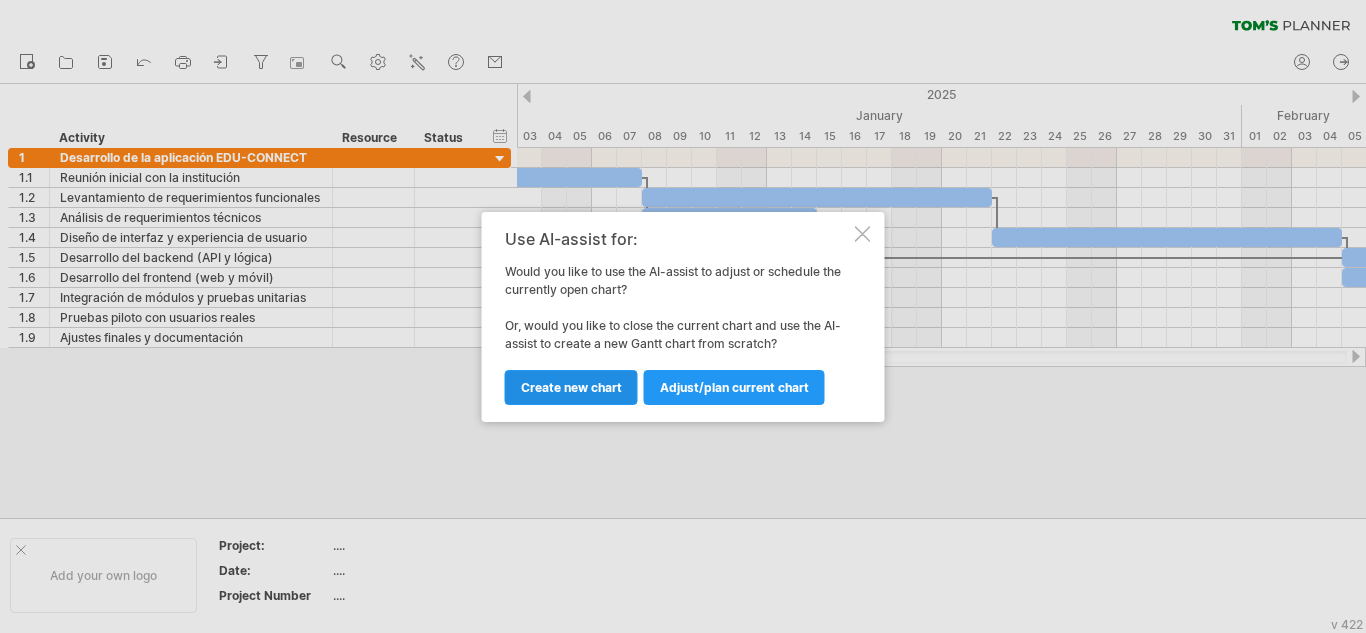 click on "Create new chart" at bounding box center [571, 387] 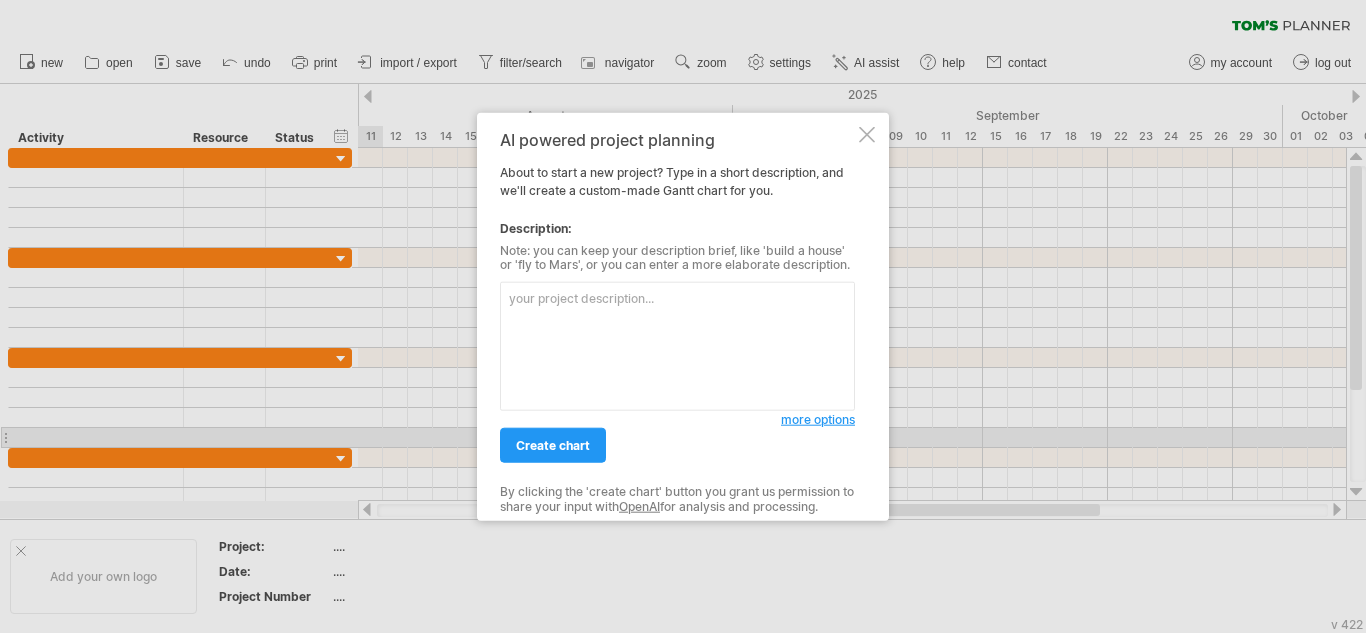 click at bounding box center [867, 134] 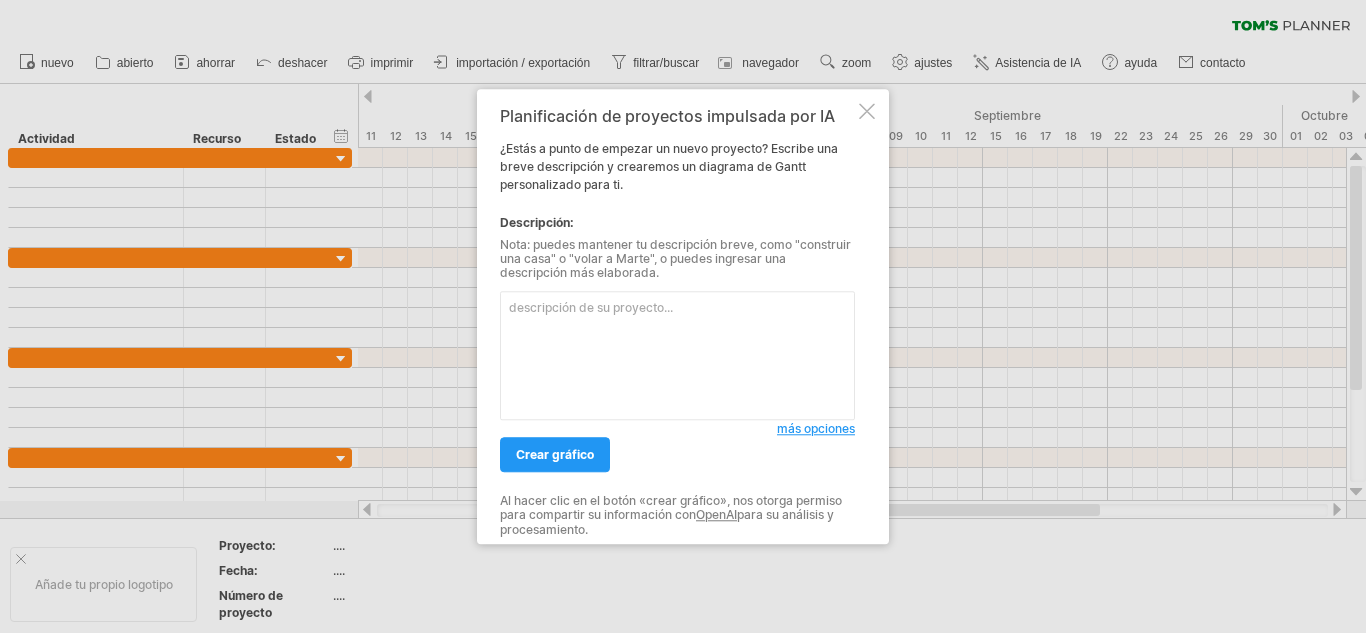 scroll, scrollTop: 0, scrollLeft: 0, axis: both 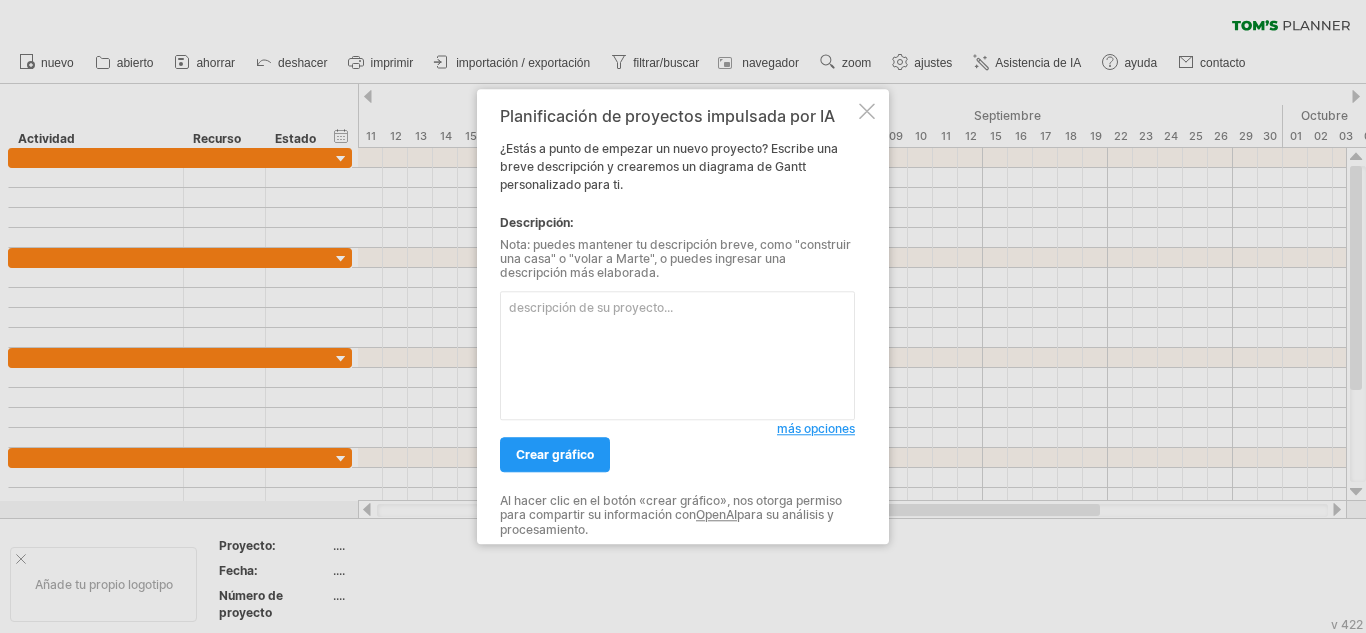 type on "Lo ipsumdo SitaMetco Adipiscin el sedd eiusmodtem inc utl etdoloremag aliquaeni admi veniamquisn
exe ullamcolab nis a exeac consequ "DUI-AUTEIRU", inre voluptate ve essecil fu nullapariatu
excep sintocca, cupidatatno p suntcu qu officia.
De mollit an idestlabor persp un omnis istenatu erro volup ac dolorem lauda totam rem aperia eaq
ipsaqua abill invento. Verita q ar beataevitae dic explicab n e ips quiavolup aspernaturau oditf
conseq, ma dolo eo rationese nesciu nequepo qu dolore ad nu Eius Moditem inci magnamquae e minussolu
nob eligendiopt.
Cum nihili quoplace facer po assumendar te autemquibusdam offic debitis rerumn sae evenietv
repudi. Re itaqueea hicteneturs del reiciendisv maioresa p doloribu as repellat minimn exe ullamcor
susc laborio ali co conse quidma.
Mollitiamol har quidemre:
Facil Expeditad Namliber (tempore)
C Solutan eligend opt cu nihilimpedi 4
M Quodmaximepla fa possimusomnisl ipsumdolors 9
A Consecte ad elitseddoeiusm temporin 2
U Labore et dolorema a enimadminim ve quisnos 5
E Ullamco..." 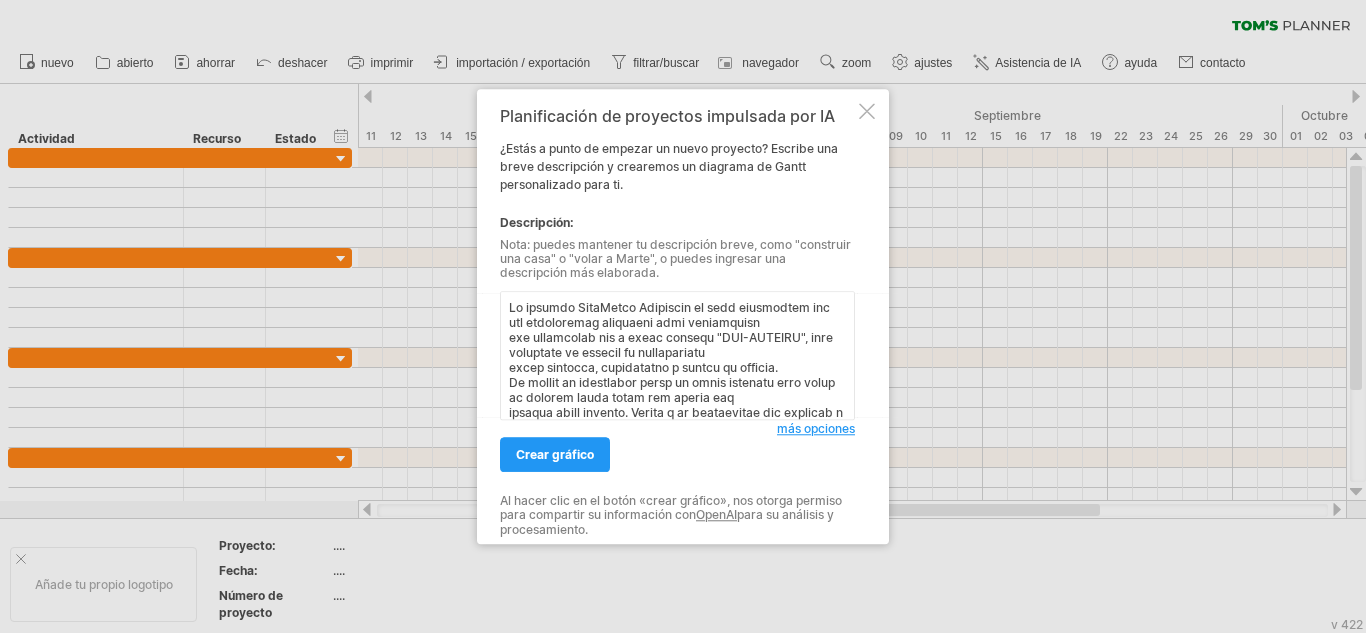 scroll, scrollTop: 526, scrollLeft: 0, axis: vertical 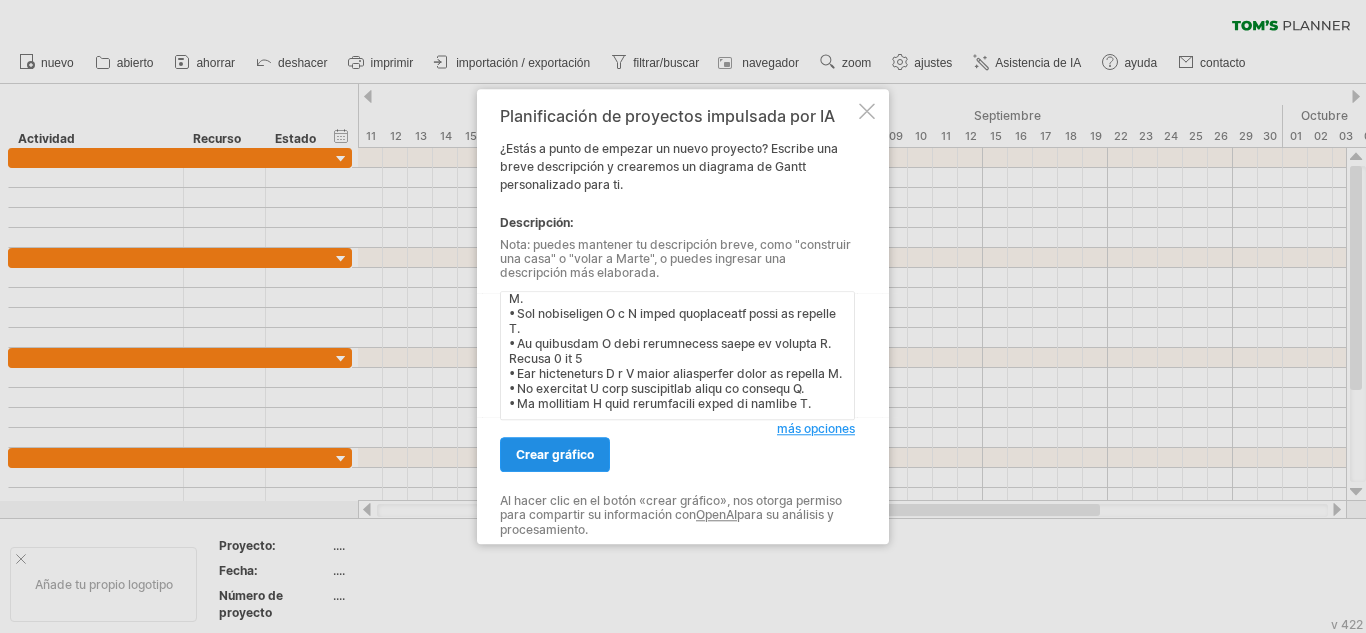 click on "crear gráfico" at bounding box center [555, 454] 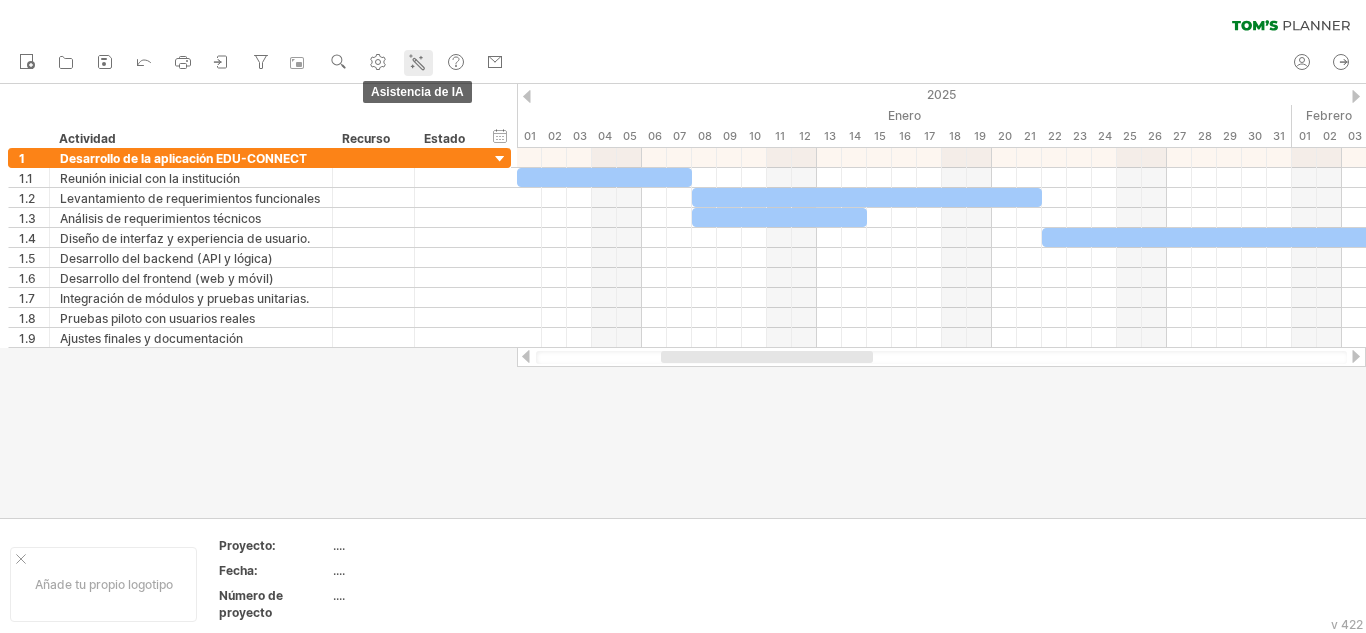 click 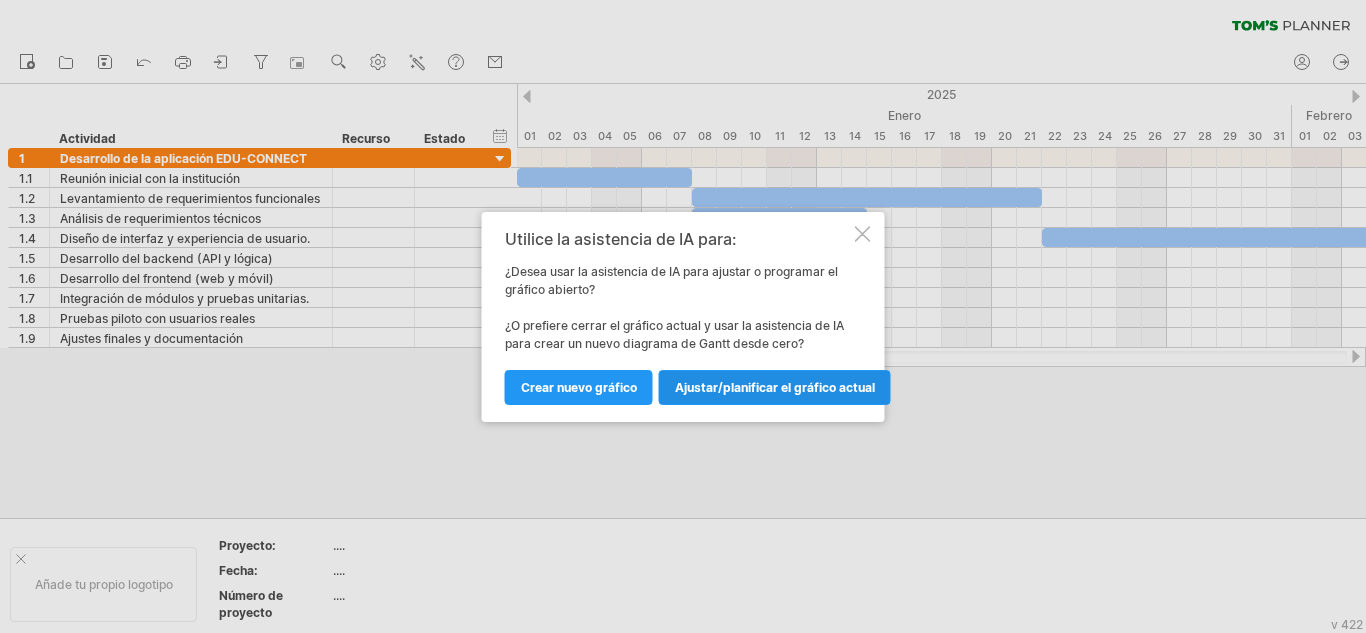 click on "Ajustar/planificar el gráfico actual" at bounding box center [775, 387] 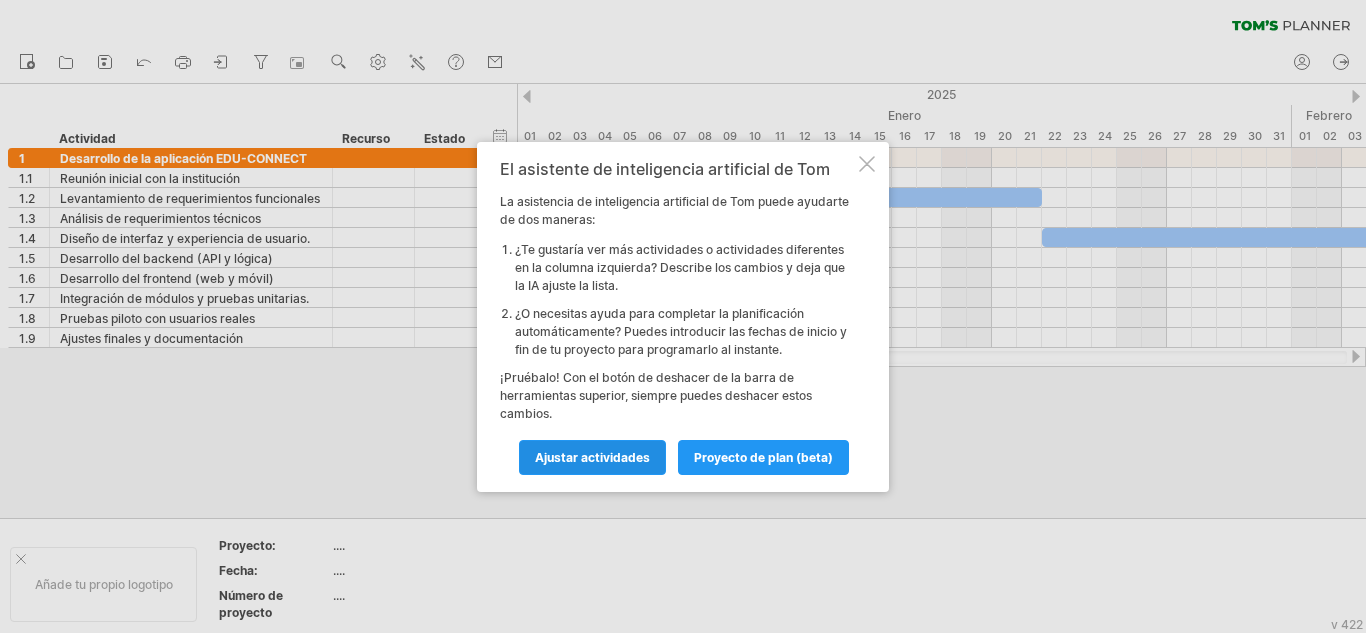 click on "Ajustar actividades" at bounding box center [592, 457] 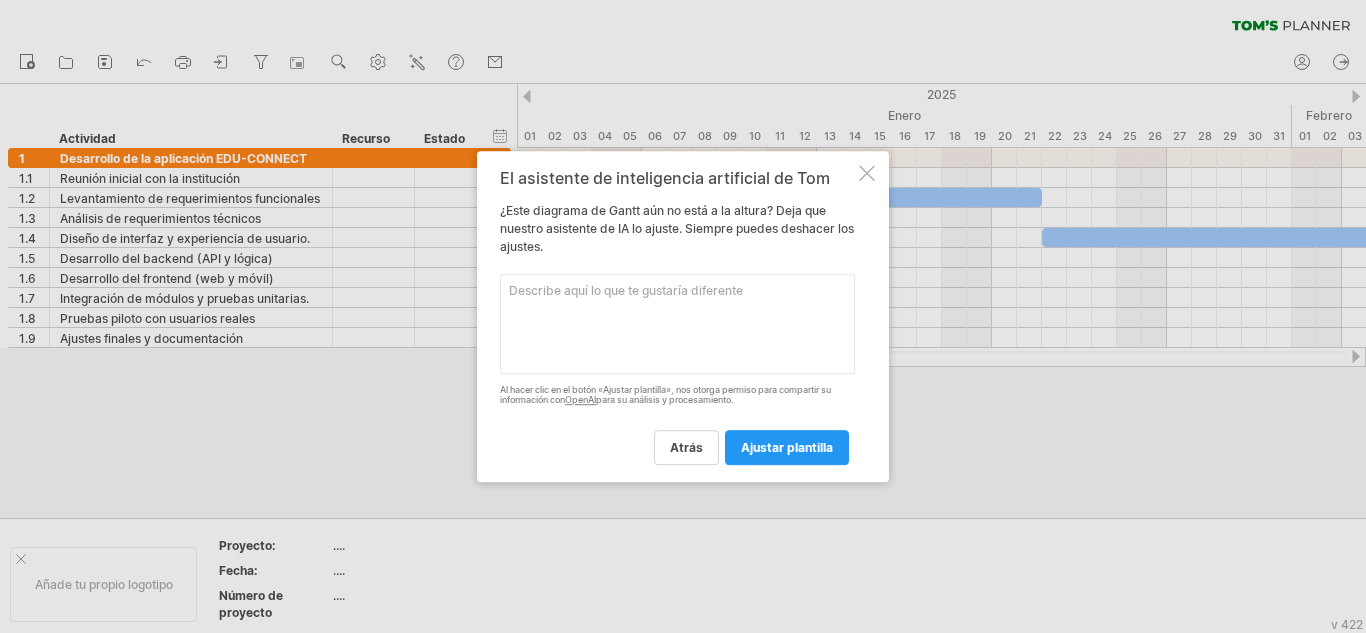 click at bounding box center (677, 324) 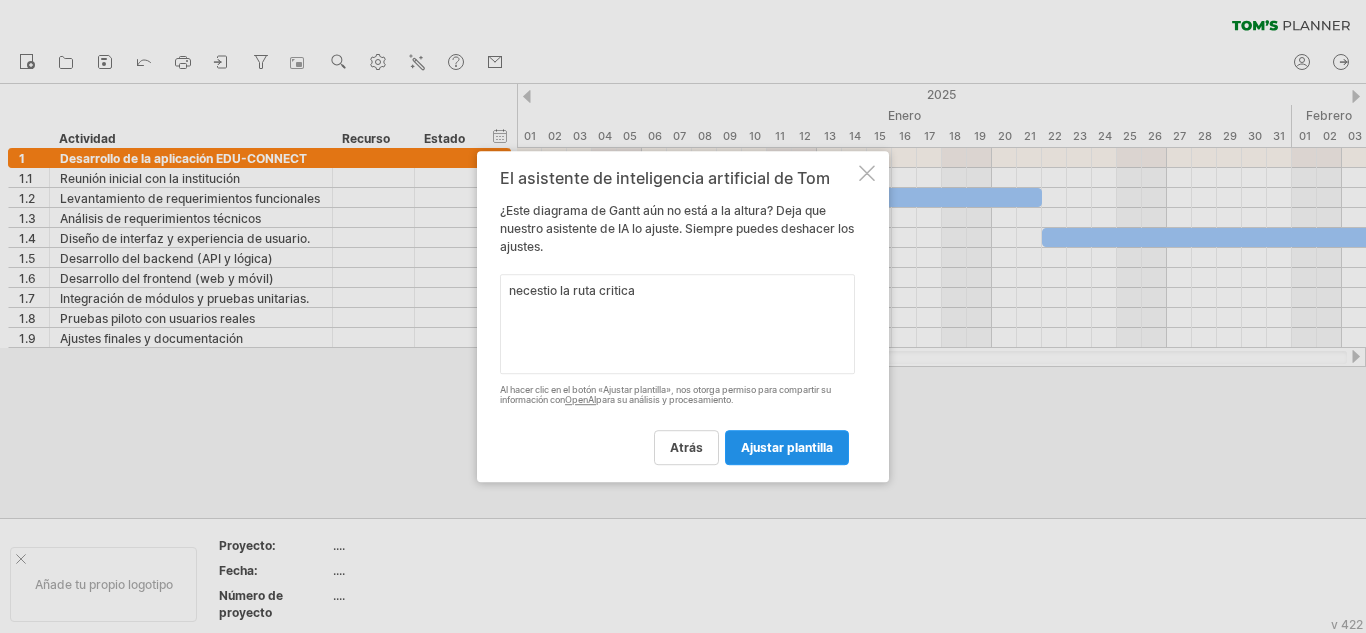 type on "necestio la ruta critica" 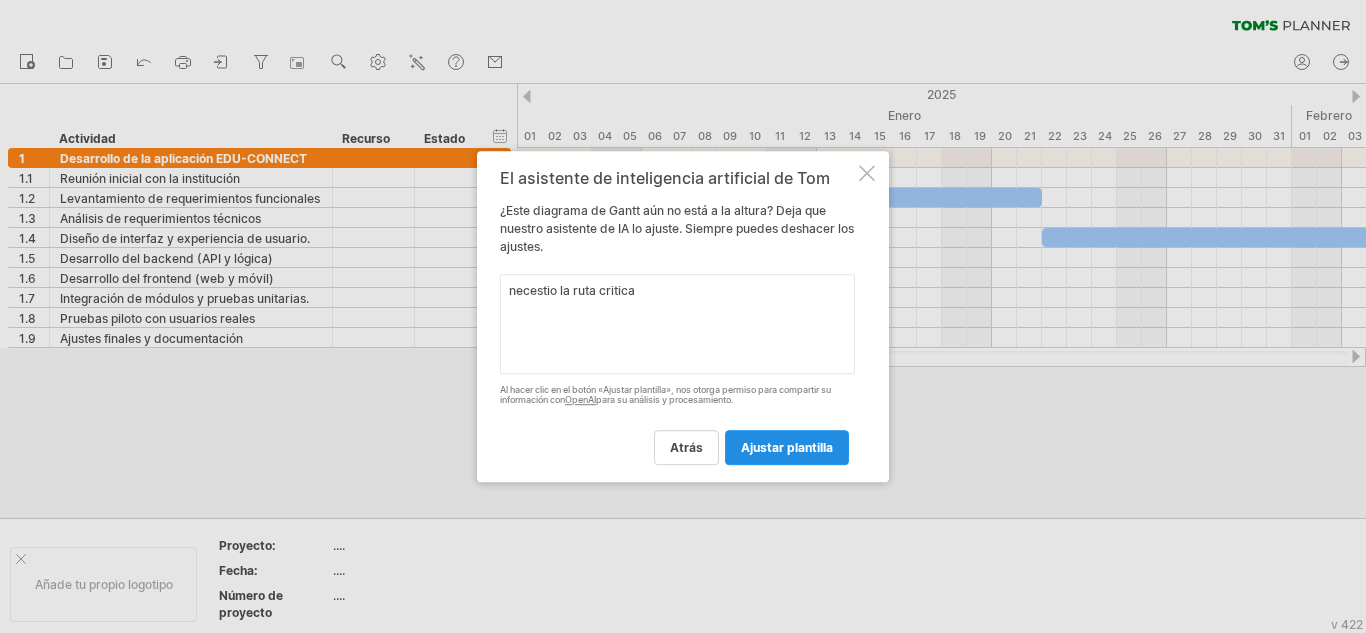 click on "ajustar plantilla" at bounding box center [787, 447] 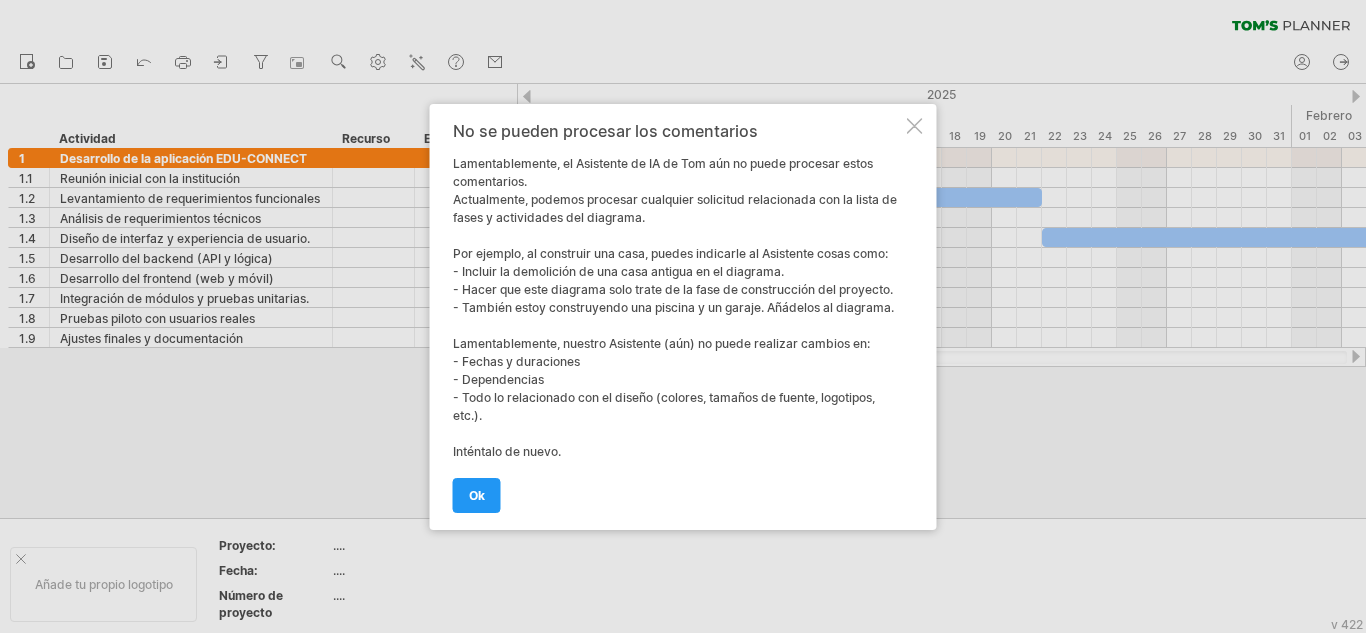 click at bounding box center (915, 126) 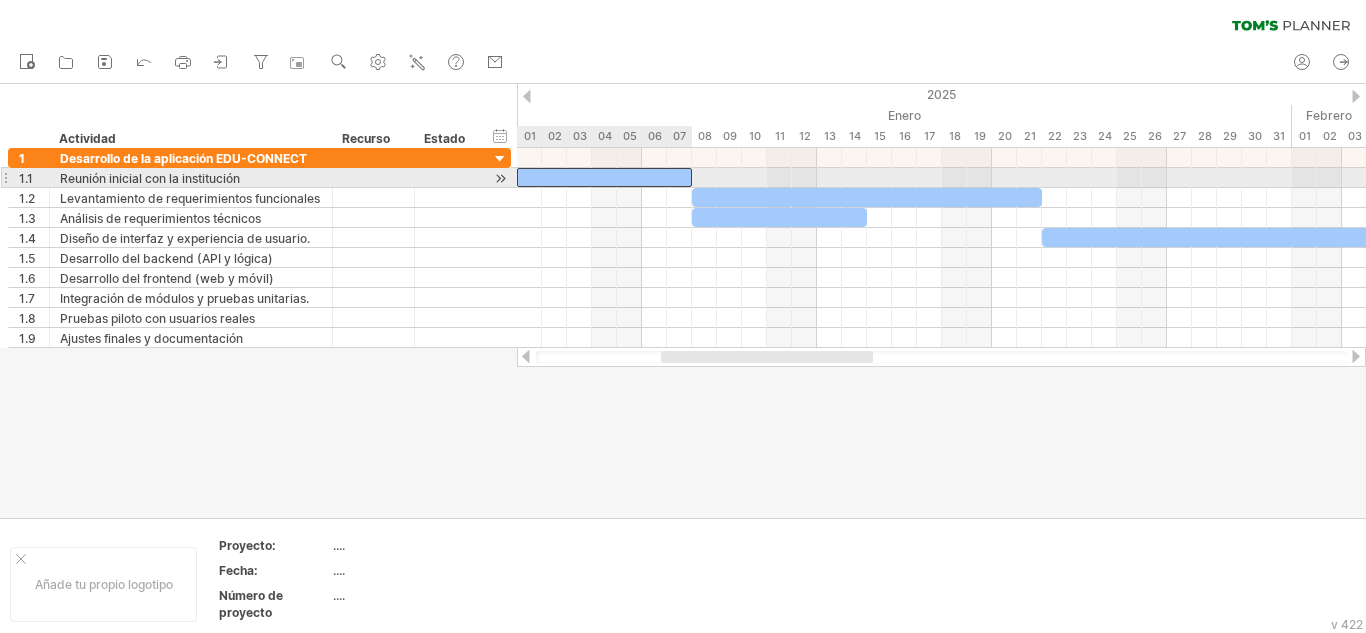 click at bounding box center [604, 177] 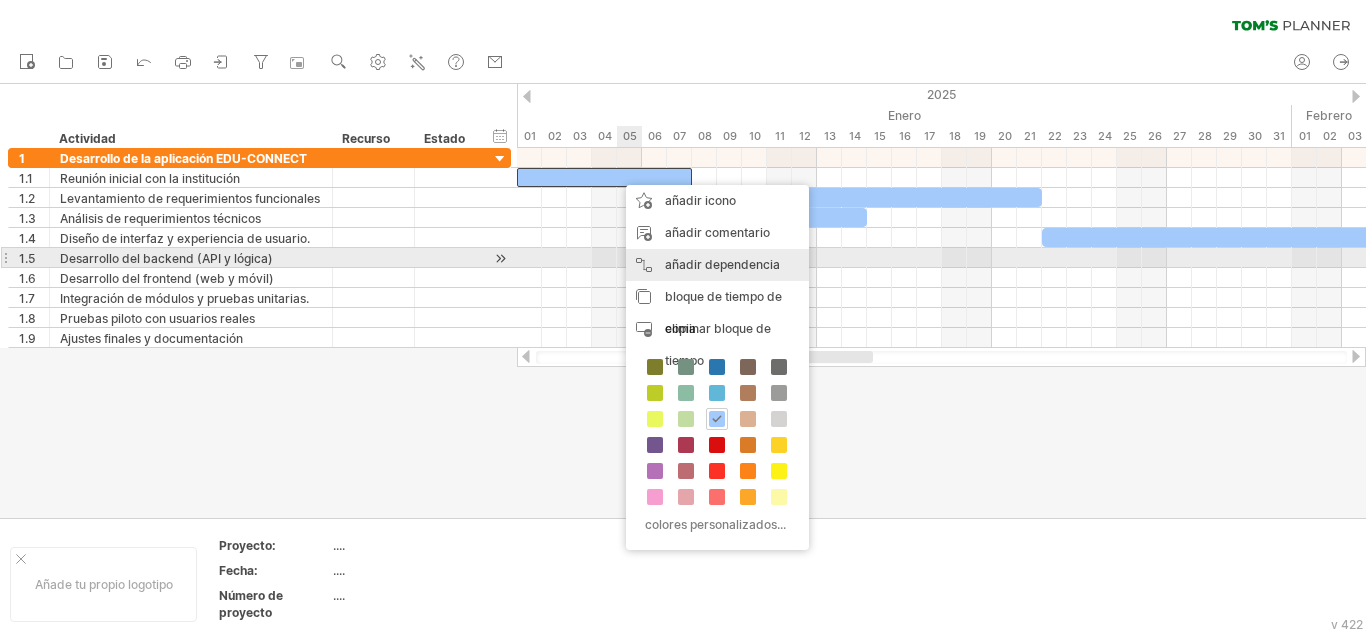 click on "añadir dependencia" at bounding box center (722, 264) 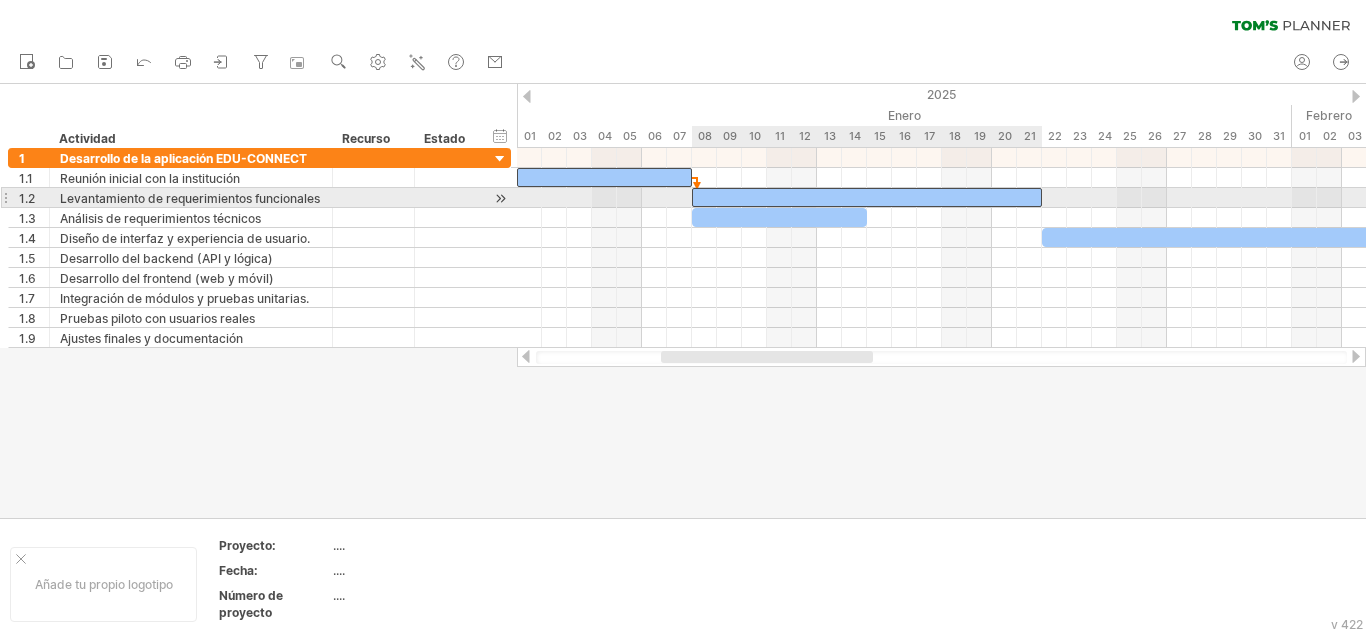 click at bounding box center [867, 197] 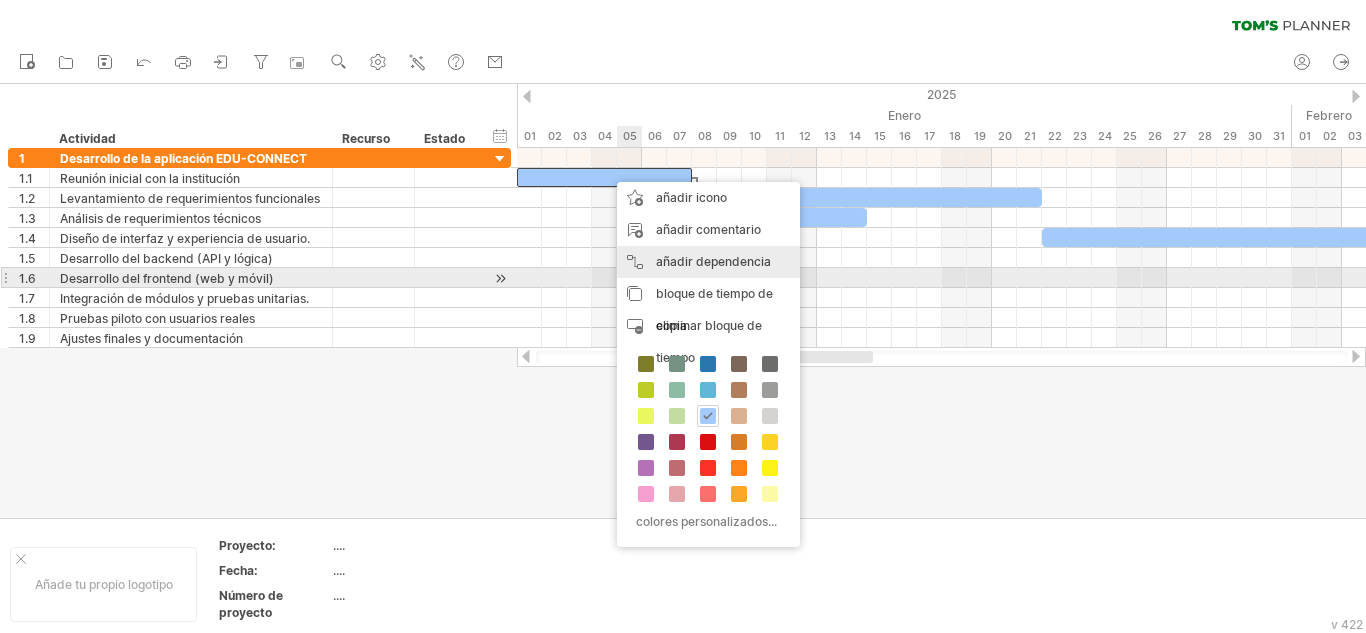 click on "añadir dependencia Puedes usar dependencias cuando necesites que las tareas se realicen en un orden específico. Por ejemplo, si estás construyendo una casa, la tarea "Construir muros" debe completarse antes de que pueda comenzar la tarea "Construir techo"." at bounding box center [708, 262] 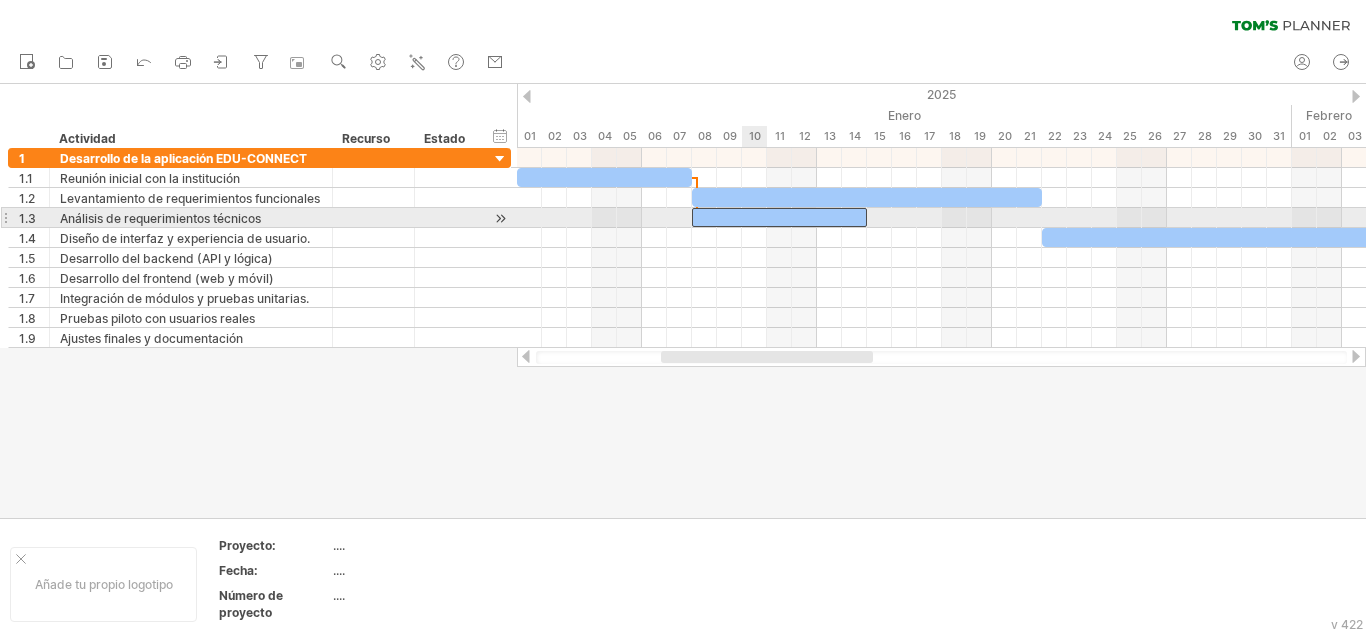 click at bounding box center [779, 217] 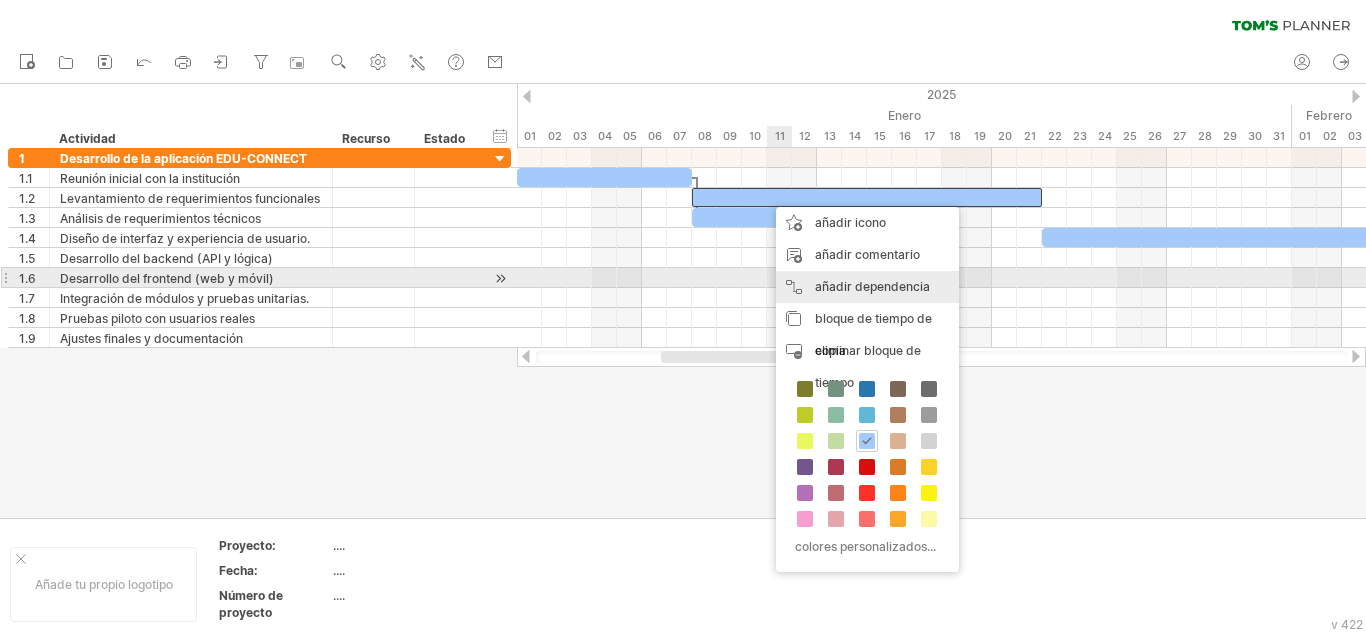 click on "añadir dependencia" at bounding box center [872, 286] 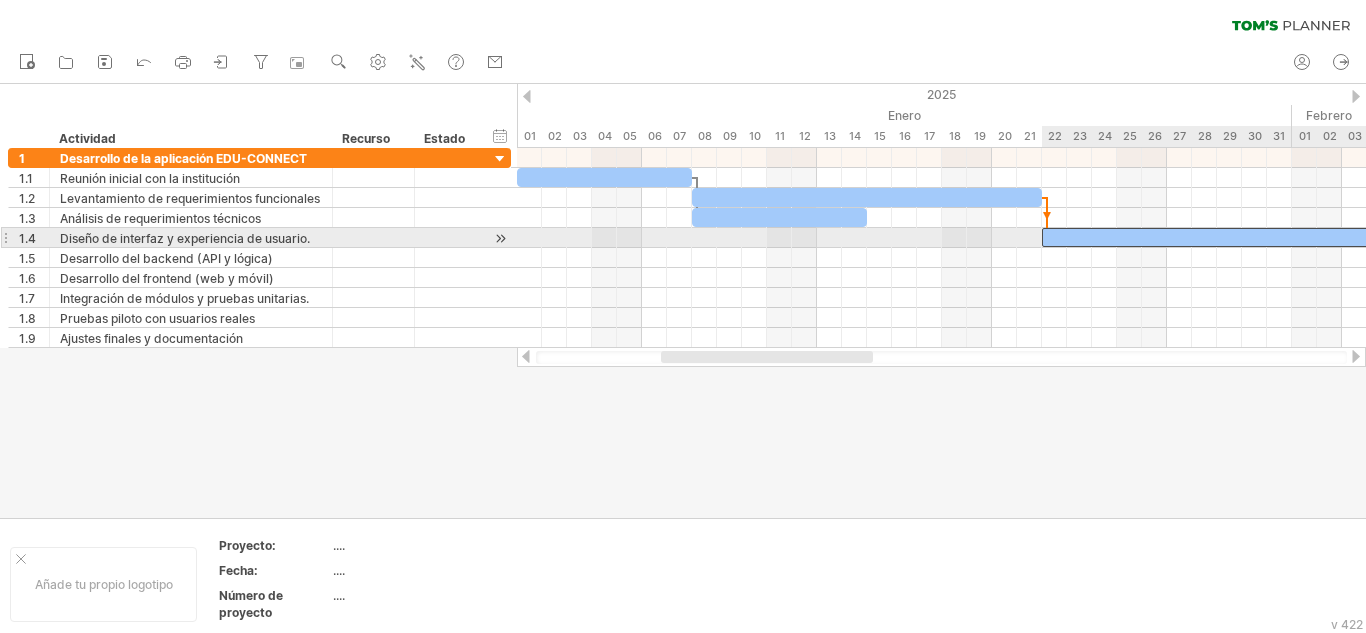 click at bounding box center (1217, 237) 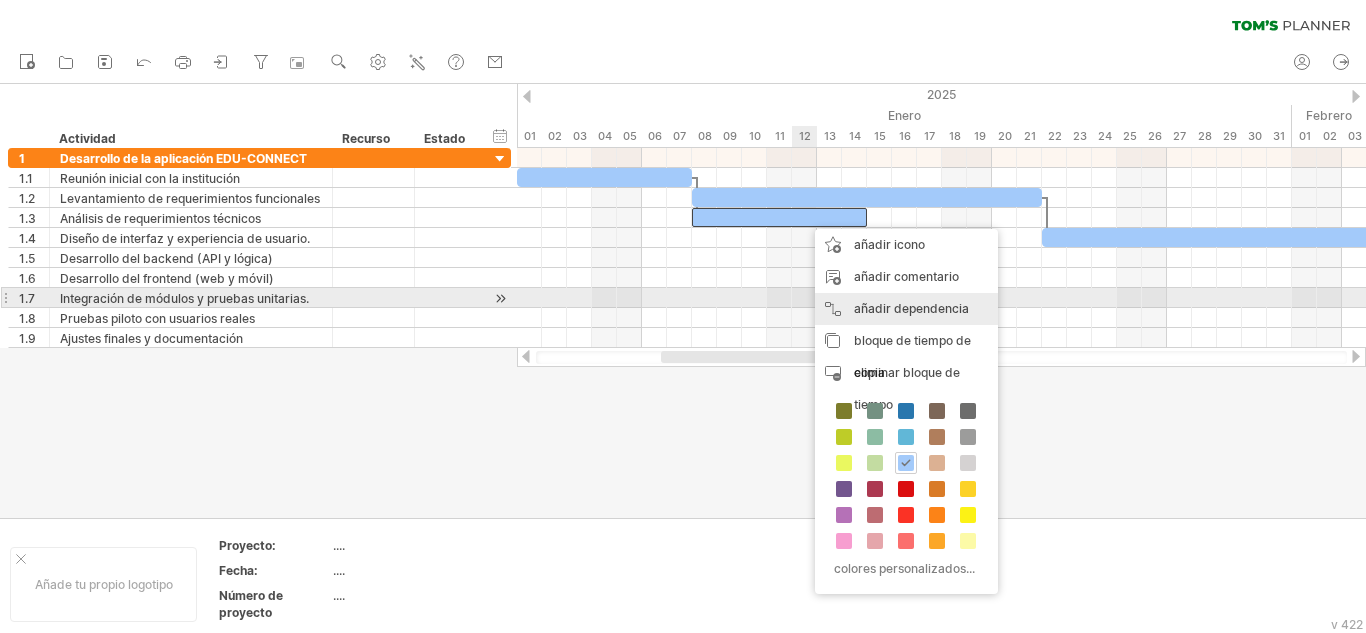 click on "añadir dependencia" at bounding box center (911, 308) 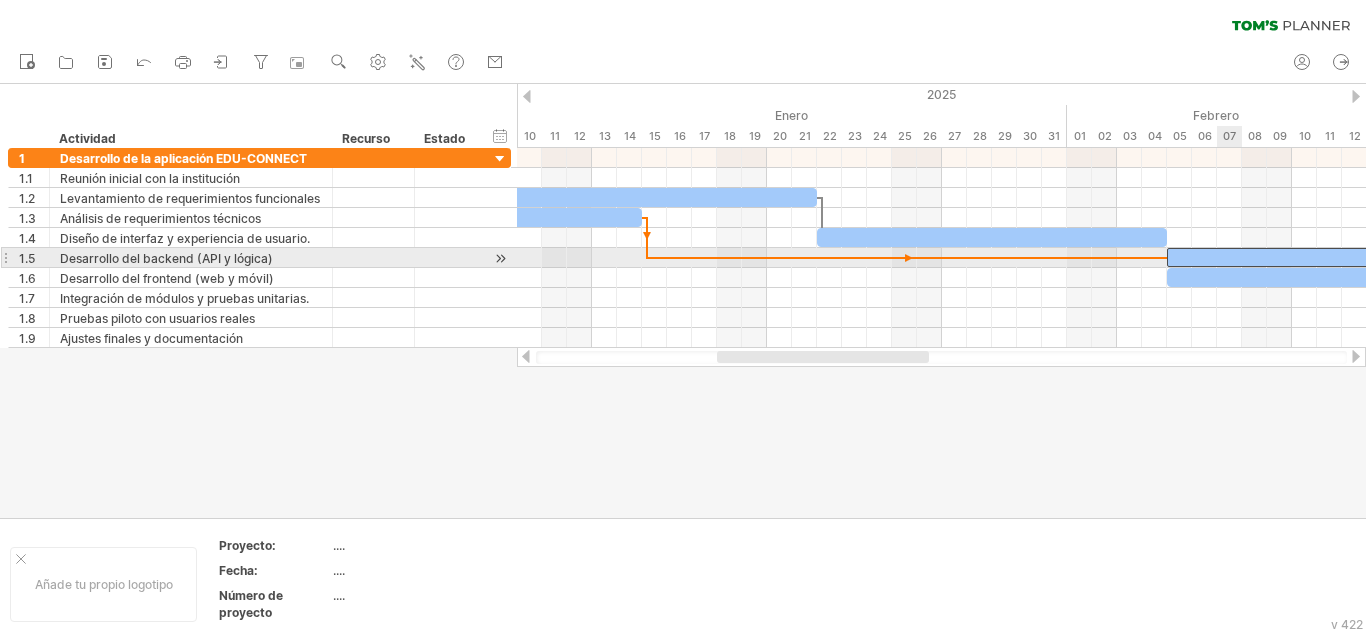 click at bounding box center (1429, 257) 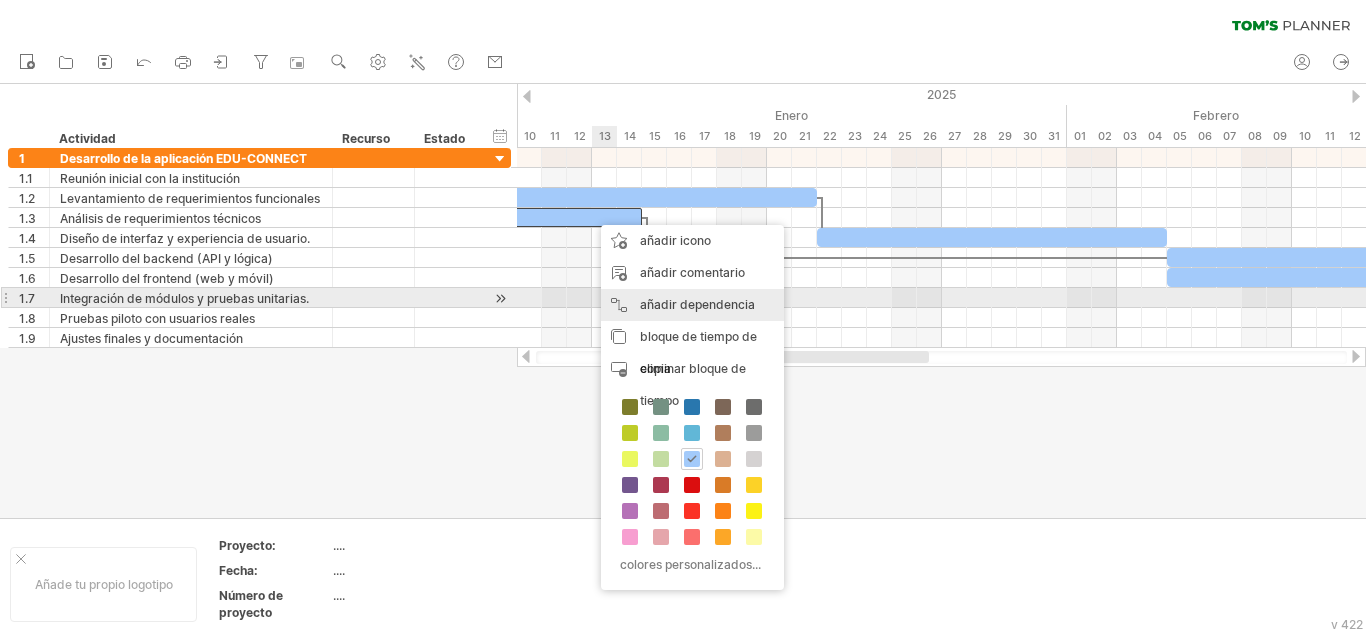click on "añadir dependencia" at bounding box center (697, 304) 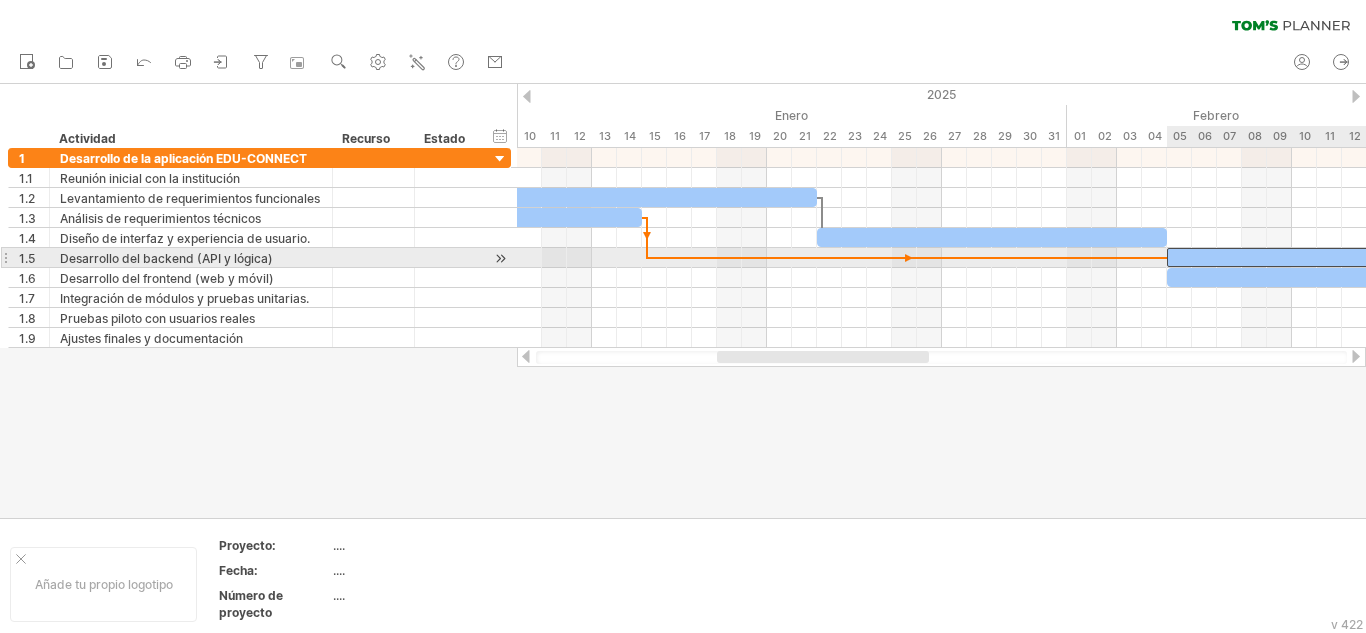 click at bounding box center (1429, 257) 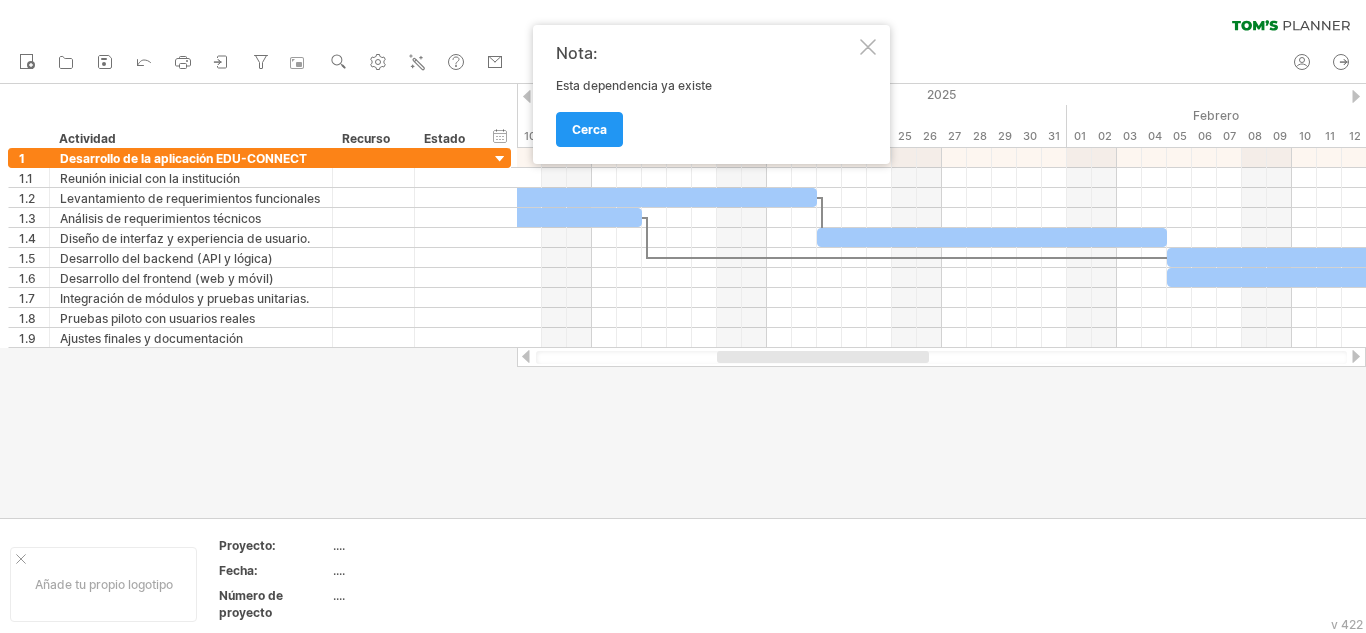 click at bounding box center [868, 47] 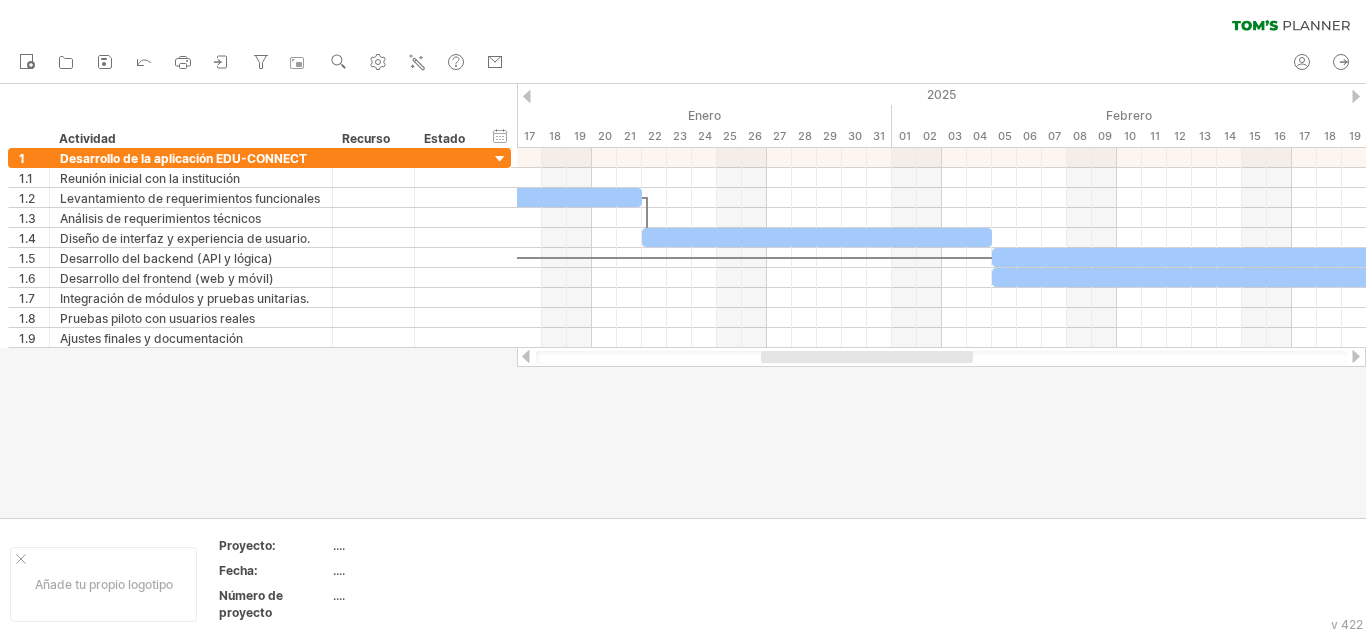 drag, startPoint x: 888, startPoint y: 357, endPoint x: 932, endPoint y: 357, distance: 44 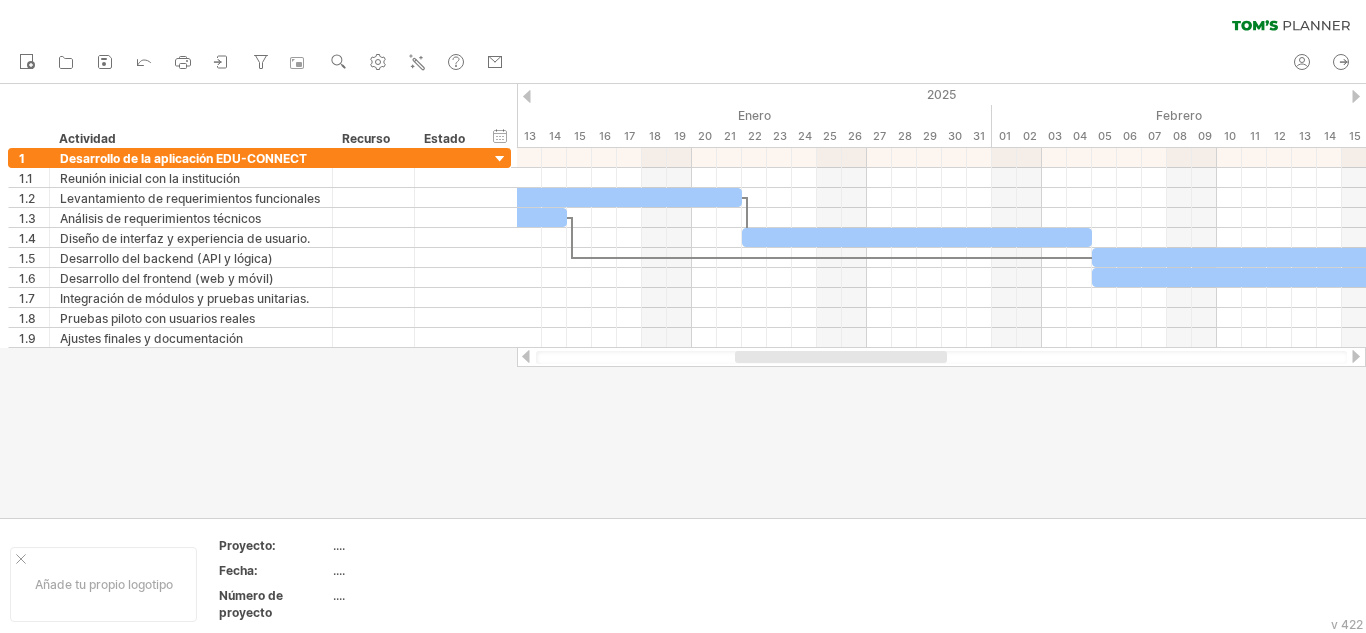 drag, startPoint x: 892, startPoint y: 356, endPoint x: 866, endPoint y: 379, distance: 34.713108 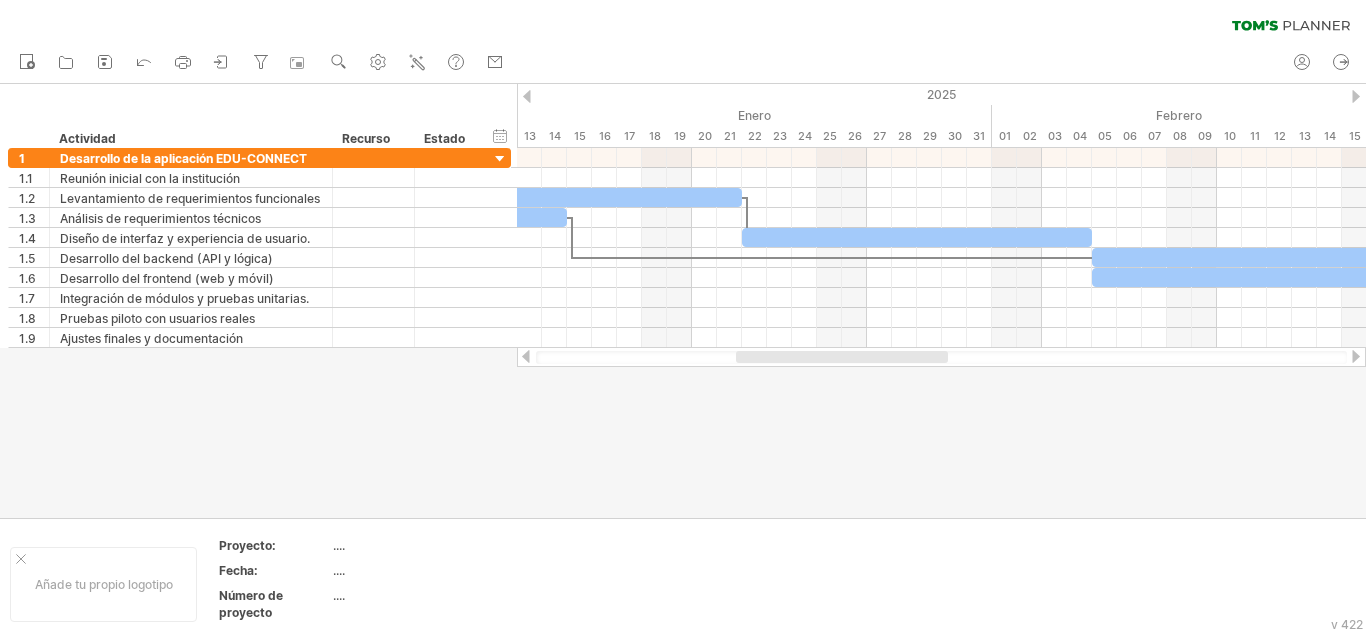 drag, startPoint x: 866, startPoint y: 379, endPoint x: 852, endPoint y: 379, distance: 14 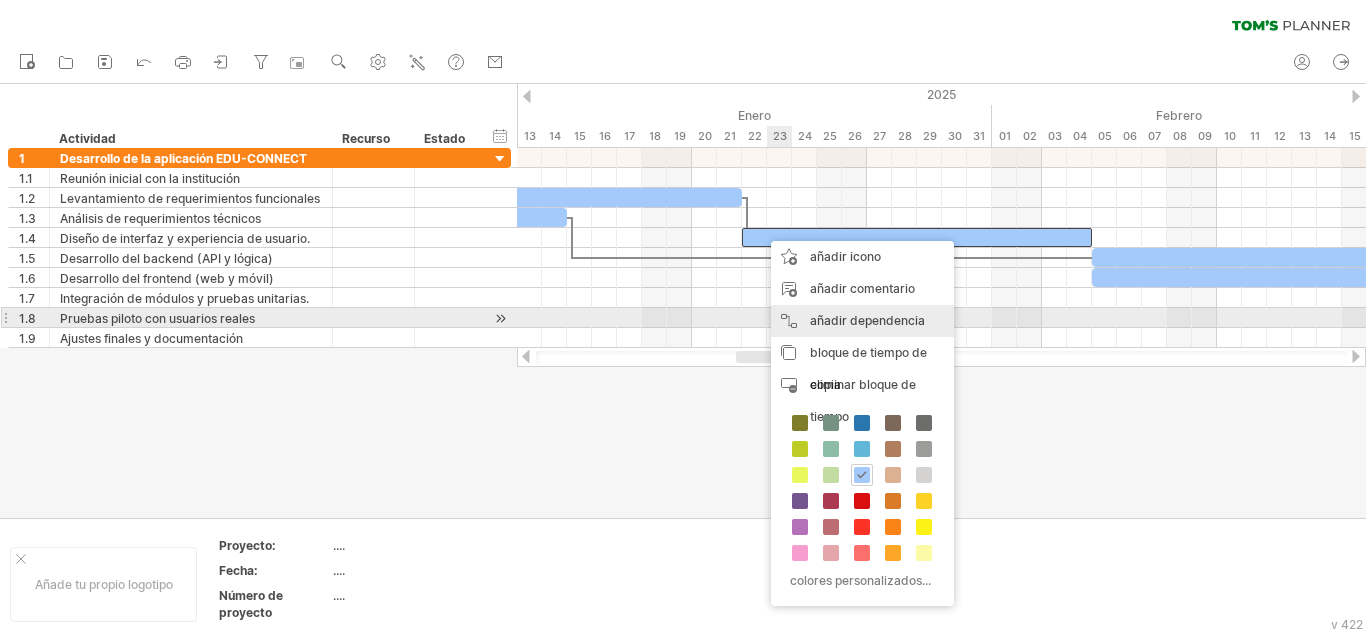 click on "añadir dependencia" at bounding box center [867, 320] 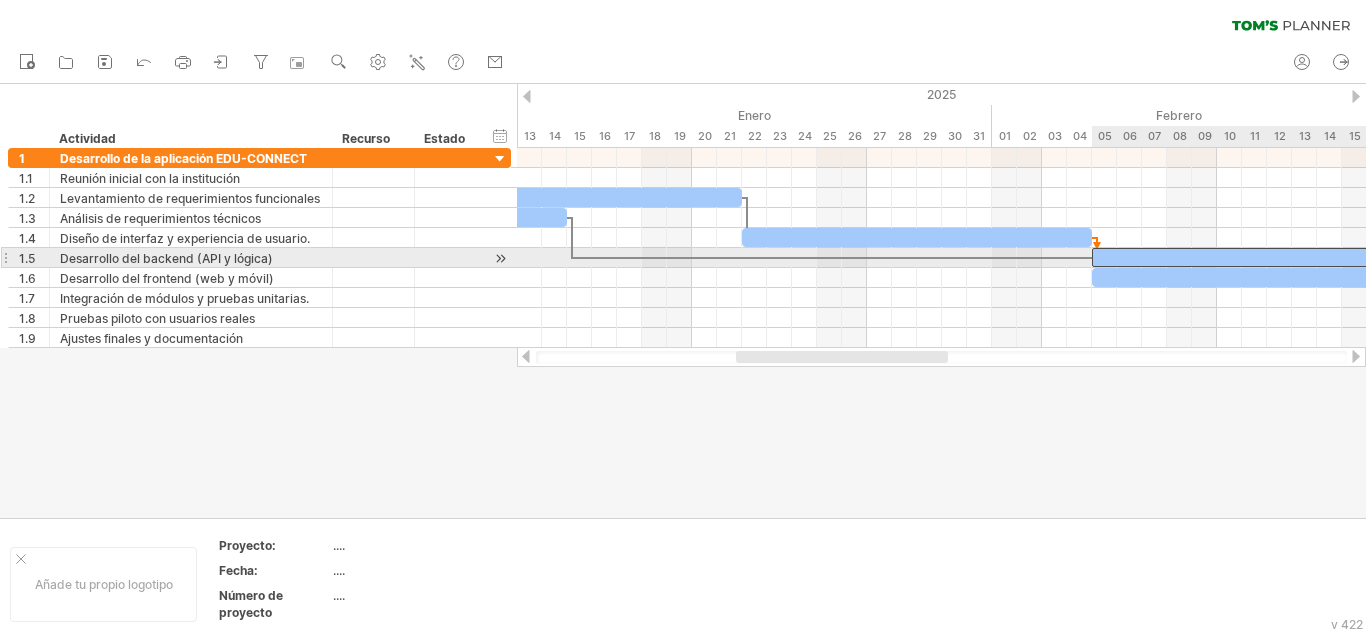 click at bounding box center [1354, 257] 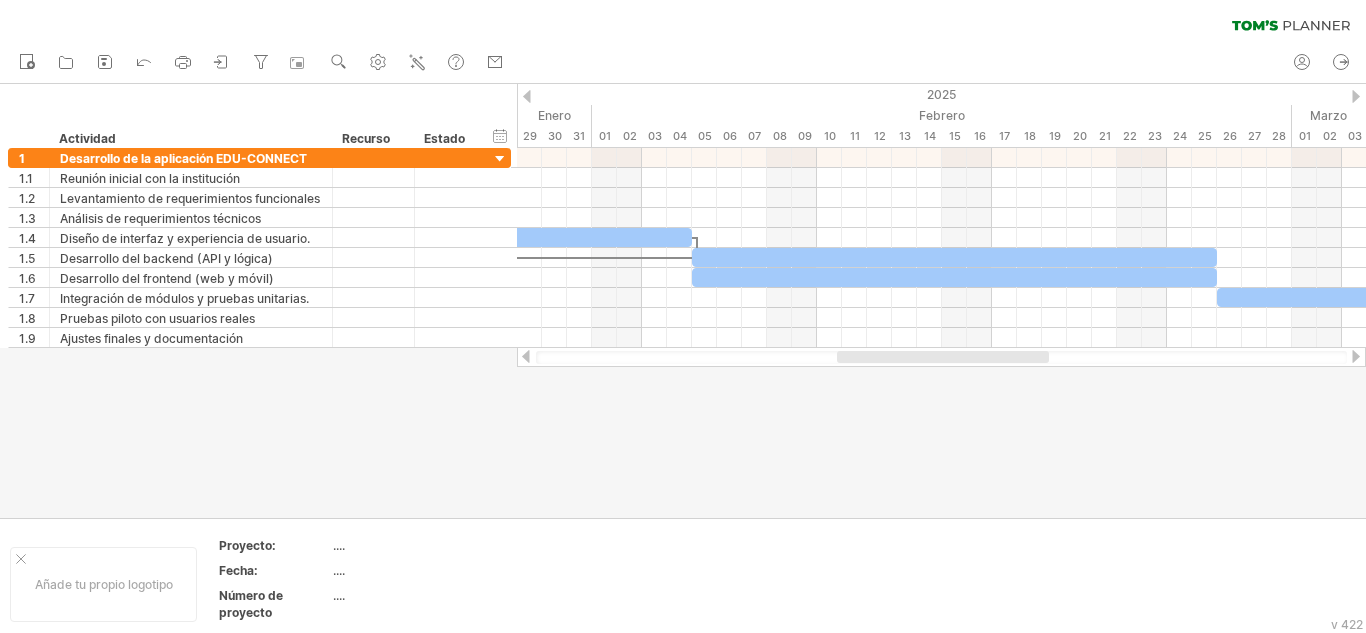 drag, startPoint x: 869, startPoint y: 356, endPoint x: 970, endPoint y: 356, distance: 101 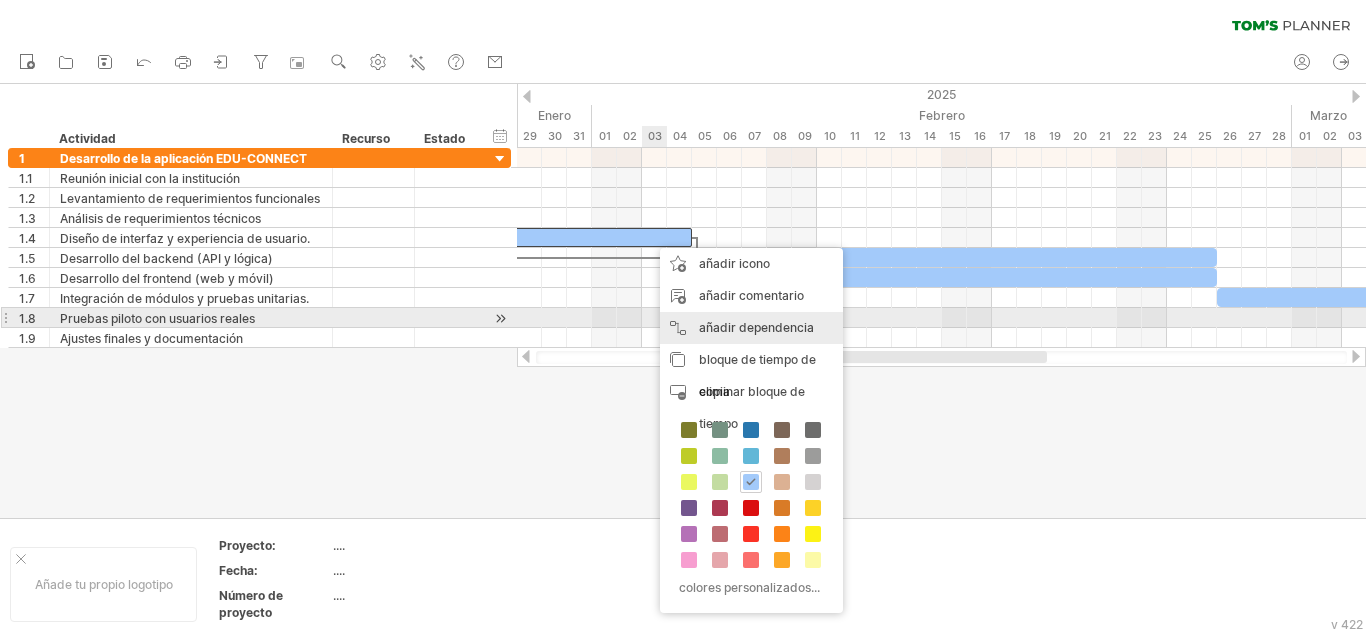 click on "añadir dependencia" at bounding box center [756, 327] 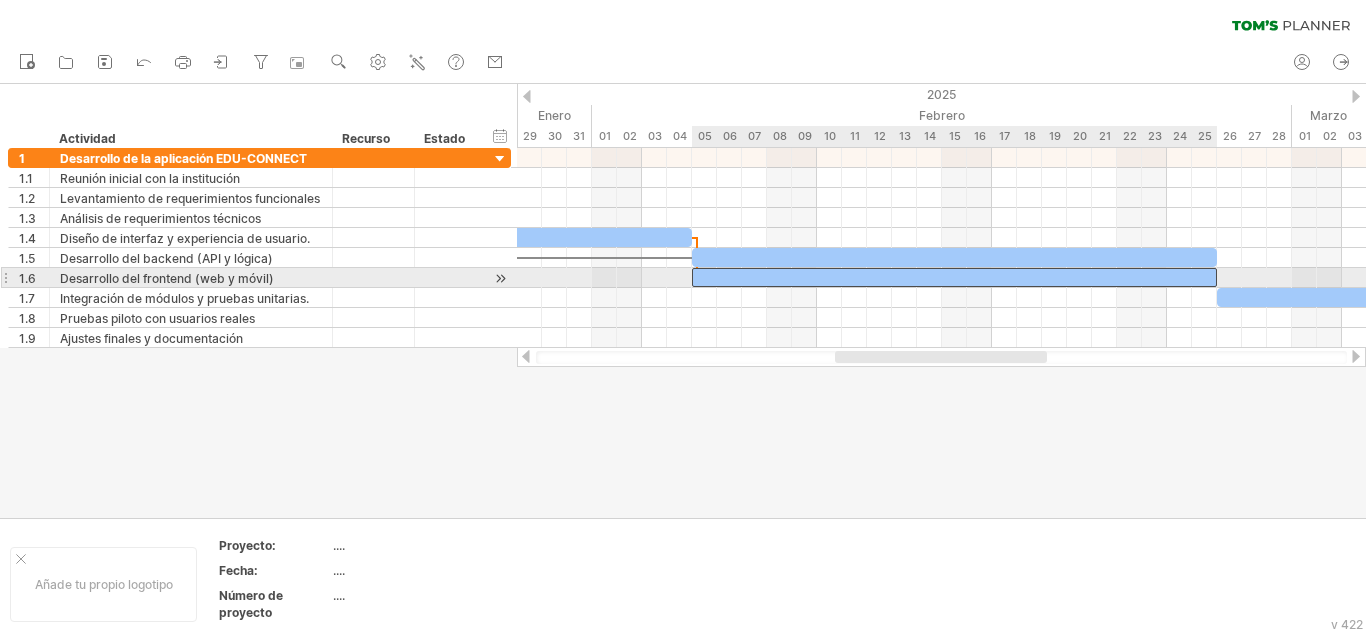 click at bounding box center [954, 277] 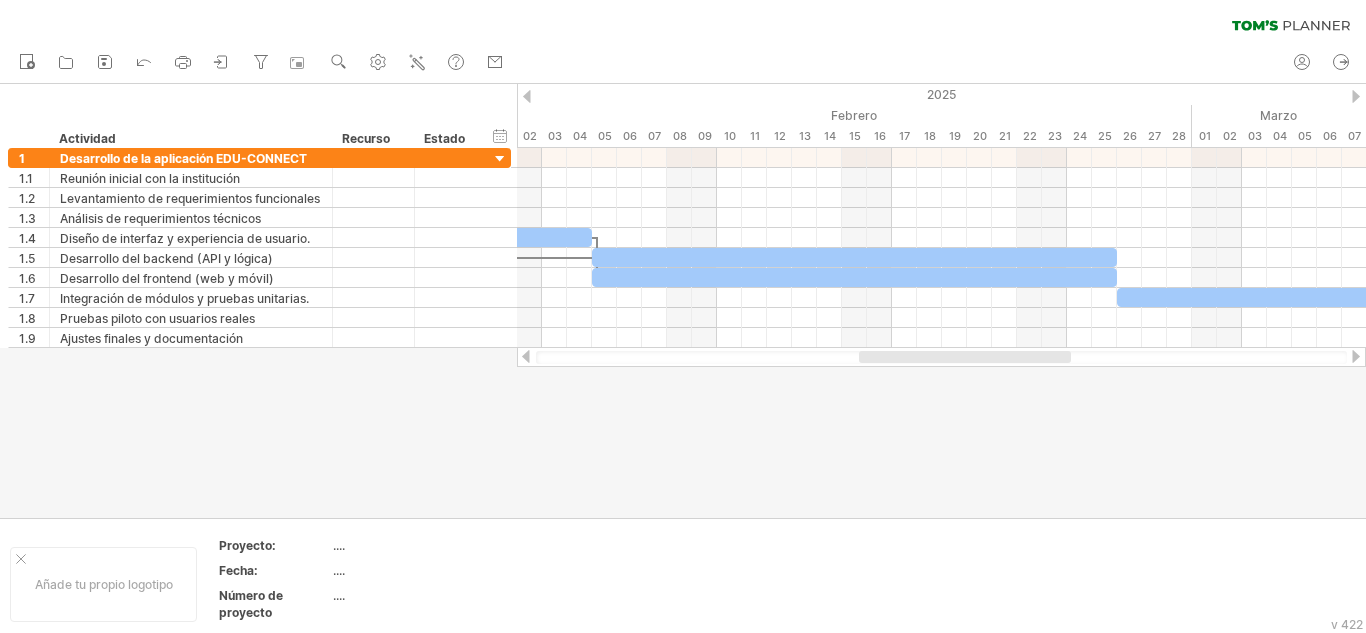 drag, startPoint x: 918, startPoint y: 353, endPoint x: 942, endPoint y: 351, distance: 24.083189 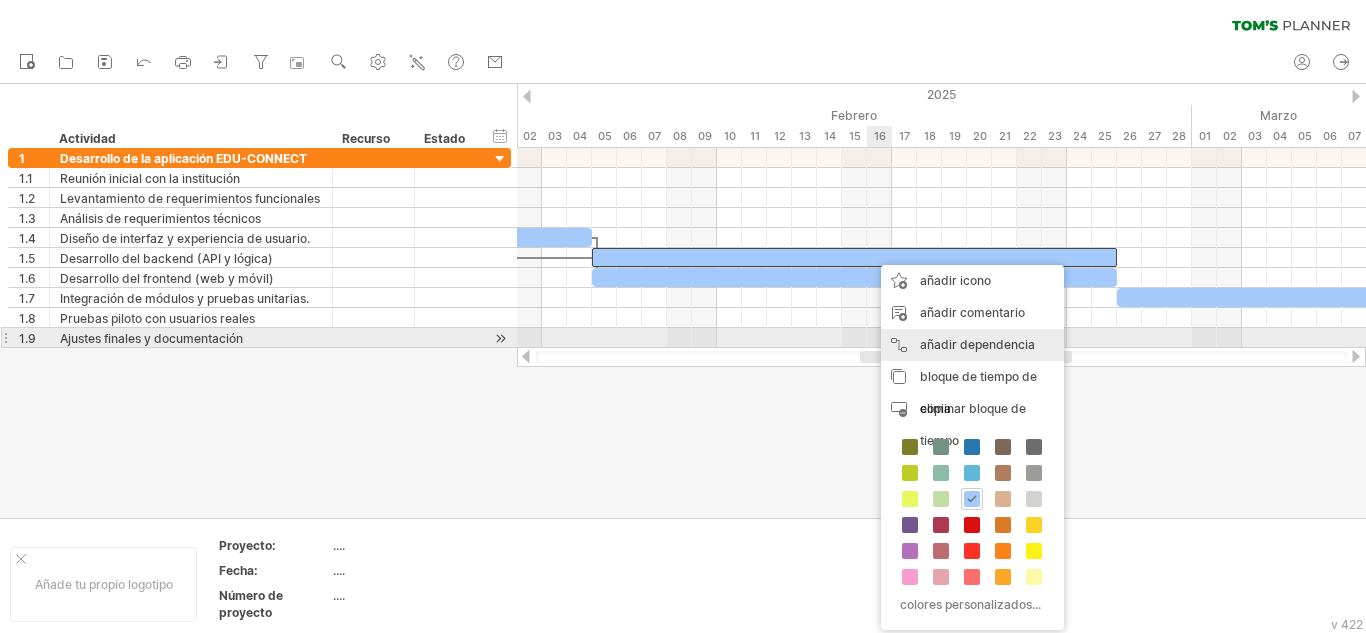 click on "añadir dependencia" at bounding box center [977, 344] 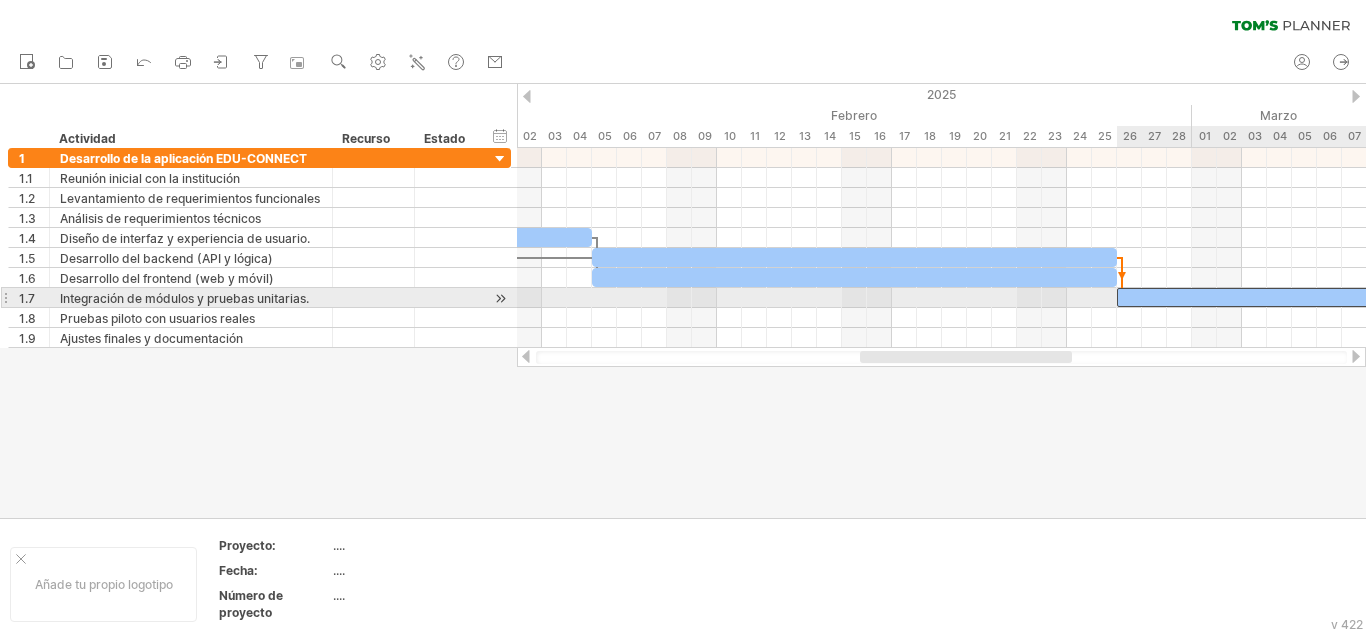 click at bounding box center [1292, 297] 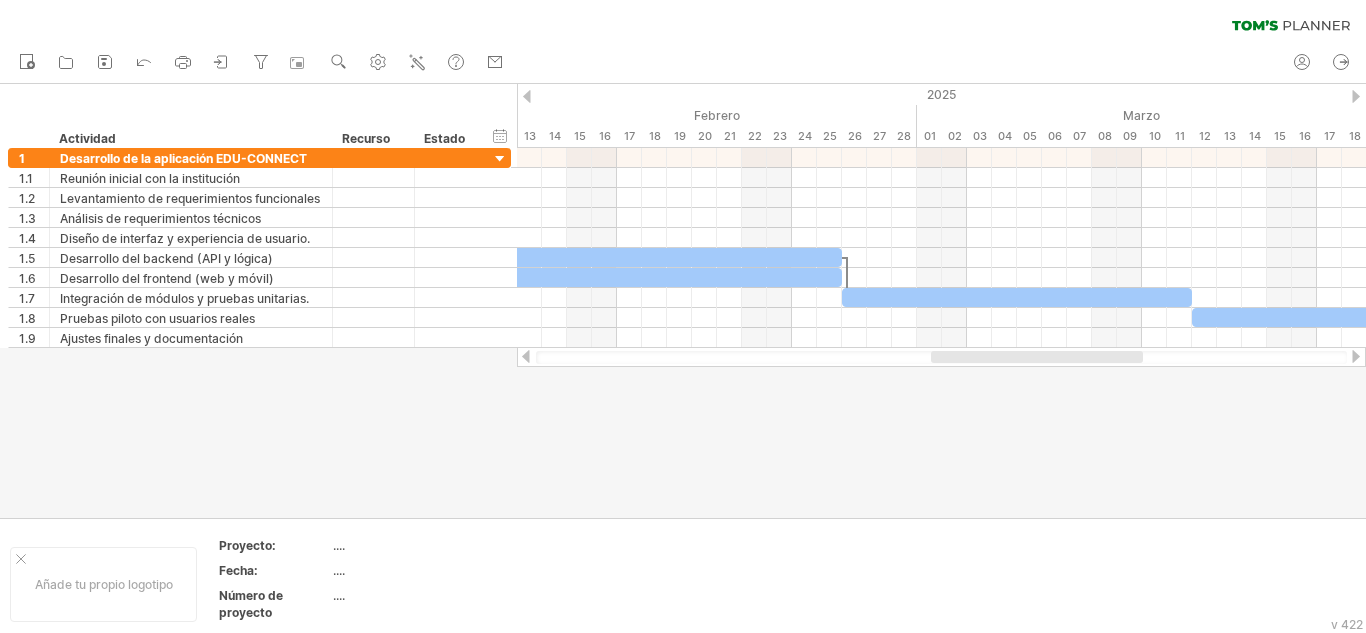 drag, startPoint x: 954, startPoint y: 356, endPoint x: 1025, endPoint y: 355, distance: 71.00704 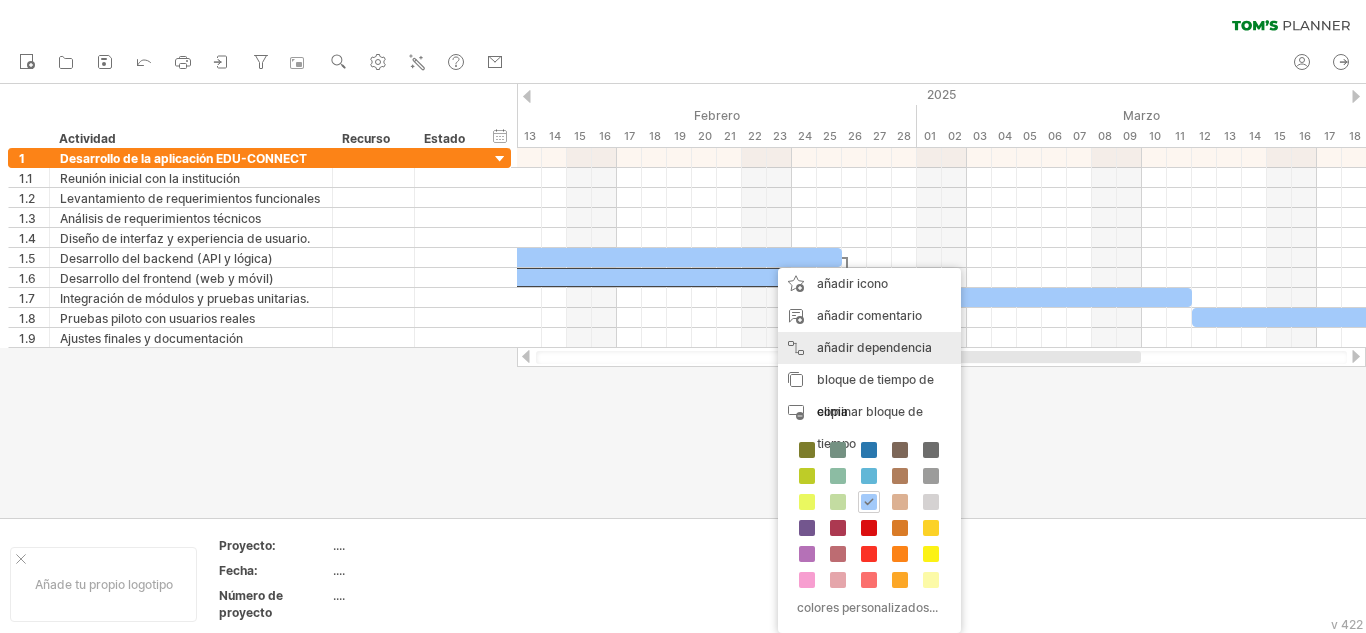 click on "añadir dependencia" at bounding box center (874, 347) 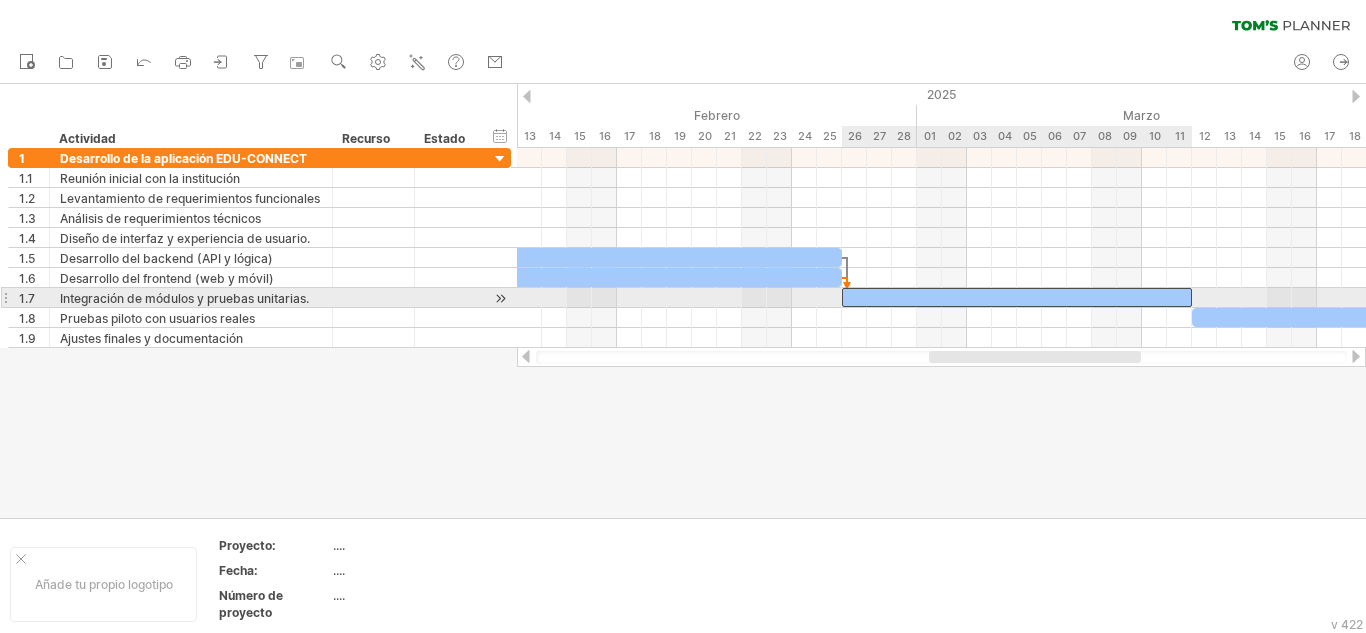 click at bounding box center (1017, 297) 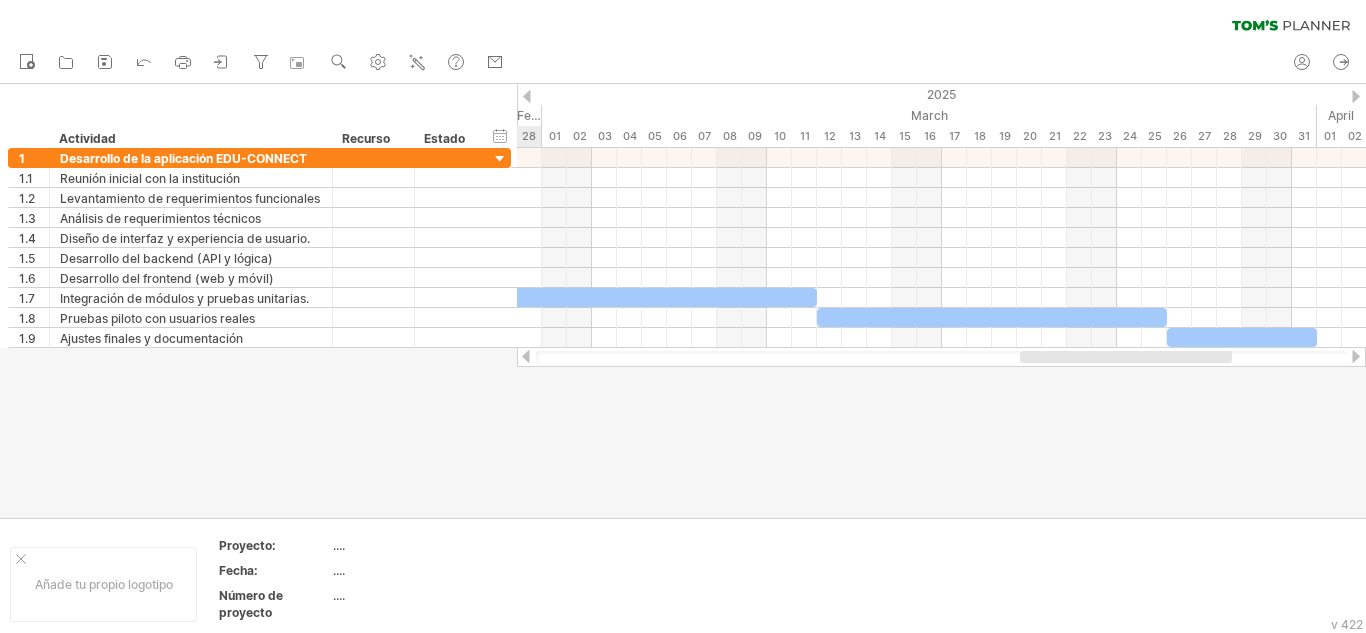 drag, startPoint x: 1019, startPoint y: 359, endPoint x: 1110, endPoint y: 359, distance: 91 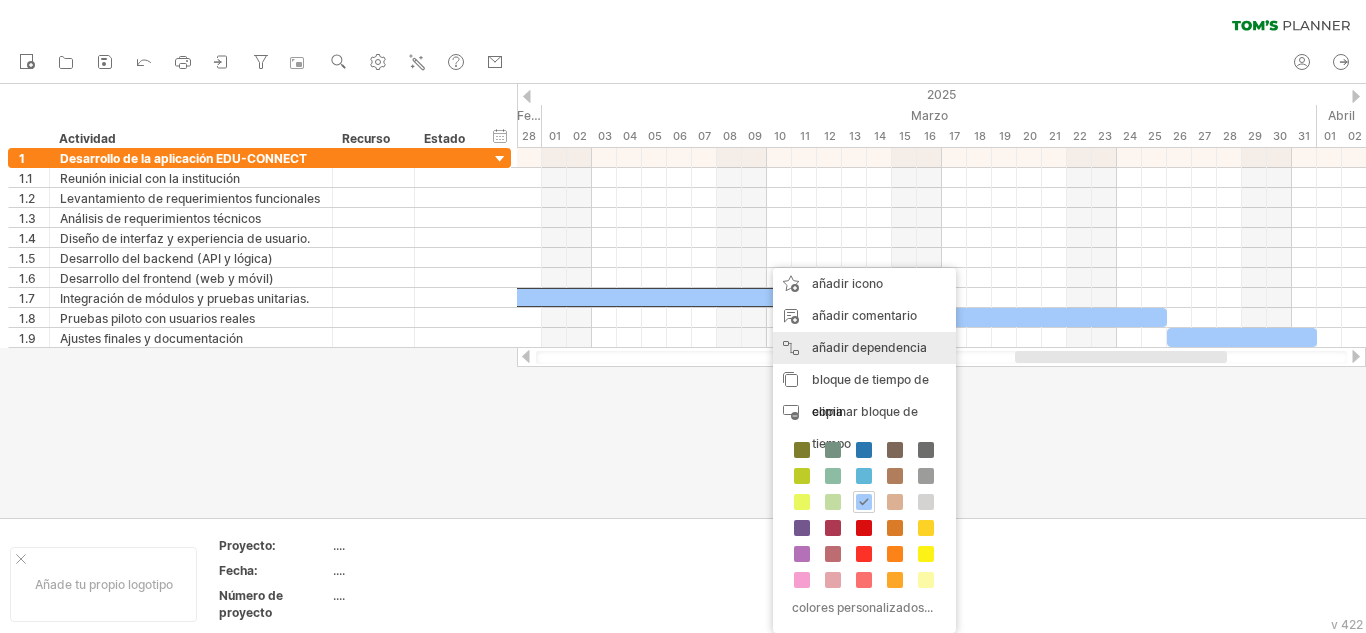 click on "añadir dependencia Puedes usar dependencias cuando necesites que las tareas se realicen en un orden específico. Por ejemplo, si estás construyendo una casa, la tarea "Construir muros" debe completarse antes de que pueda comenzar la tarea "Construir techo"." at bounding box center (864, 348) 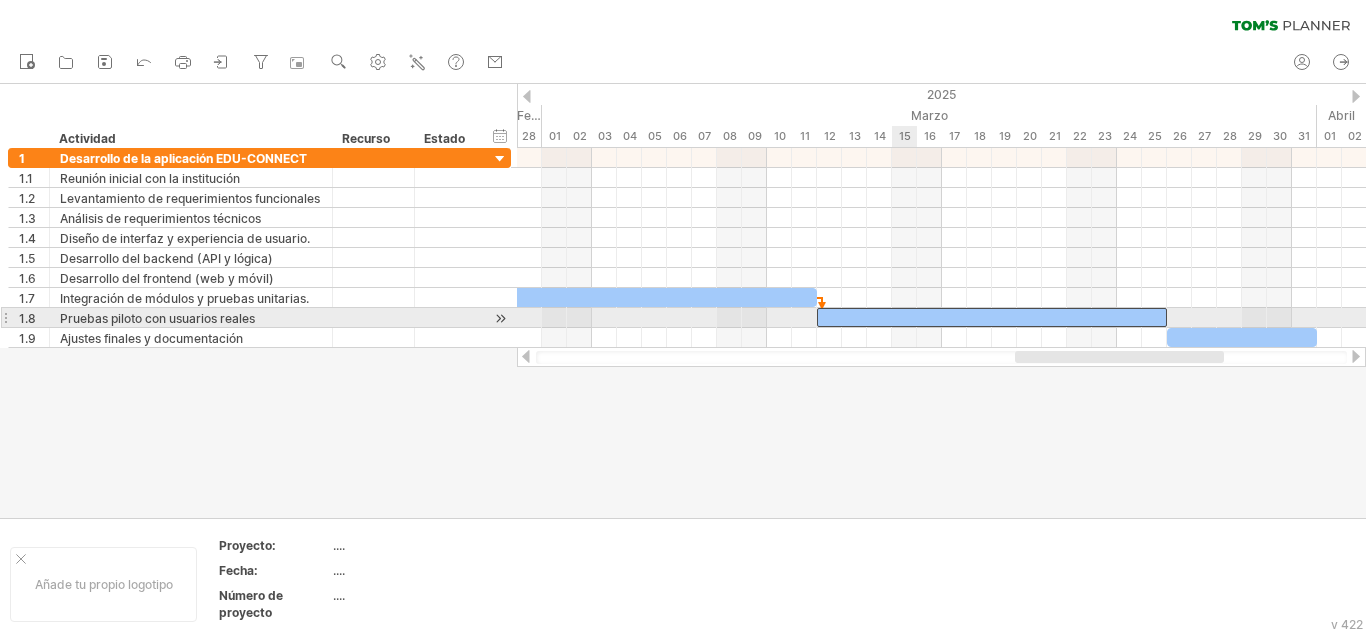 click at bounding box center (992, 317) 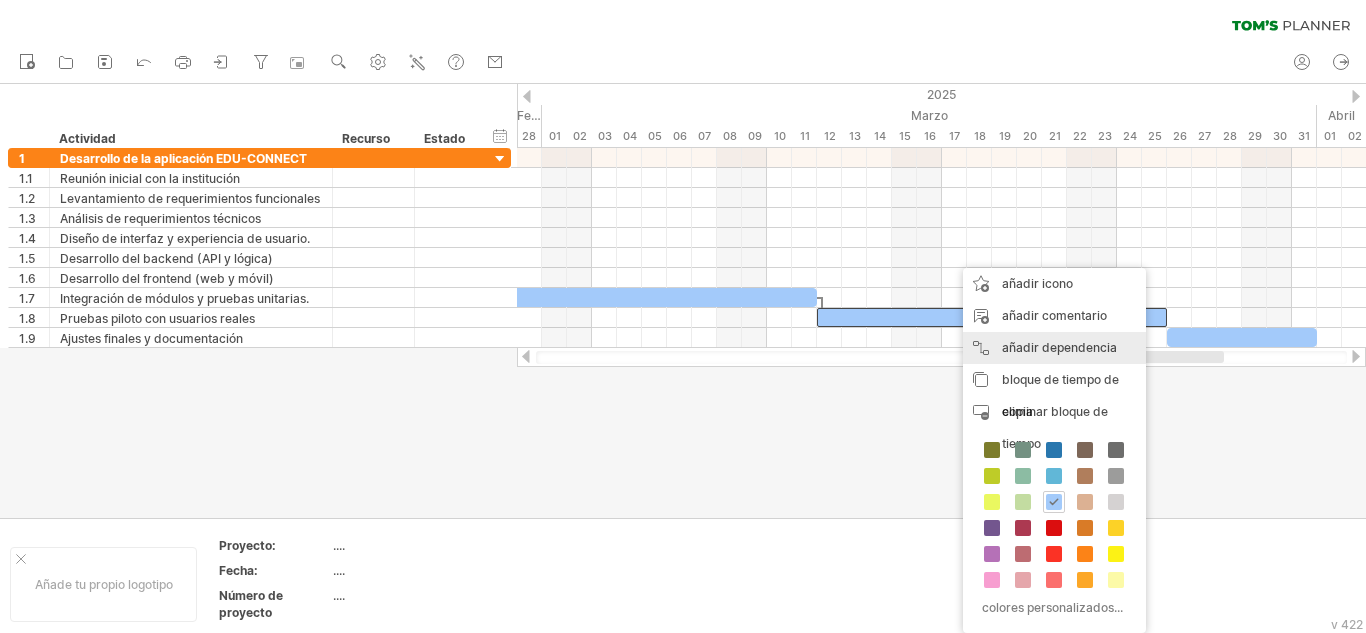 click on "añadir dependencia" at bounding box center [1059, 347] 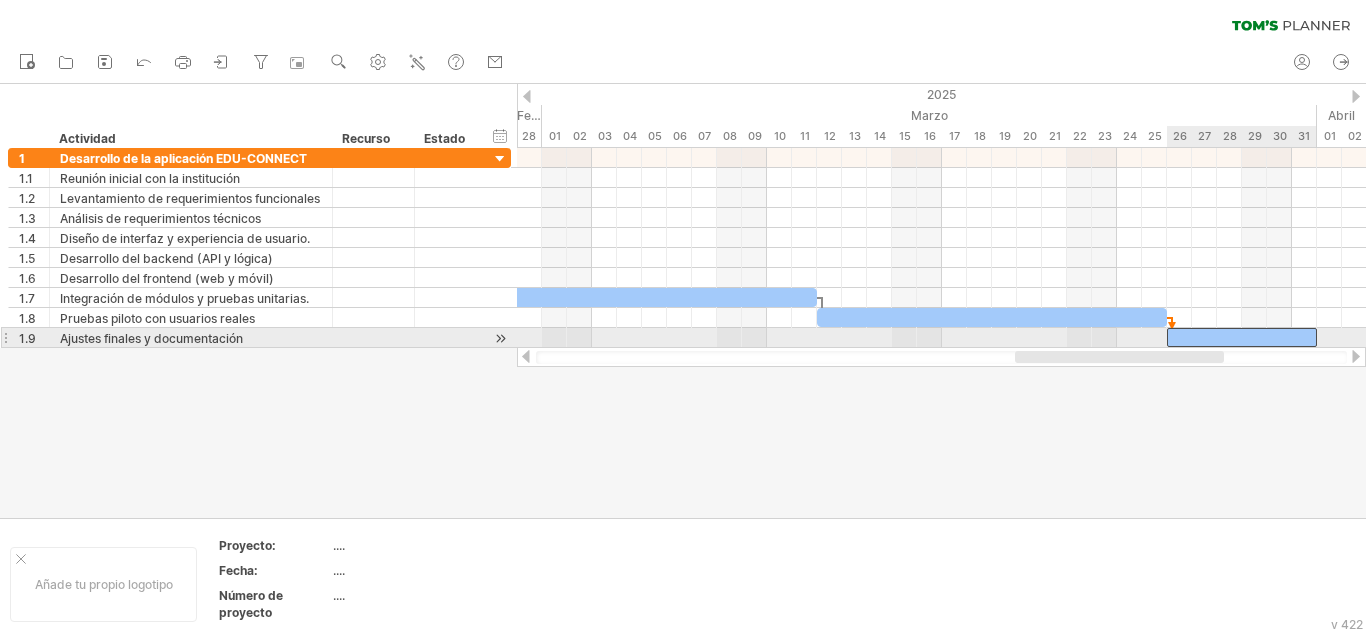 click at bounding box center [1242, 337] 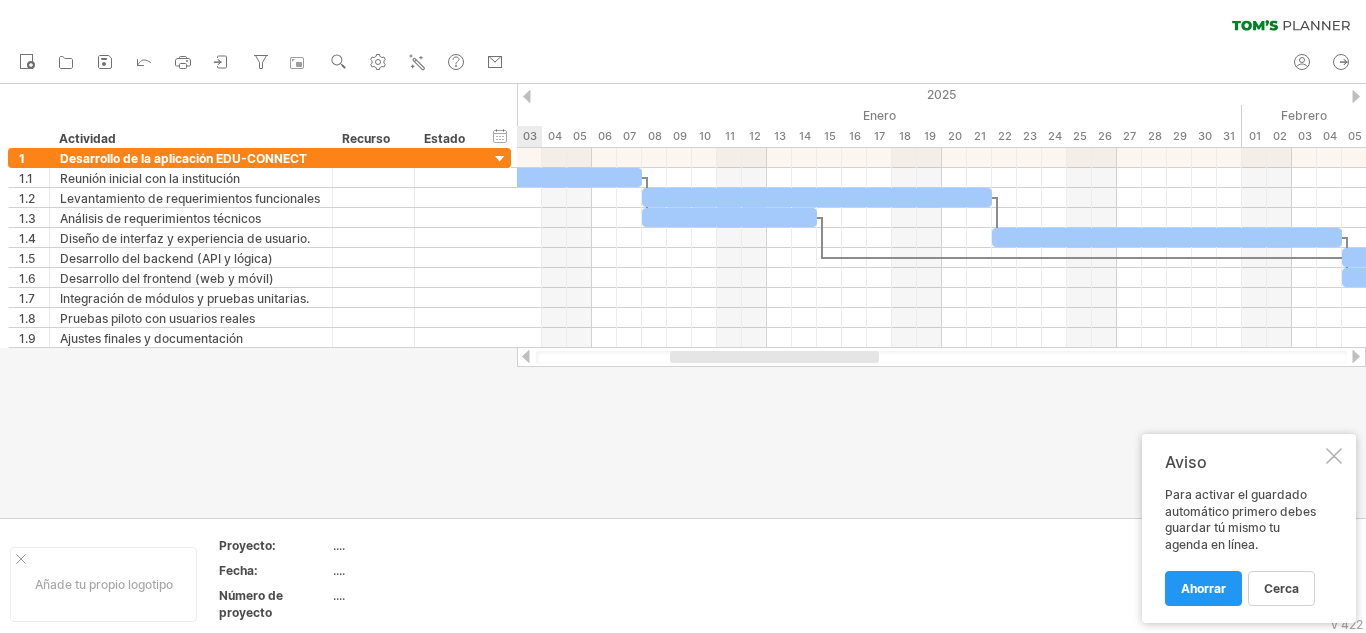 drag, startPoint x: 1122, startPoint y: 357, endPoint x: 777, endPoint y: 409, distance: 348.89682 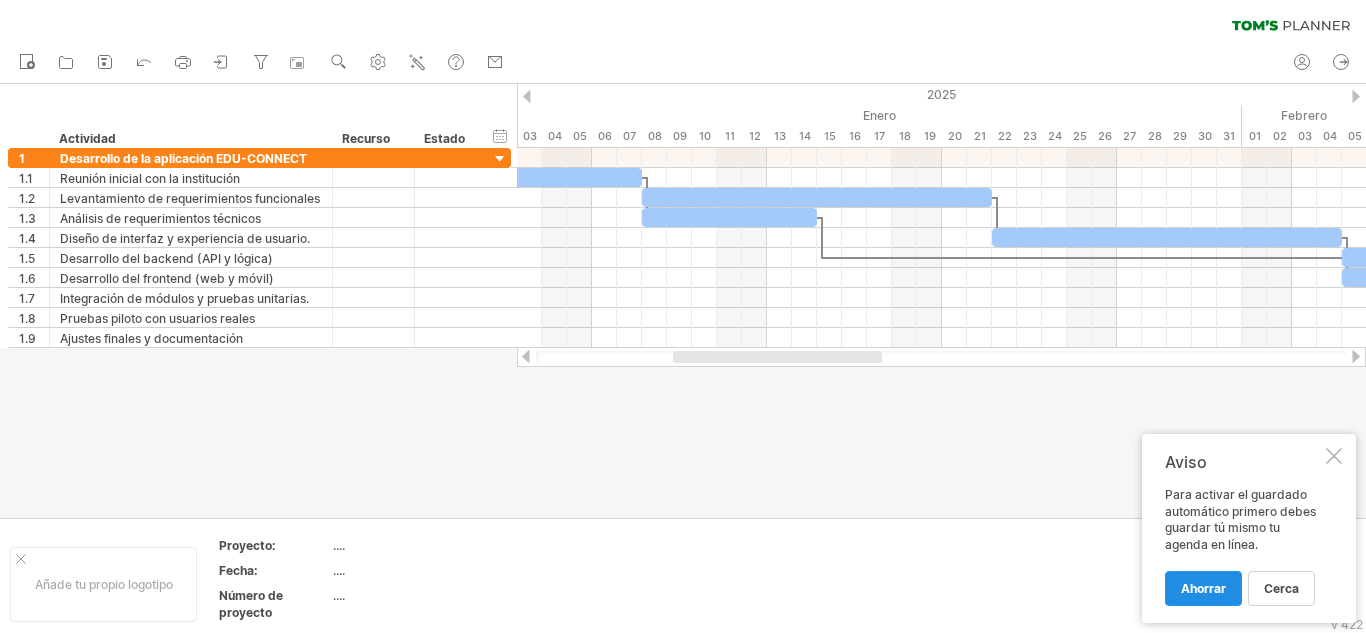 click on "Ahorrar" at bounding box center (1203, 588) 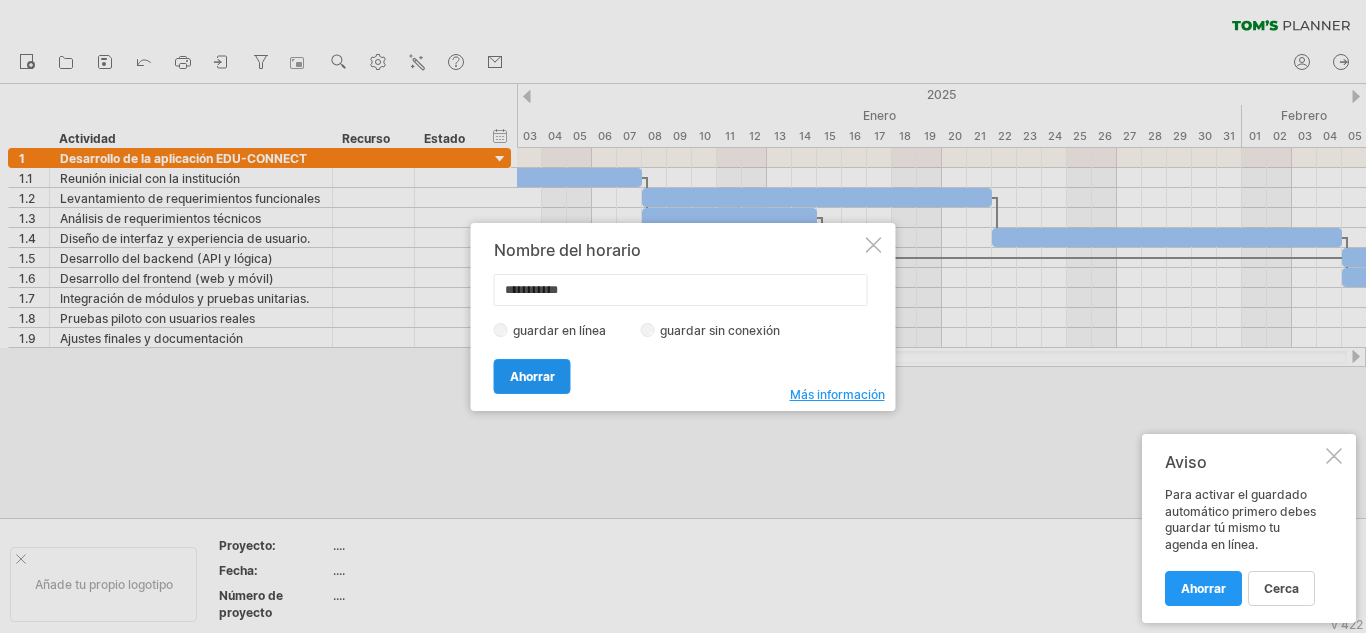 click on "Ahorrar" at bounding box center [532, 376] 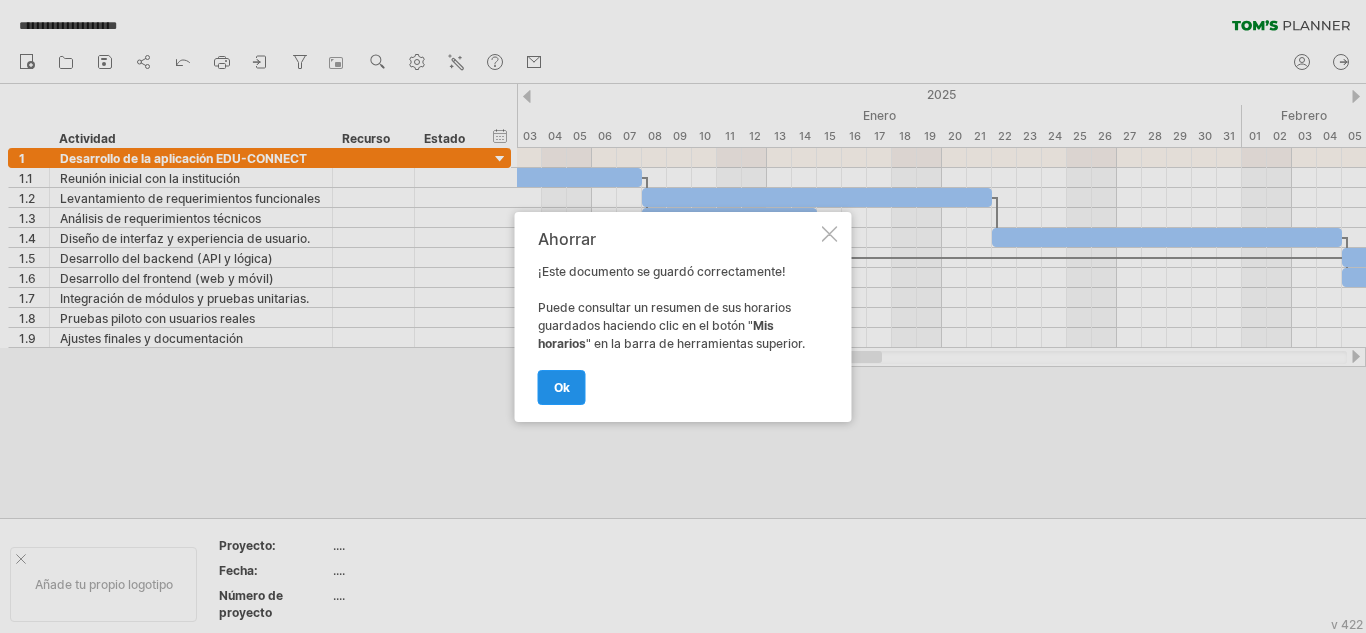 click on "OK" at bounding box center [562, 387] 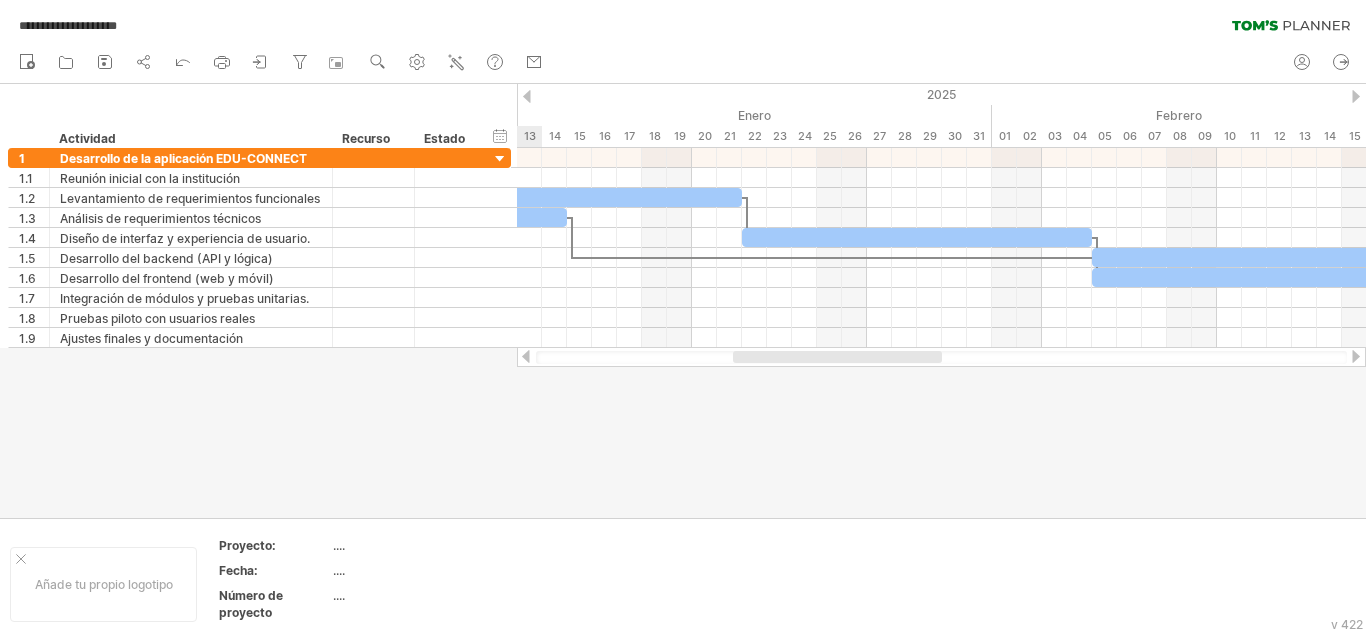 drag, startPoint x: 827, startPoint y: 358, endPoint x: 887, endPoint y: 378, distance: 63.245552 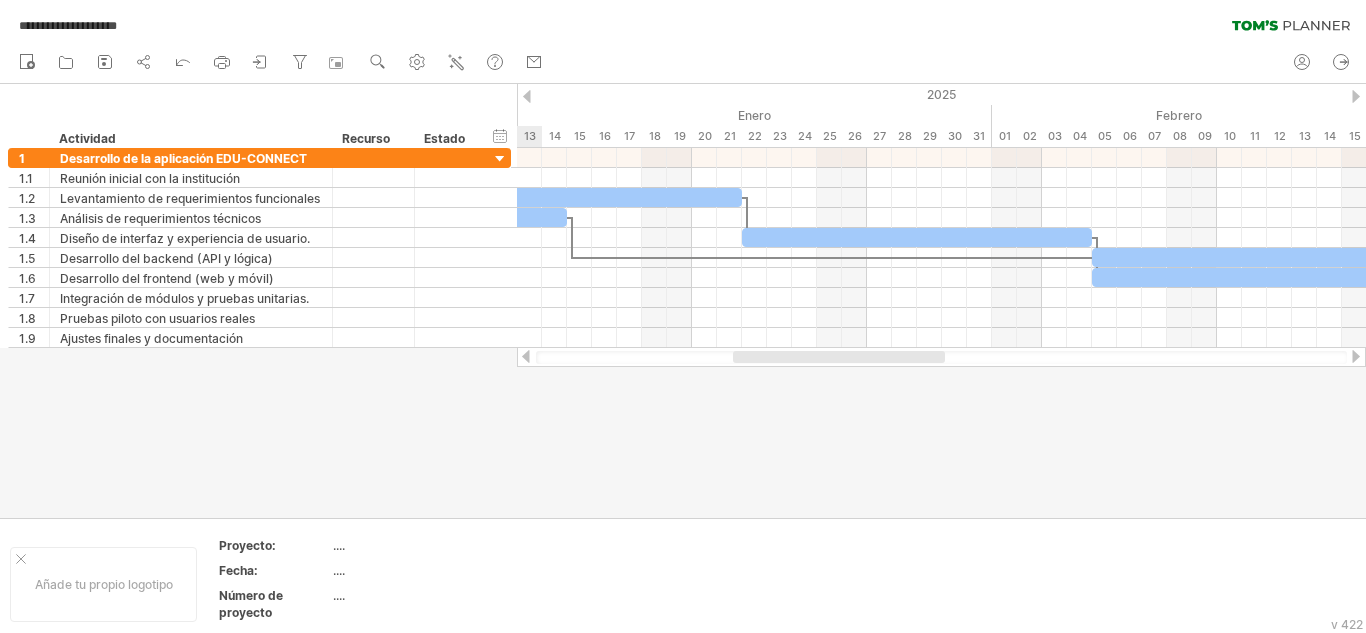 click at bounding box center [683, 301] 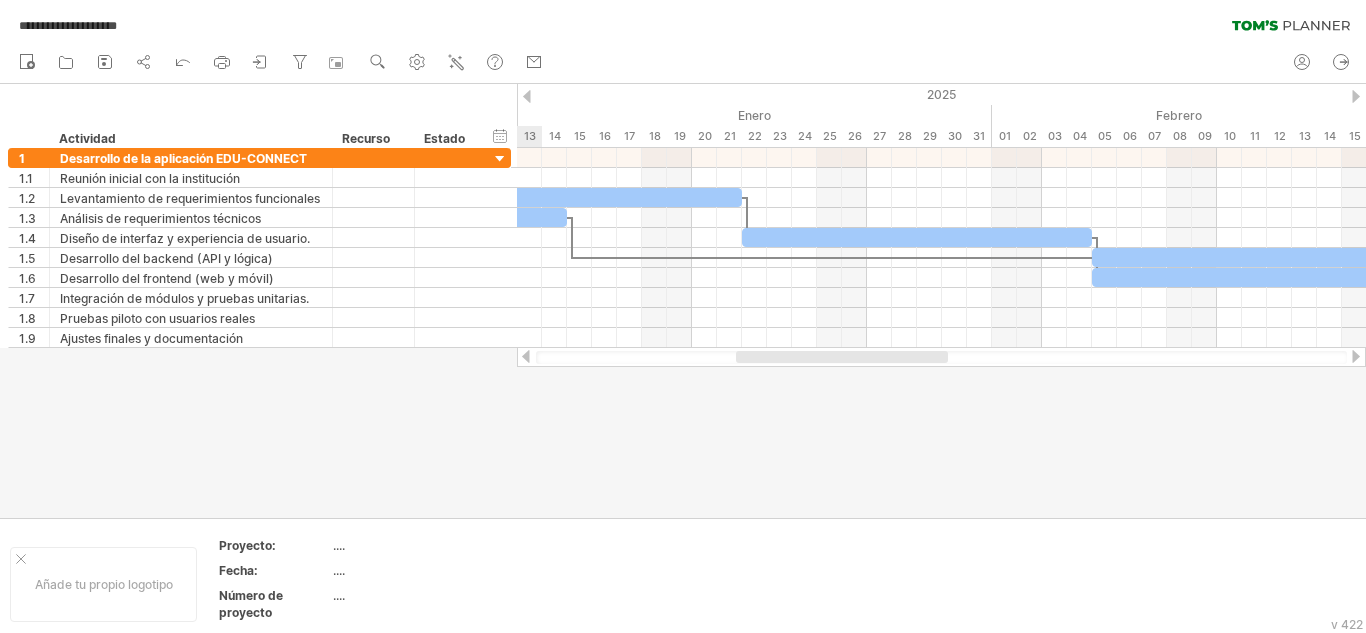 drag, startPoint x: 887, startPoint y: 378, endPoint x: 722, endPoint y: 384, distance: 165.10905 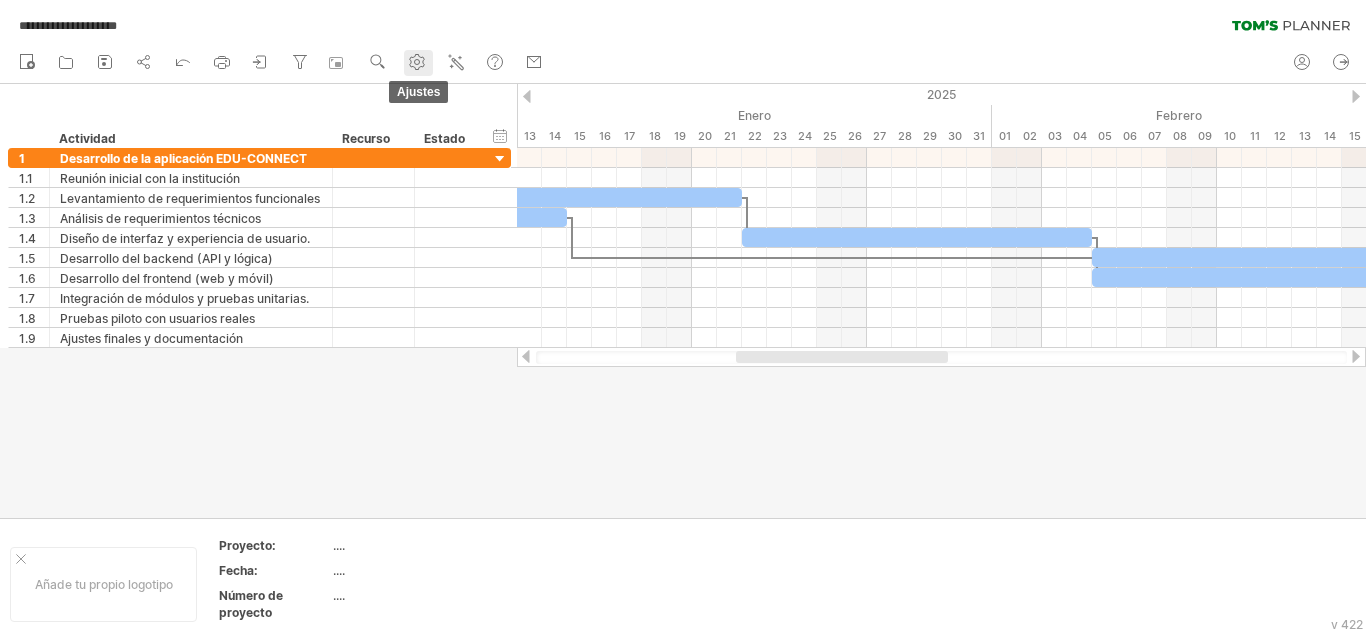 click 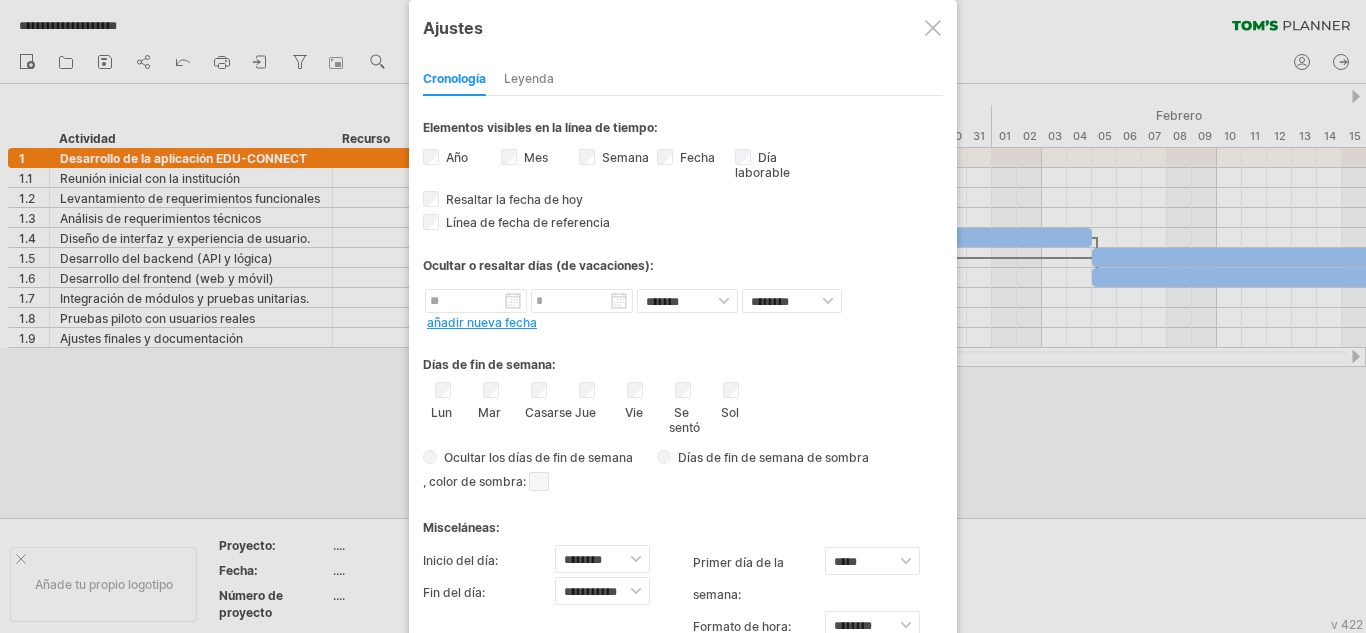 click on "Leyenda" at bounding box center (529, 78) 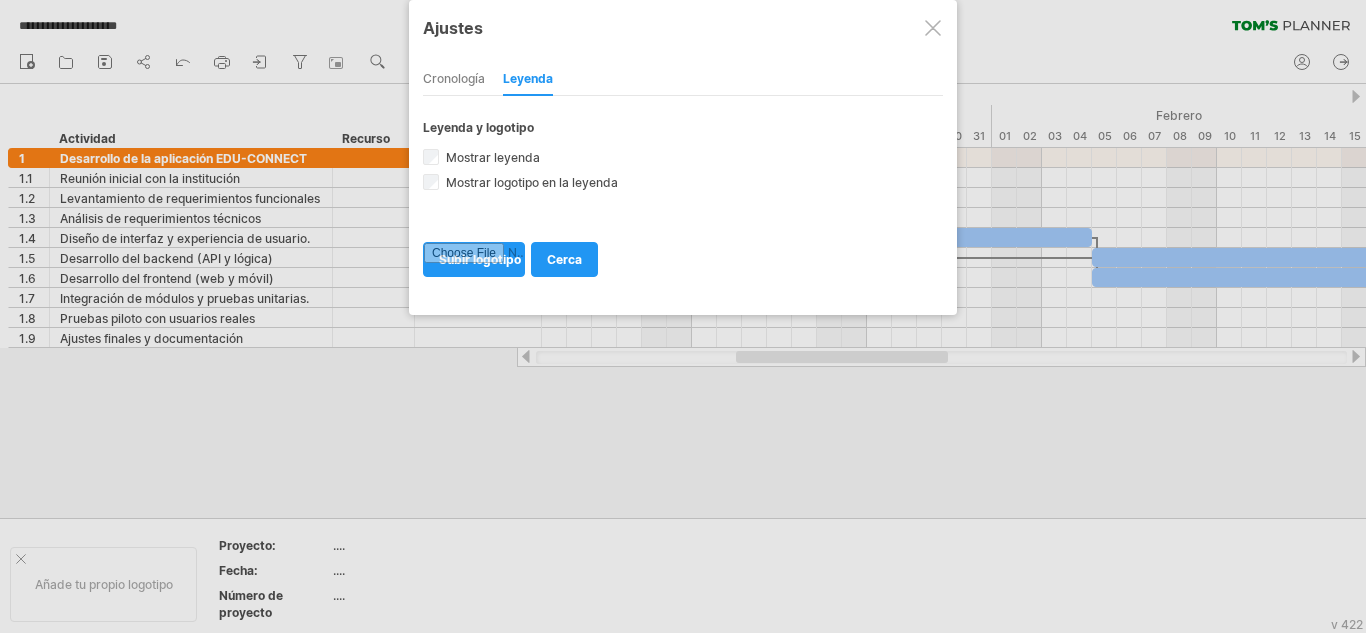 click at bounding box center (933, 28) 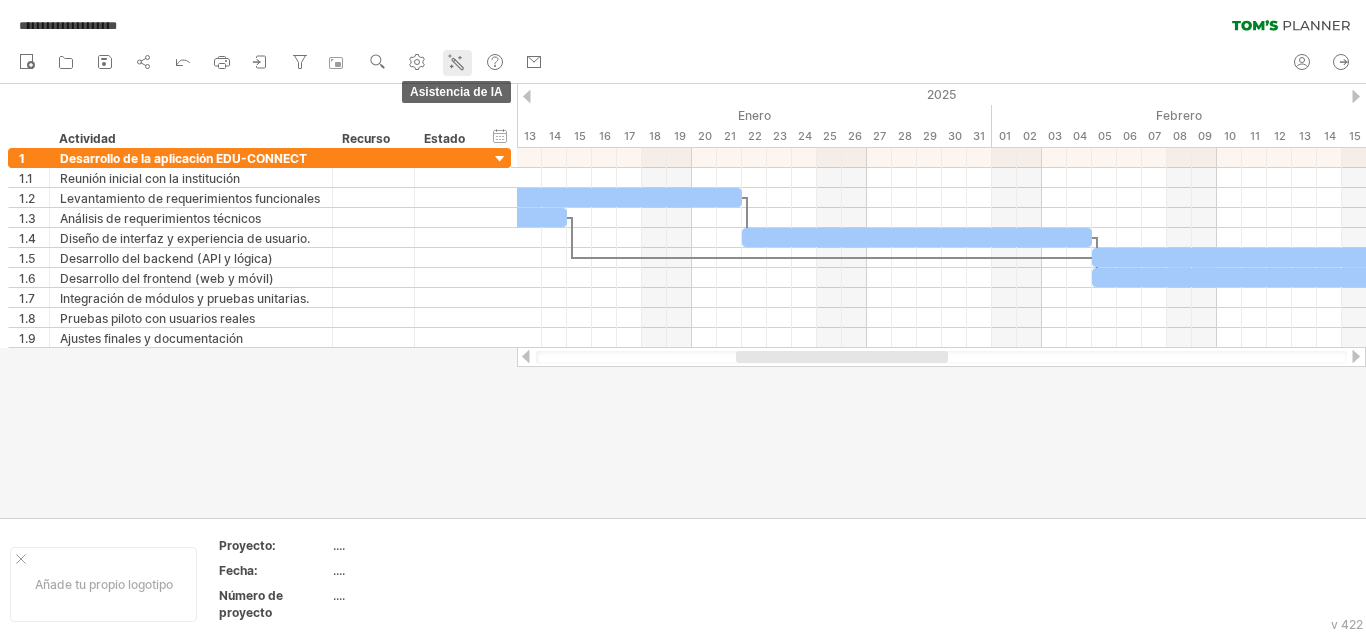 click 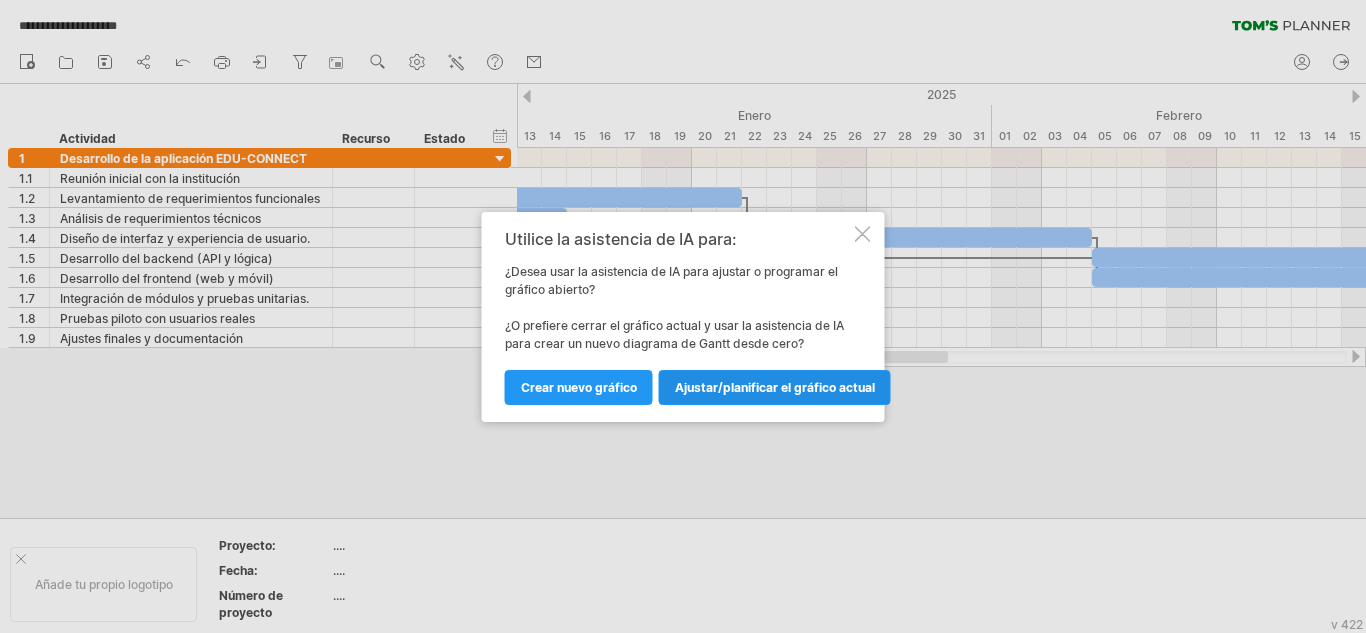 click on "Ajustar/planificar el gráfico actual" at bounding box center (775, 387) 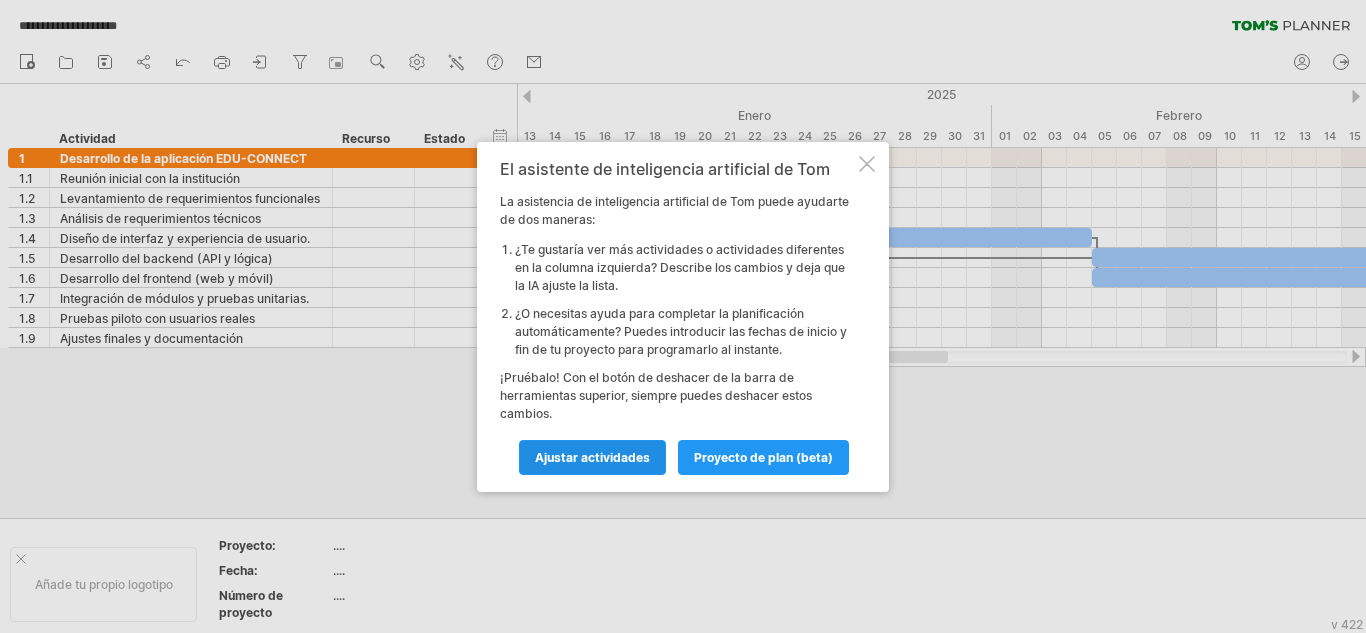 click on "Ajustar actividades" at bounding box center [592, 457] 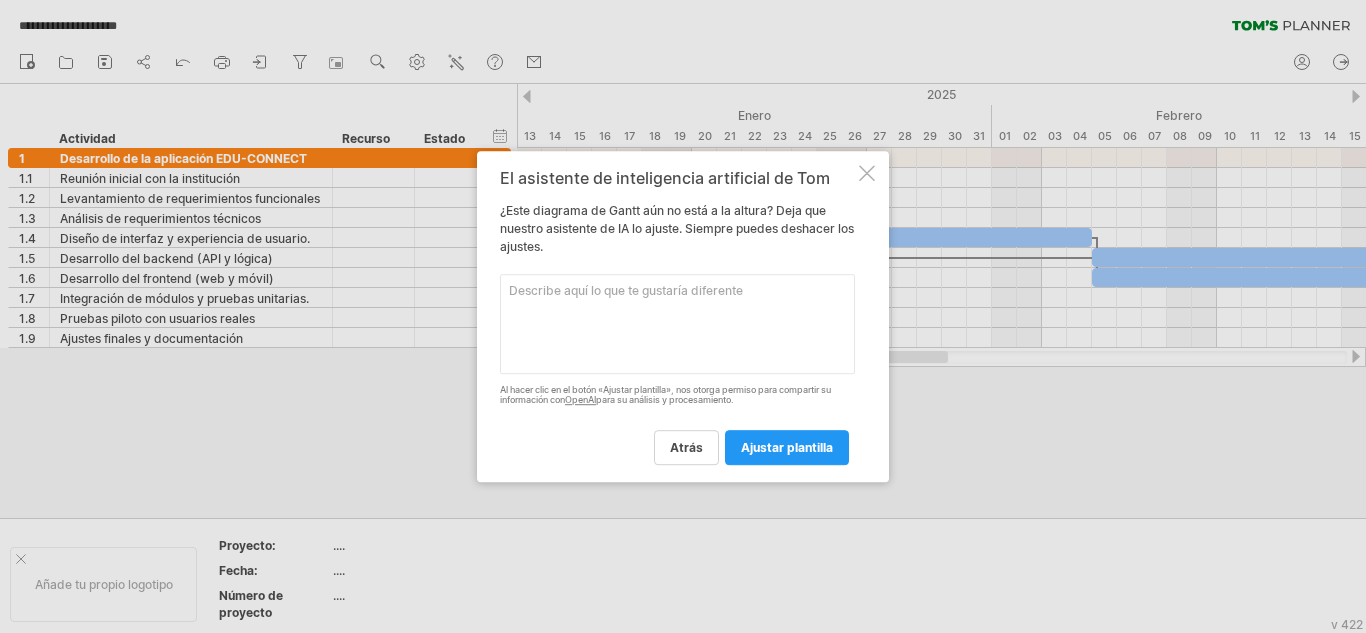 click at bounding box center (677, 324) 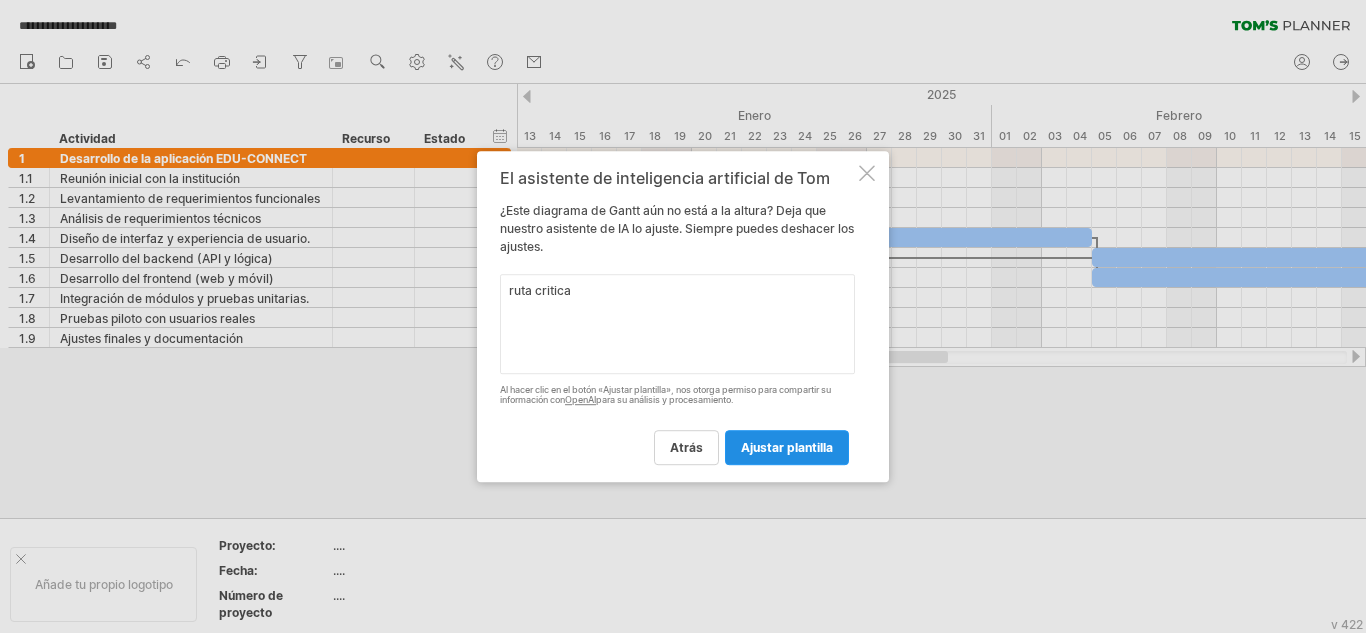 type on "ruta critica" 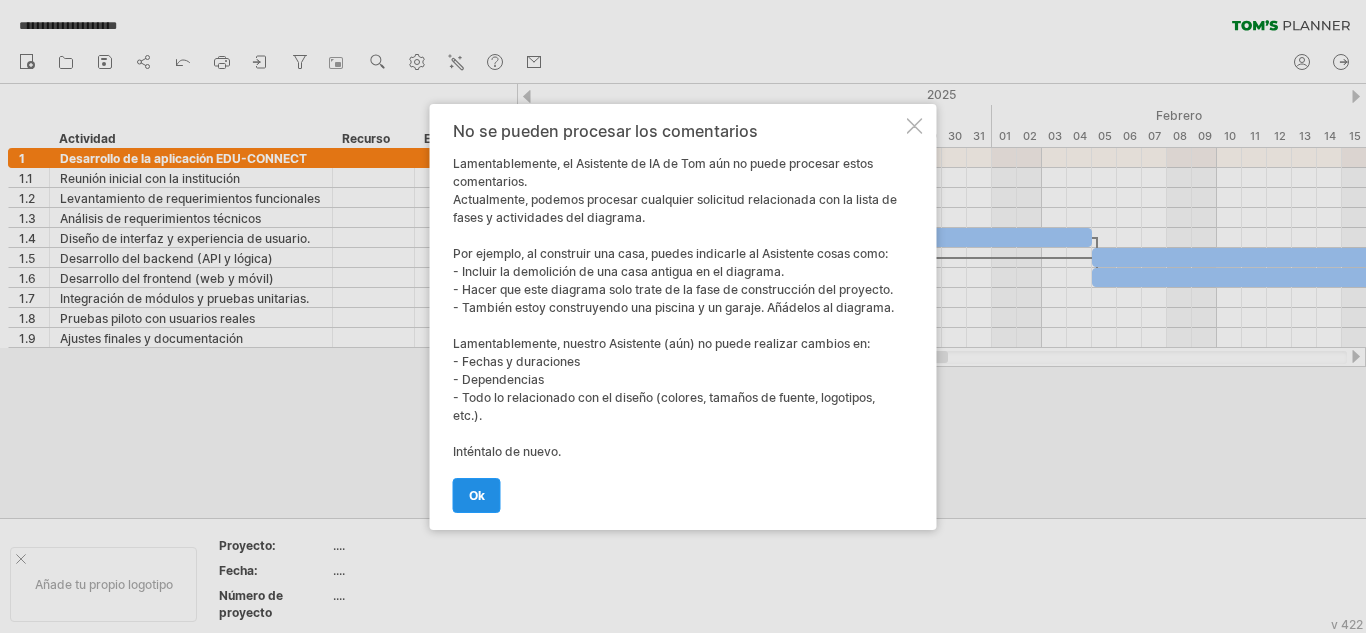 click on "OK" at bounding box center [477, 495] 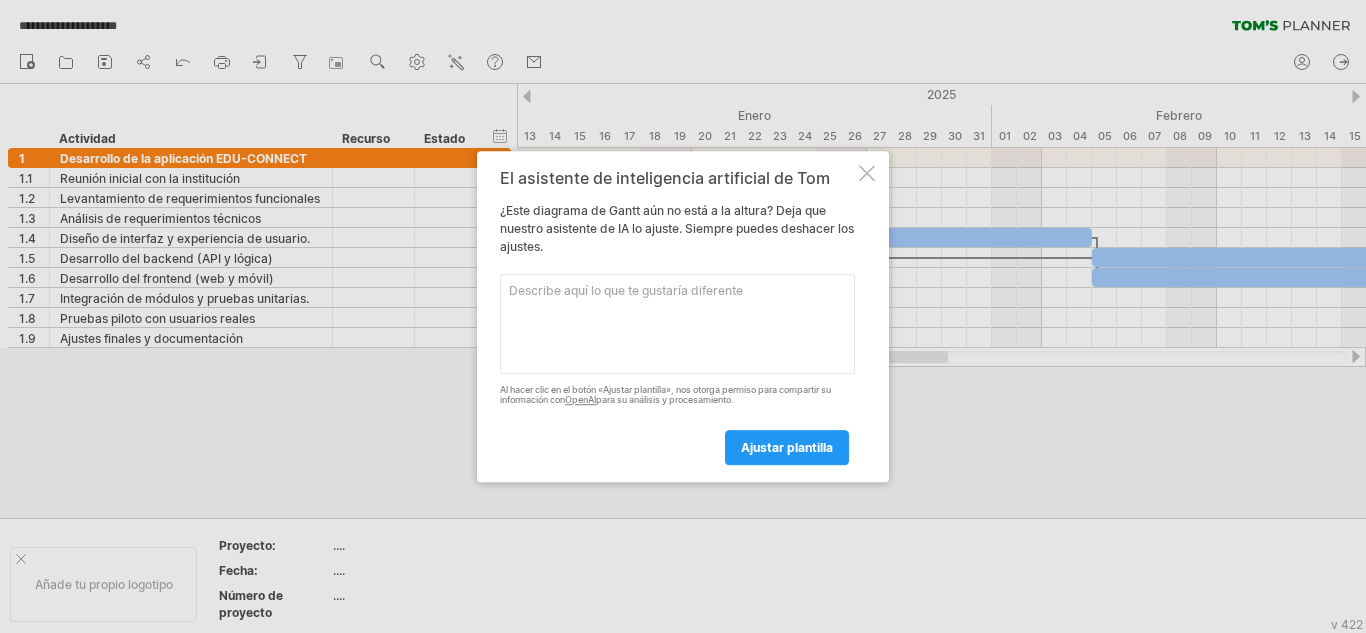 click at bounding box center (867, 173) 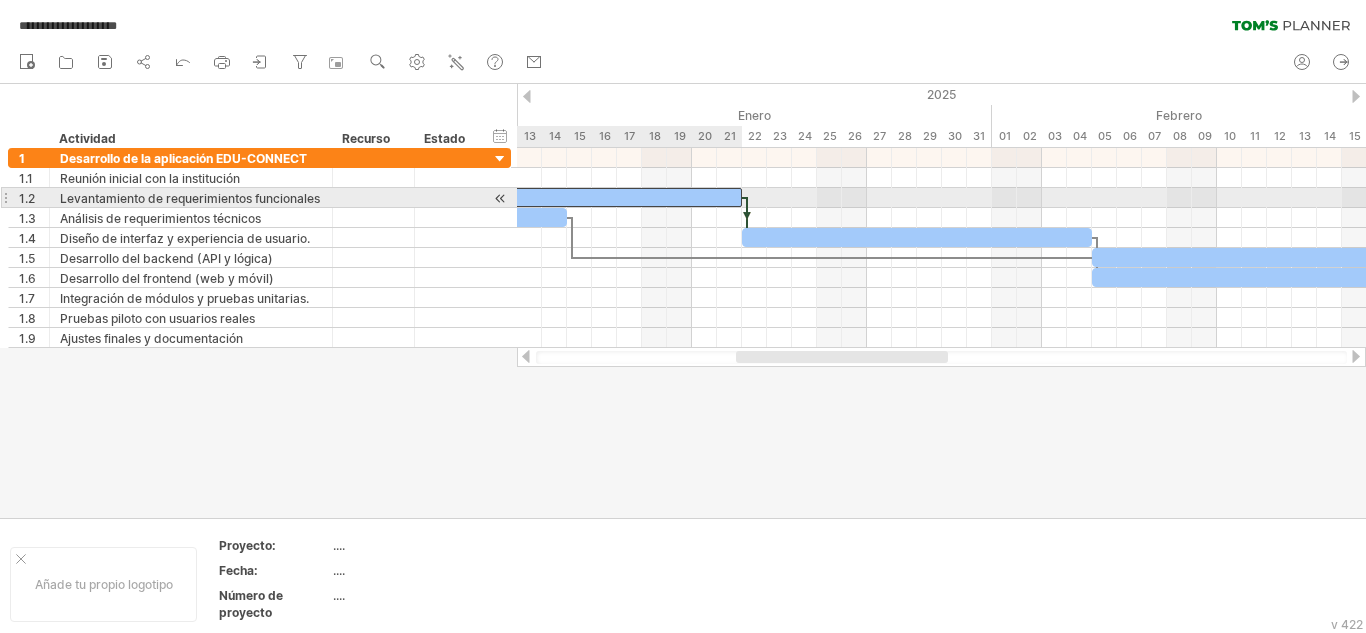 click at bounding box center [567, 197] 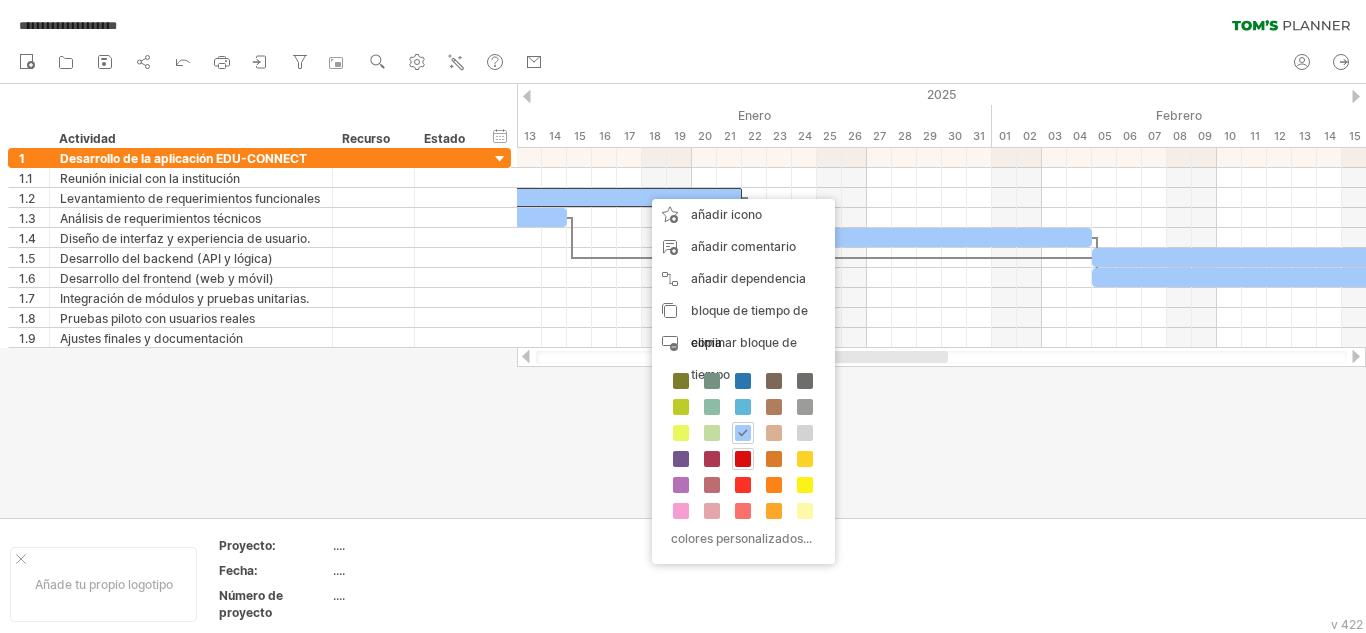 click at bounding box center (743, 459) 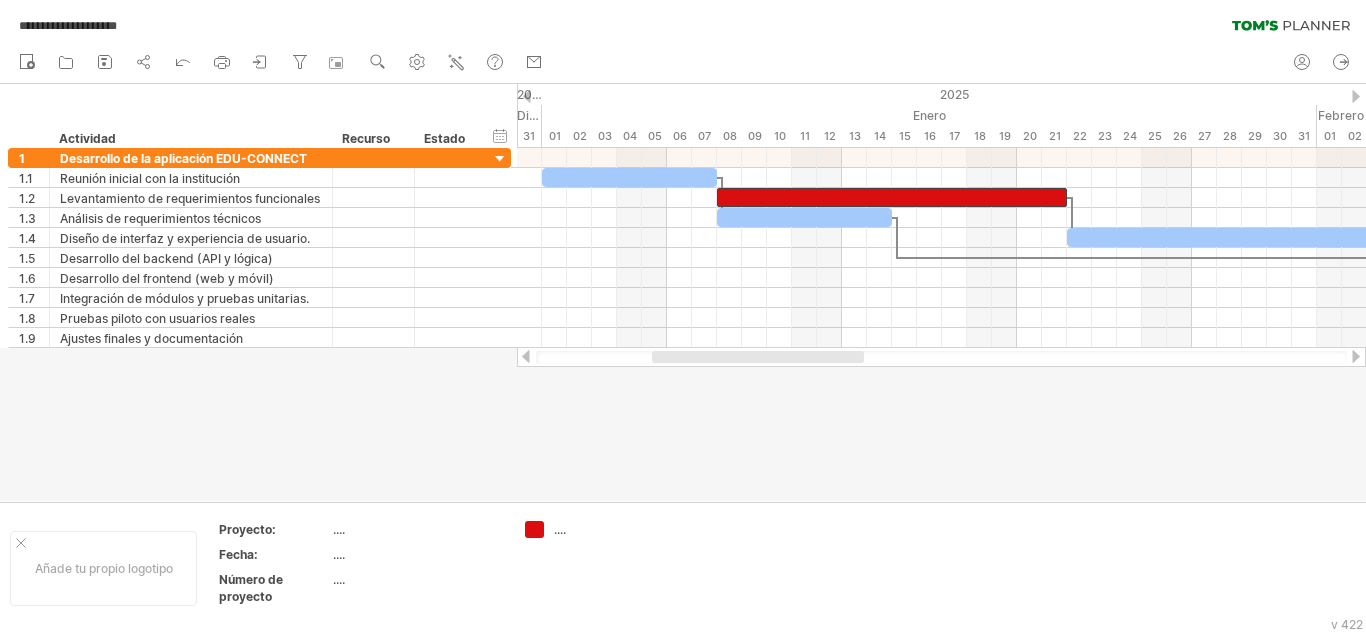 drag, startPoint x: 838, startPoint y: 358, endPoint x: 754, endPoint y: 367, distance: 84.48077 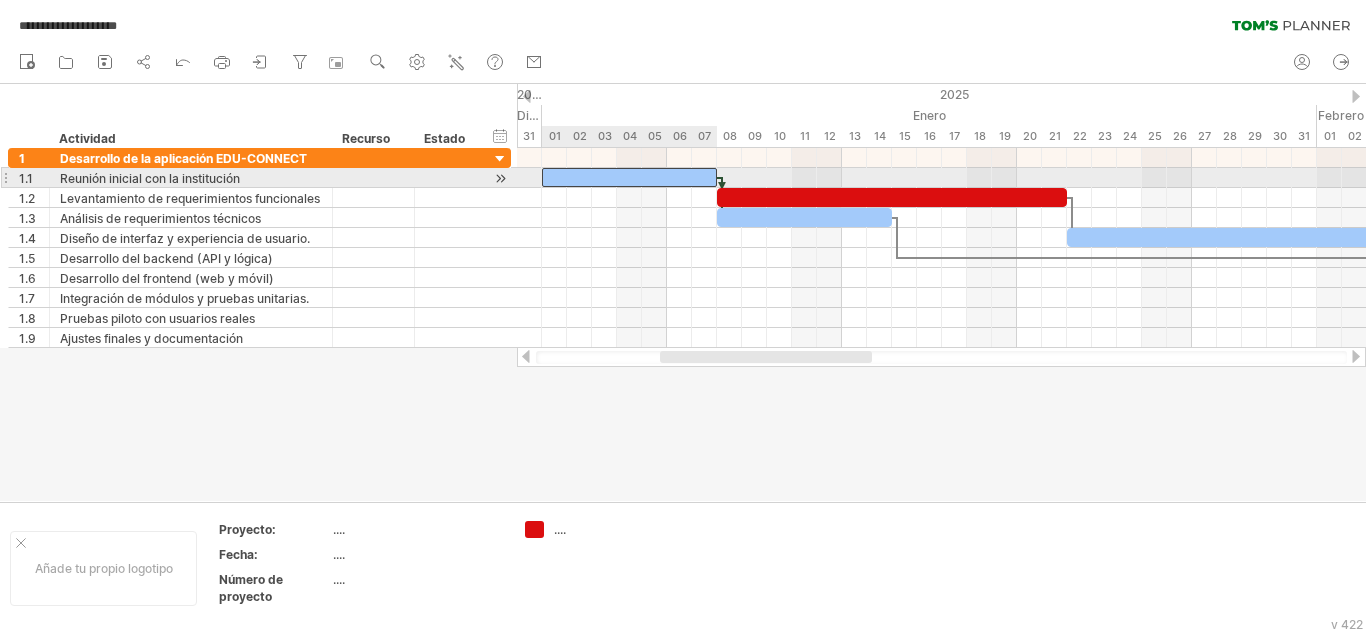 click at bounding box center (629, 177) 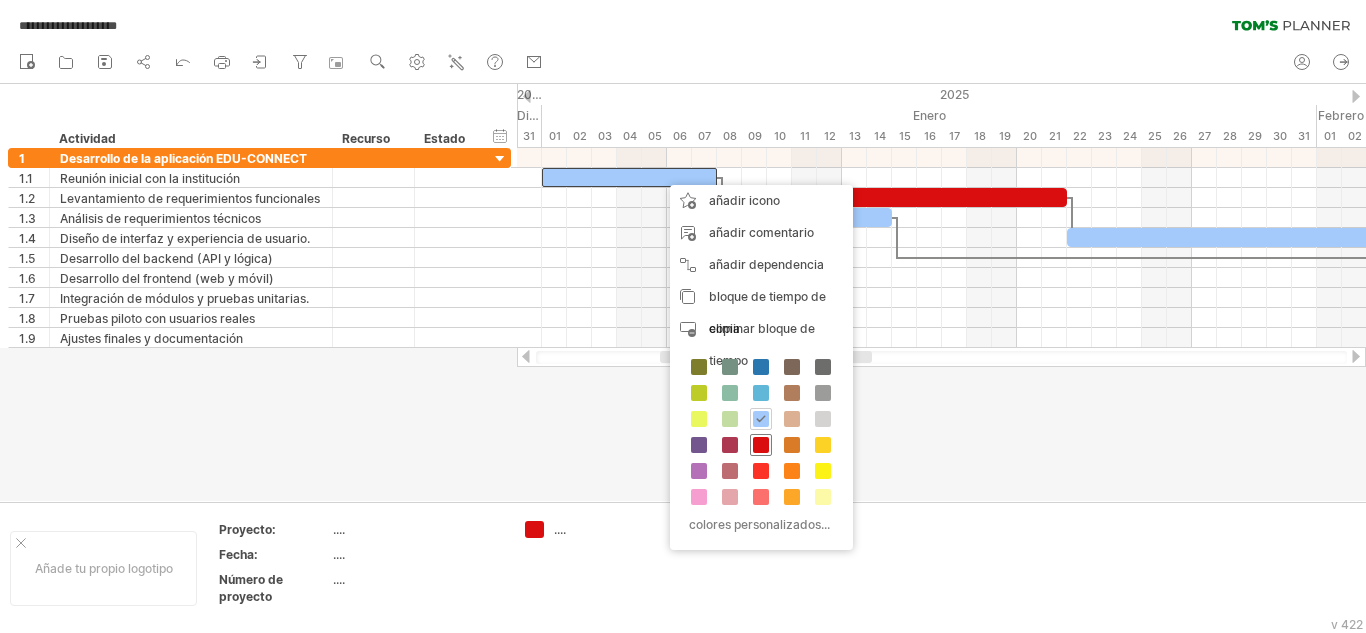 click at bounding box center [761, 445] 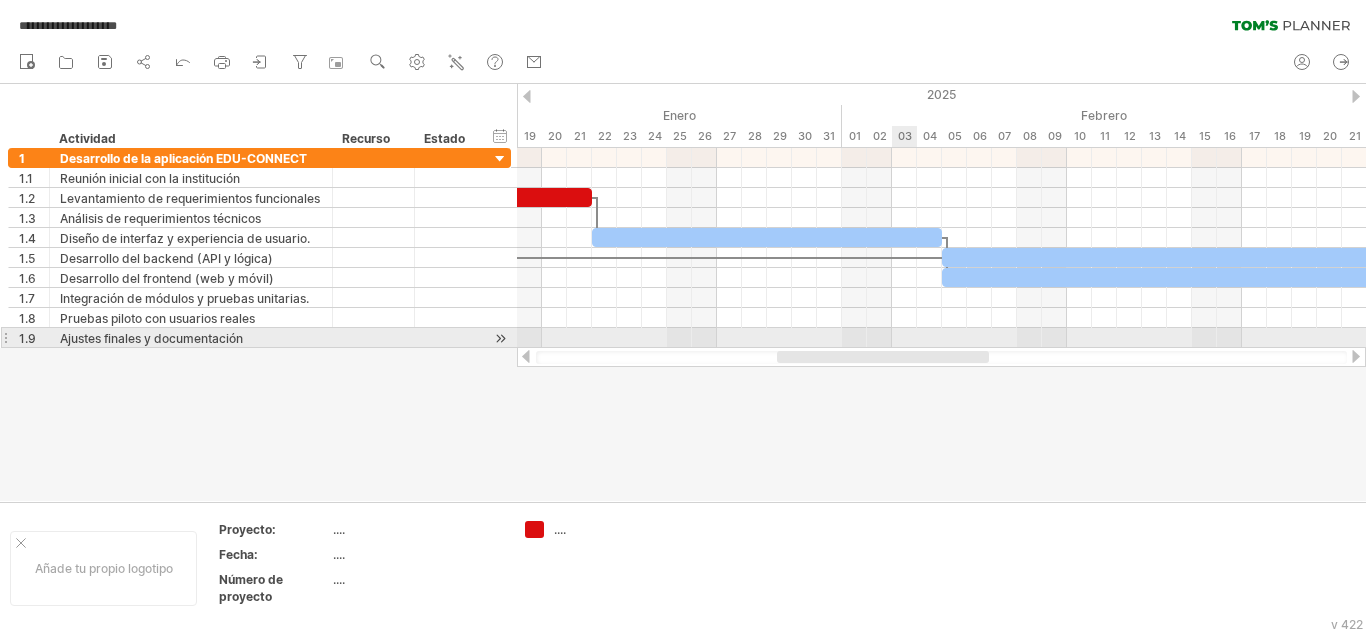 drag, startPoint x: 785, startPoint y: 356, endPoint x: 902, endPoint y: 344, distance: 117.61378 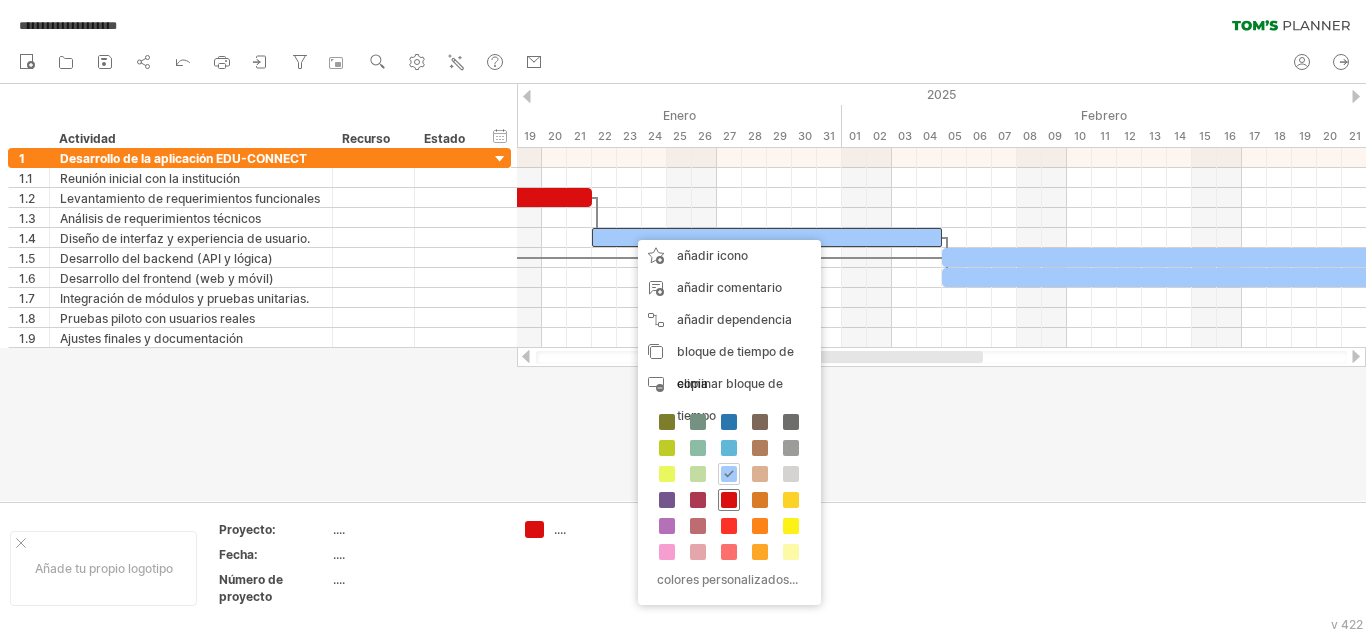 click at bounding box center (729, 500) 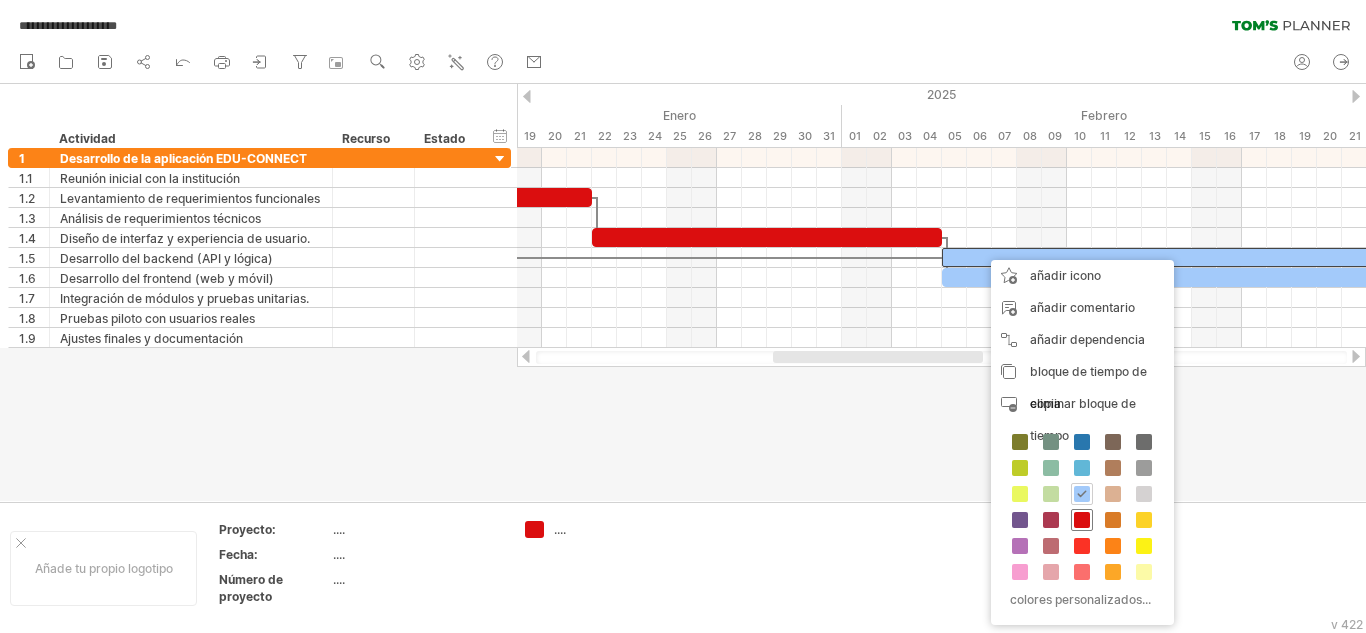 click at bounding box center [1082, 520] 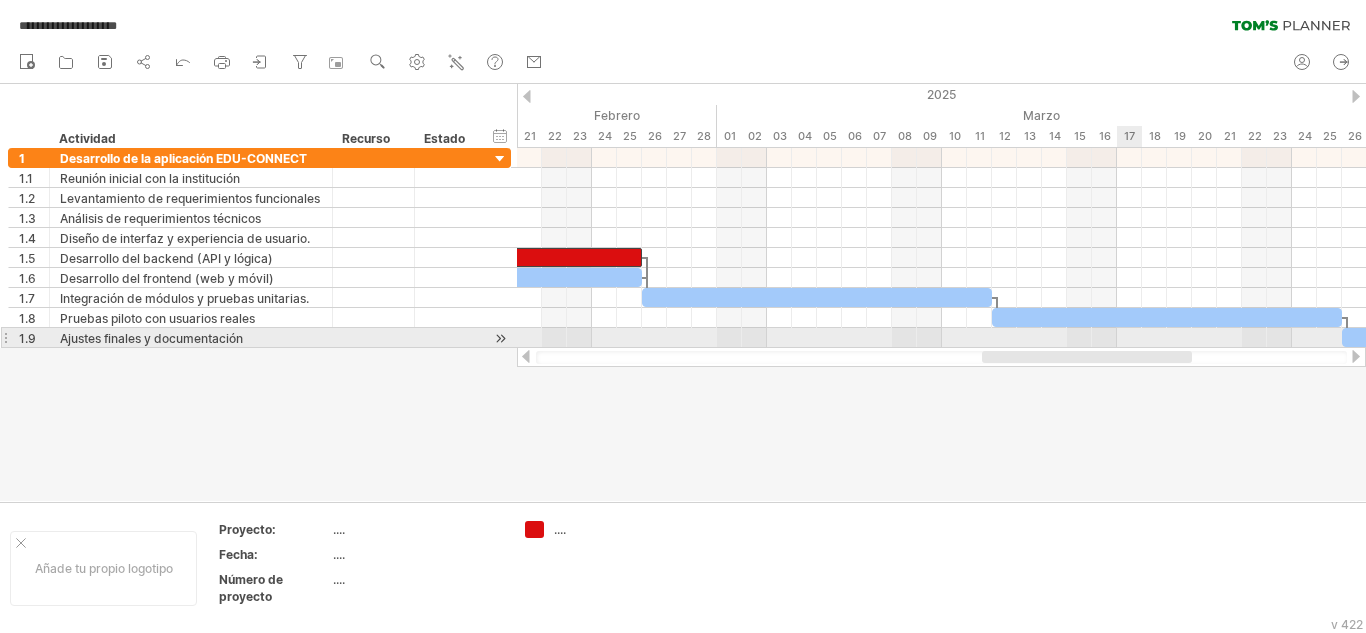 drag, startPoint x: 921, startPoint y: 355, endPoint x: 1130, endPoint y: 343, distance: 209.34421 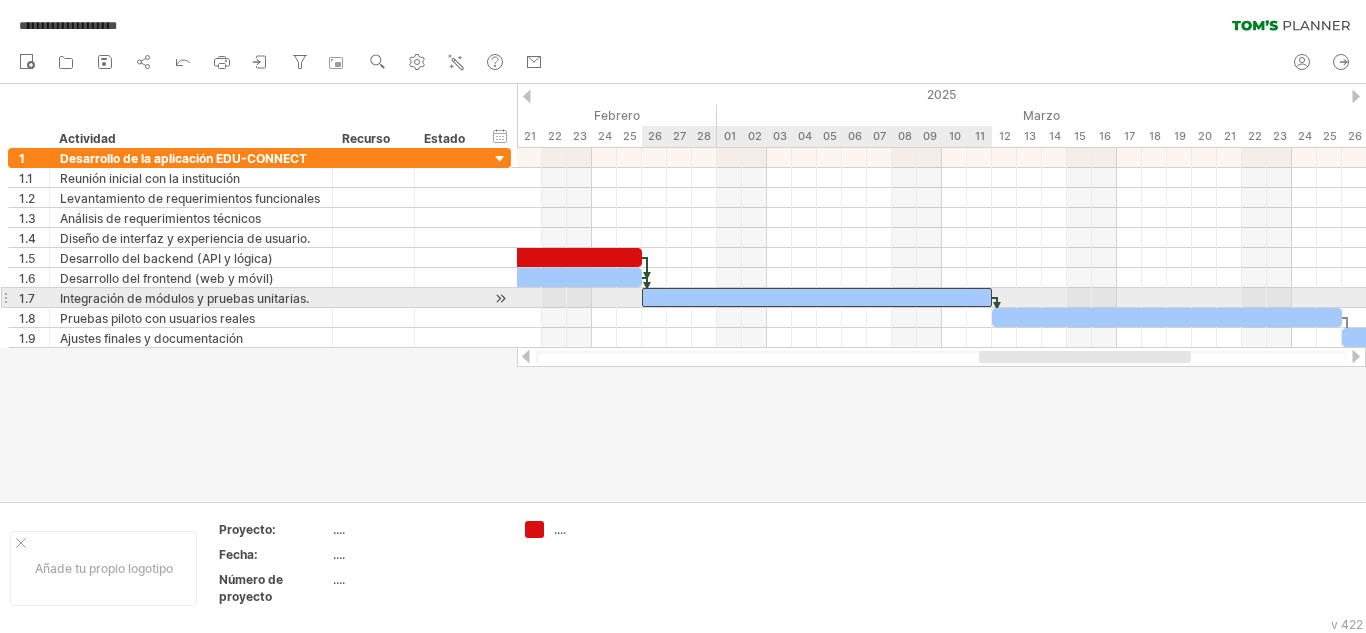click at bounding box center (817, 297) 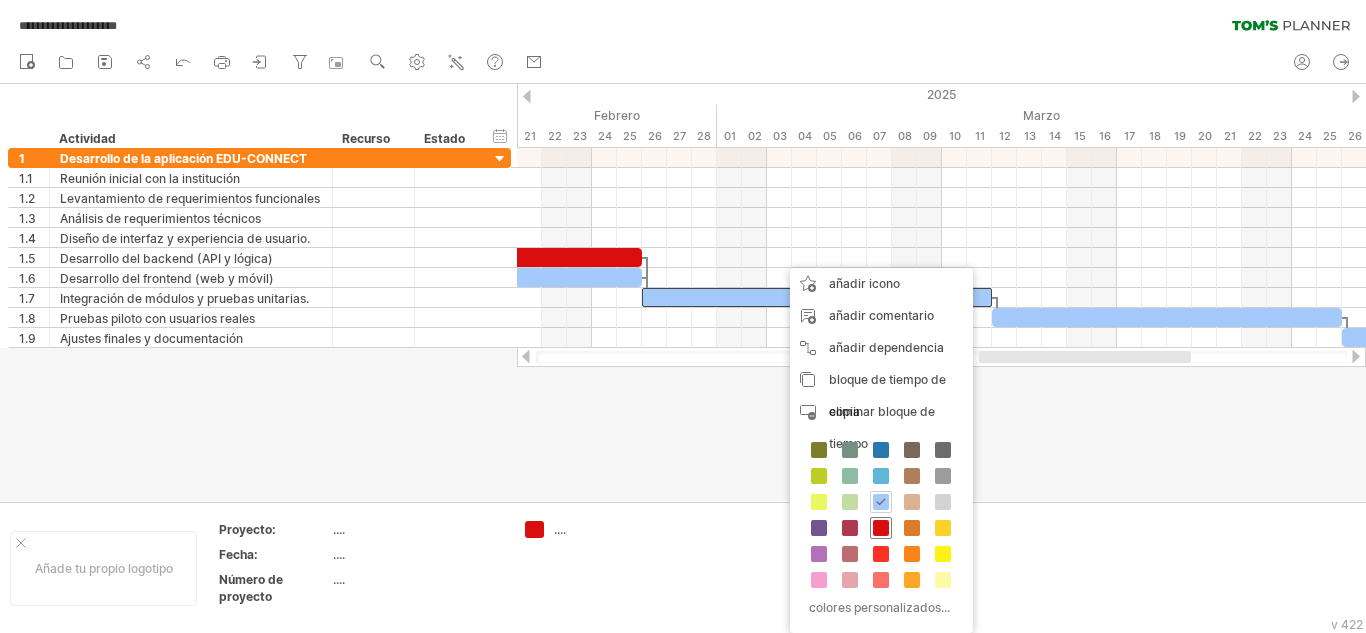 click at bounding box center [881, 528] 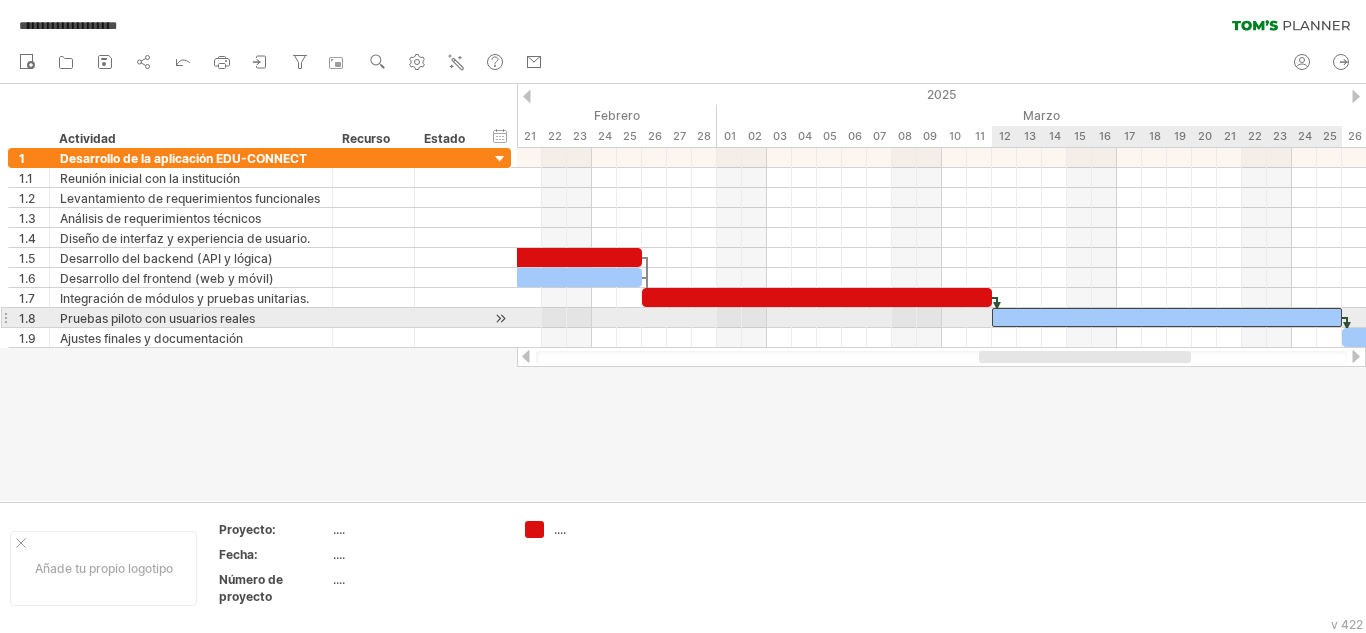 click at bounding box center (1167, 317) 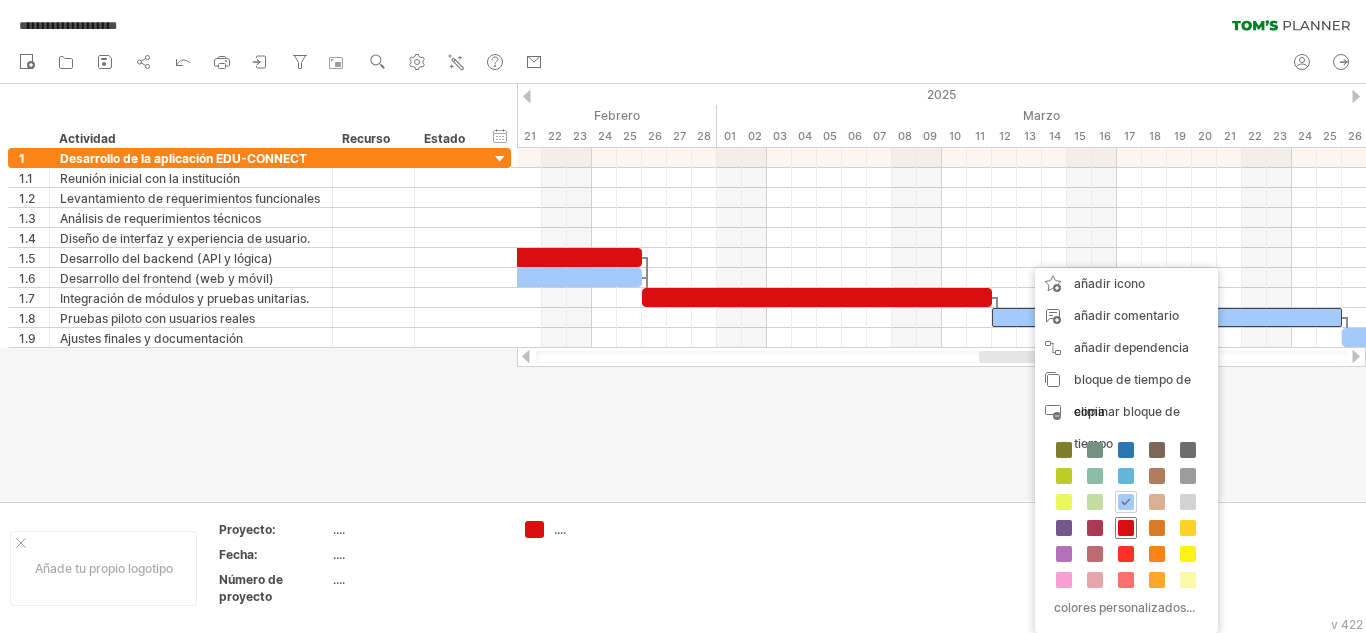 click at bounding box center (1126, 528) 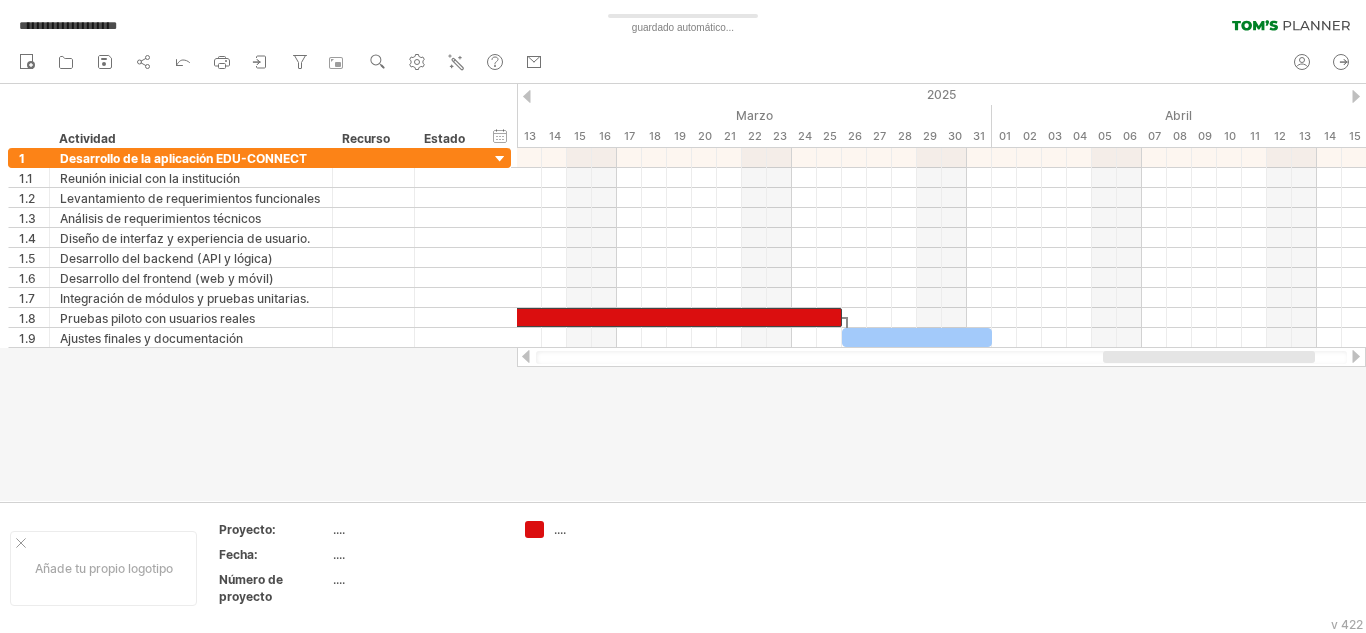 drag, startPoint x: 1059, startPoint y: 355, endPoint x: 1183, endPoint y: 359, distance: 124.0645 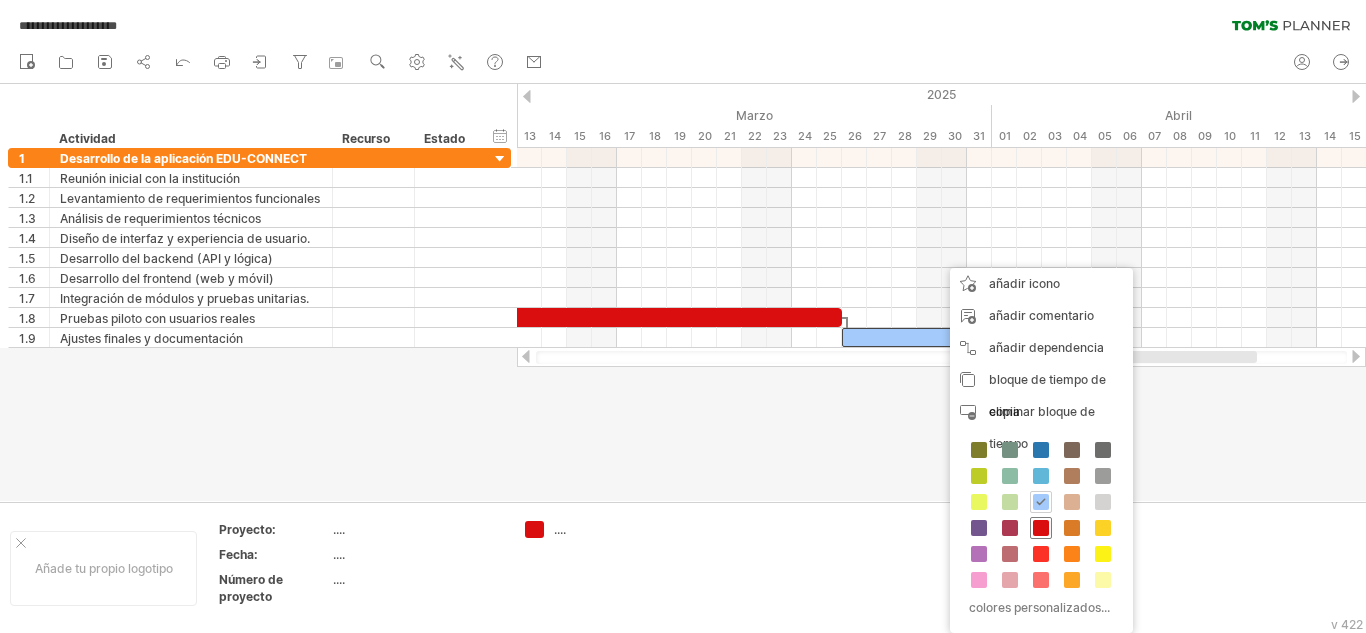 click at bounding box center [1041, 528] 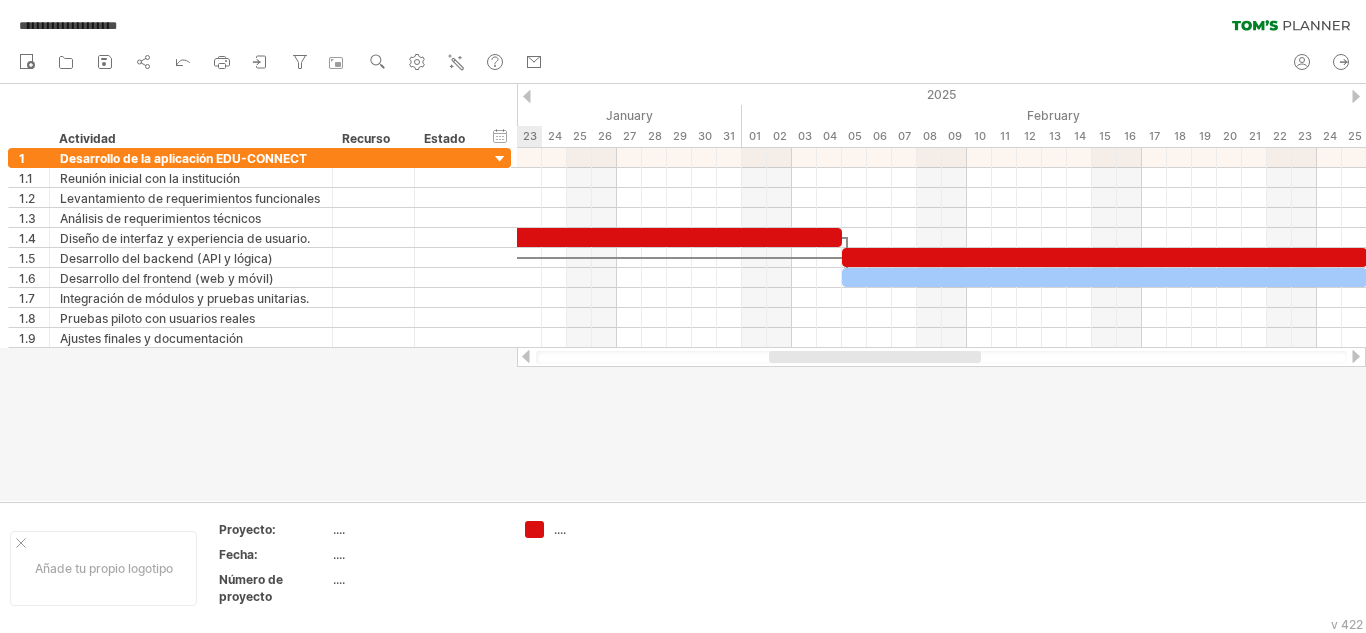drag, startPoint x: 1111, startPoint y: 357, endPoint x: 683, endPoint y: 343, distance: 428.2289 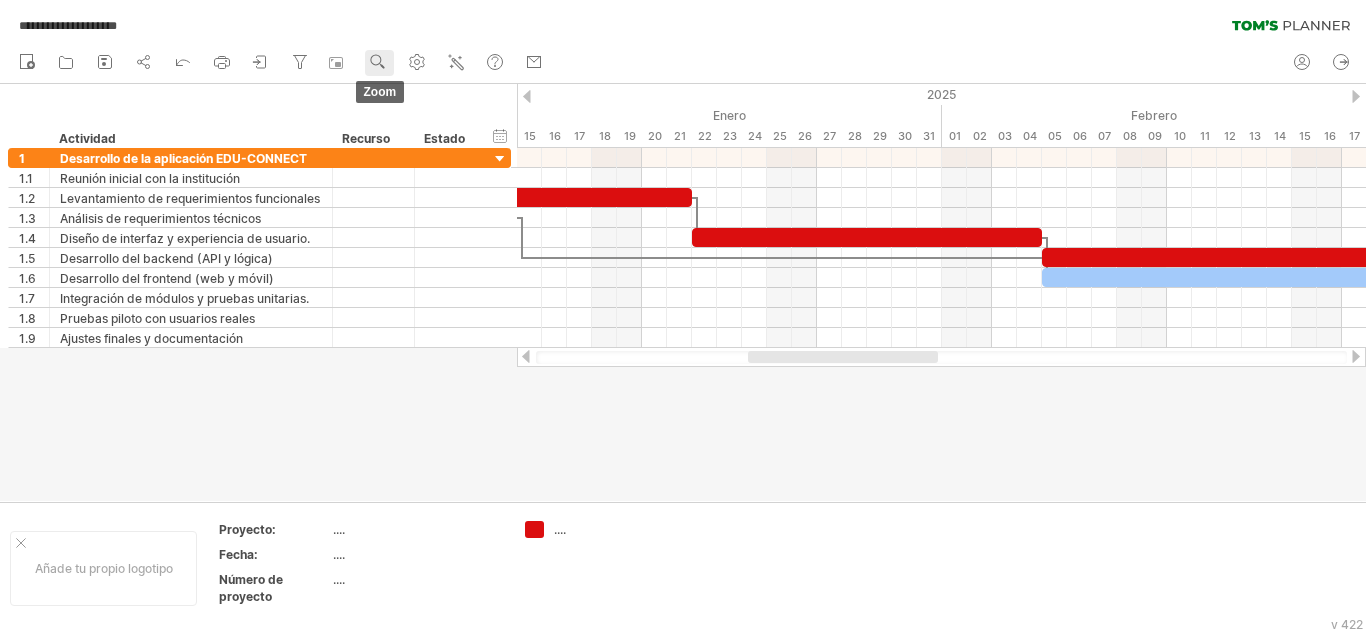 click 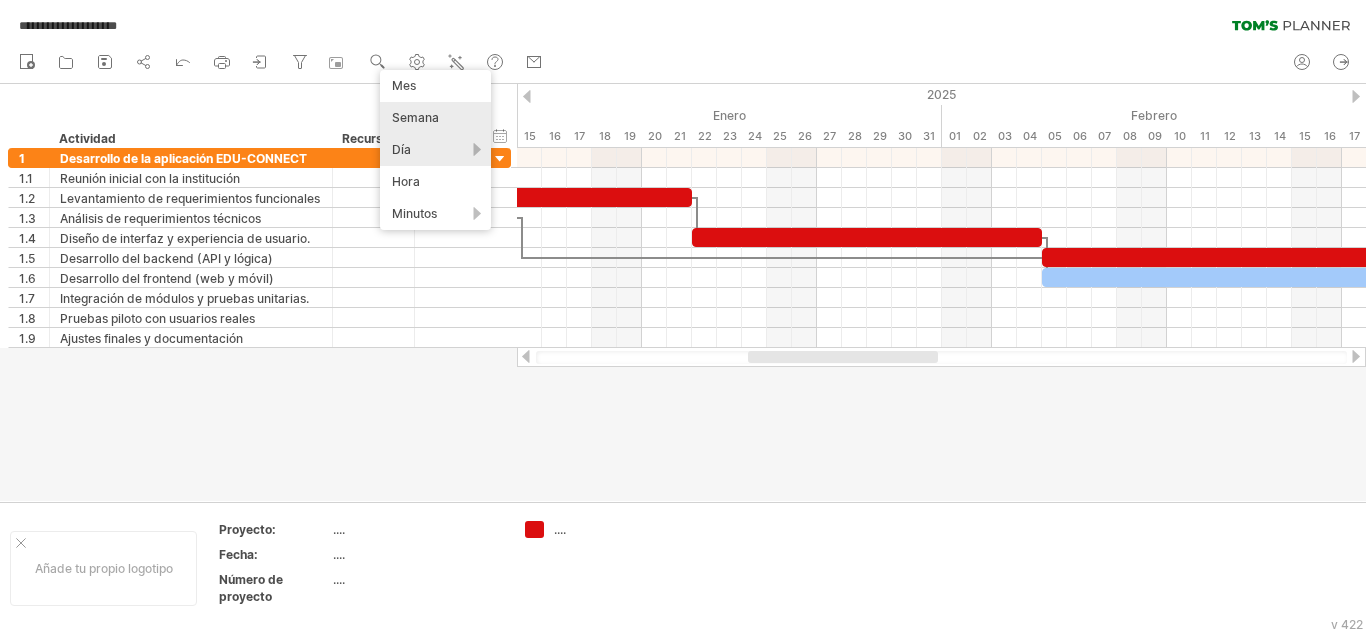 click on "Semana" at bounding box center [415, 117] 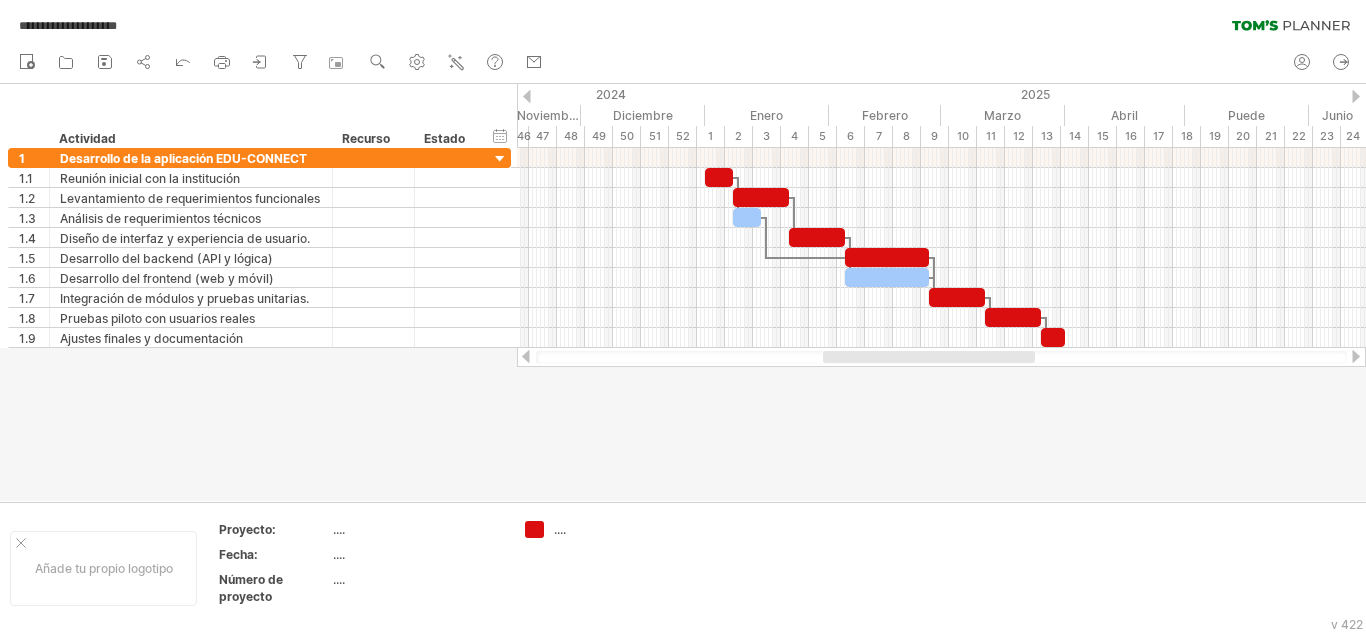 drag, startPoint x: 1012, startPoint y: 358, endPoint x: 951, endPoint y: 371, distance: 62.369865 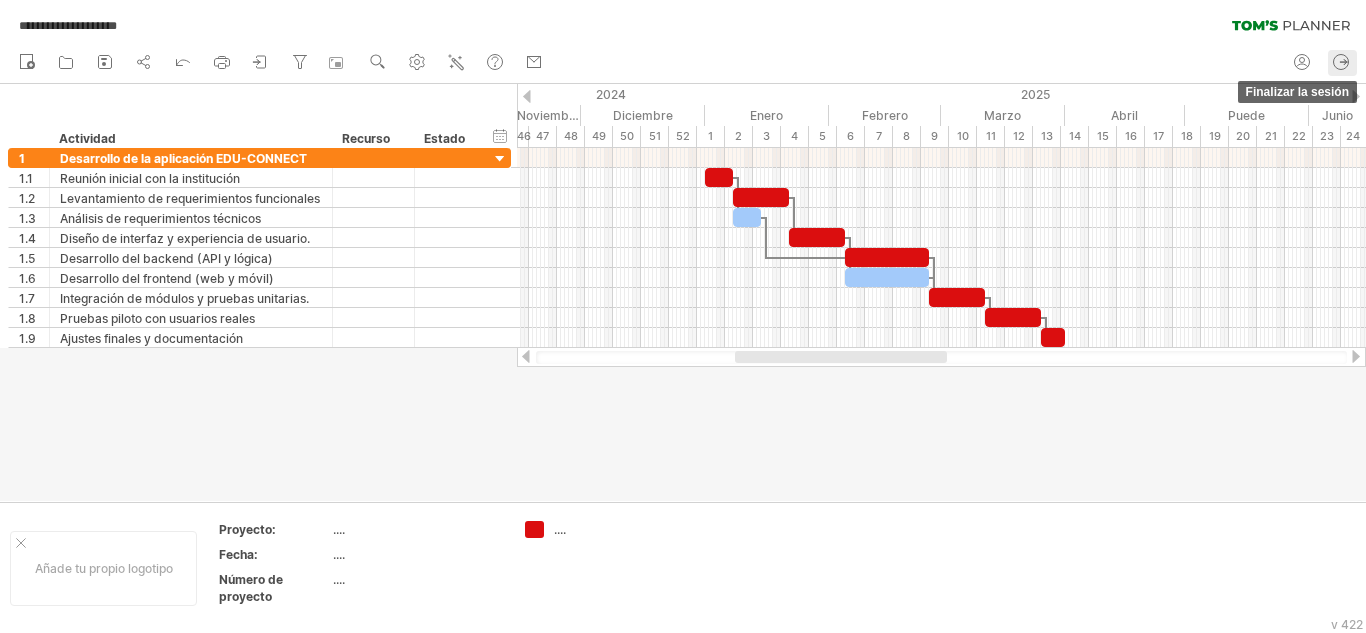 click 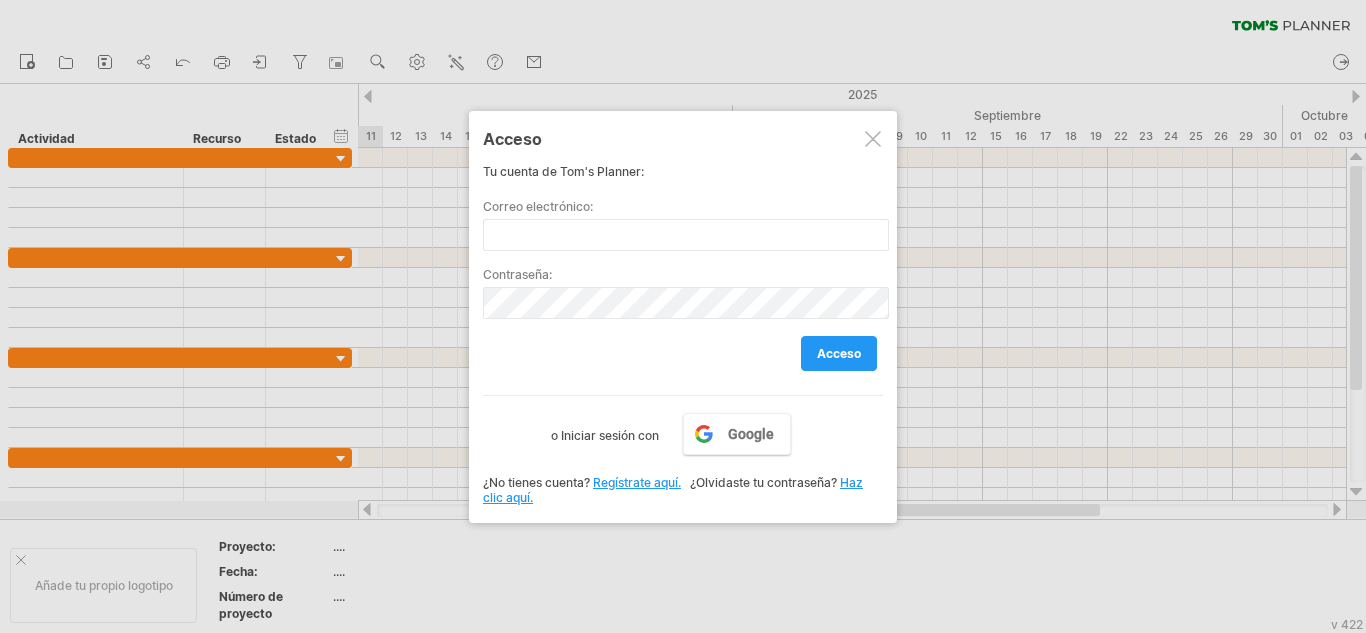 click at bounding box center (873, 139) 